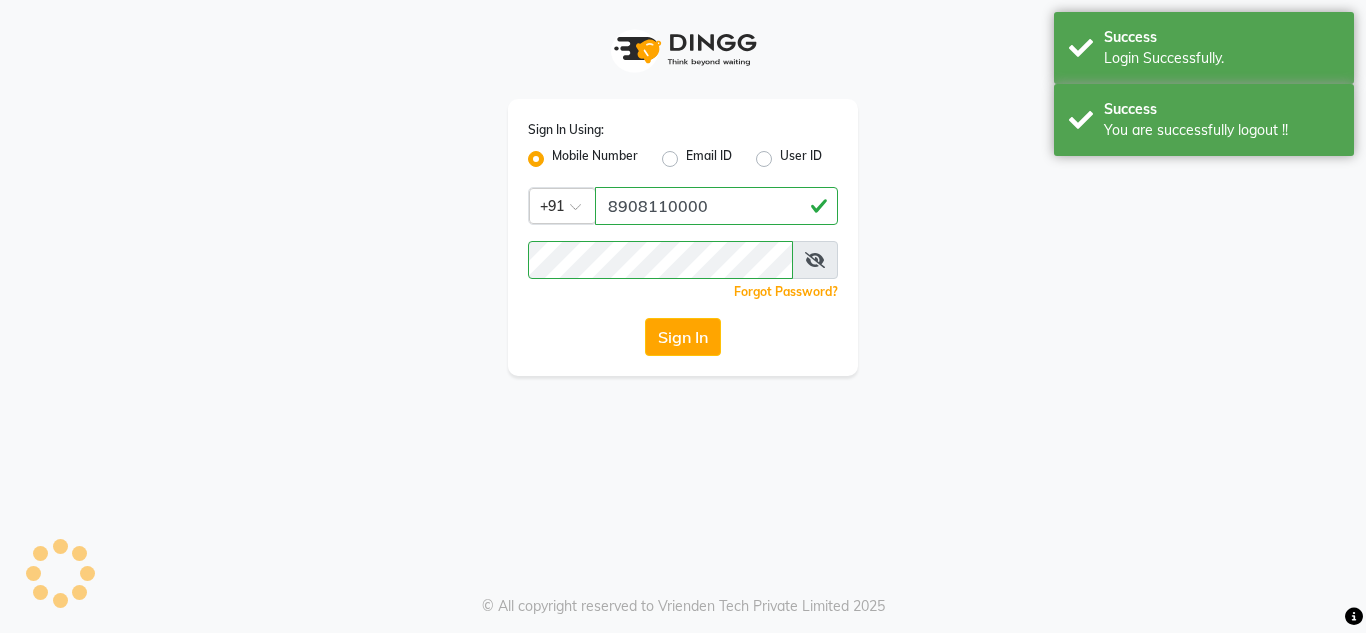 scroll, scrollTop: 0, scrollLeft: 0, axis: both 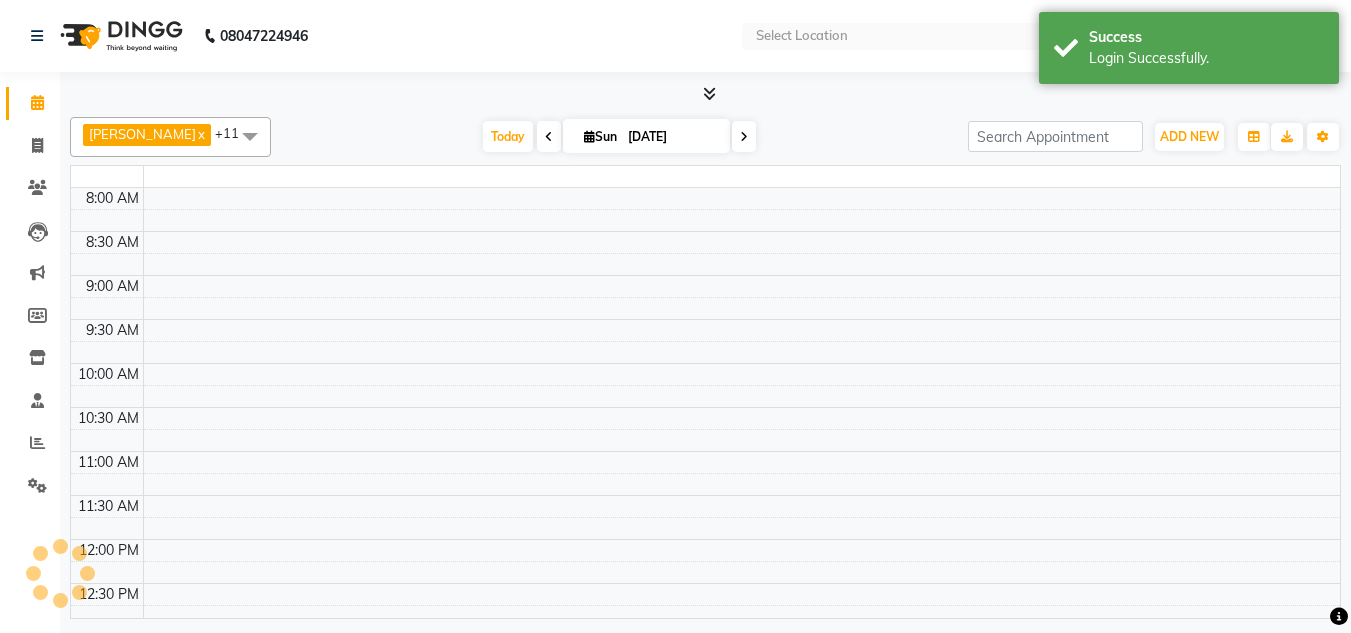 select on "en" 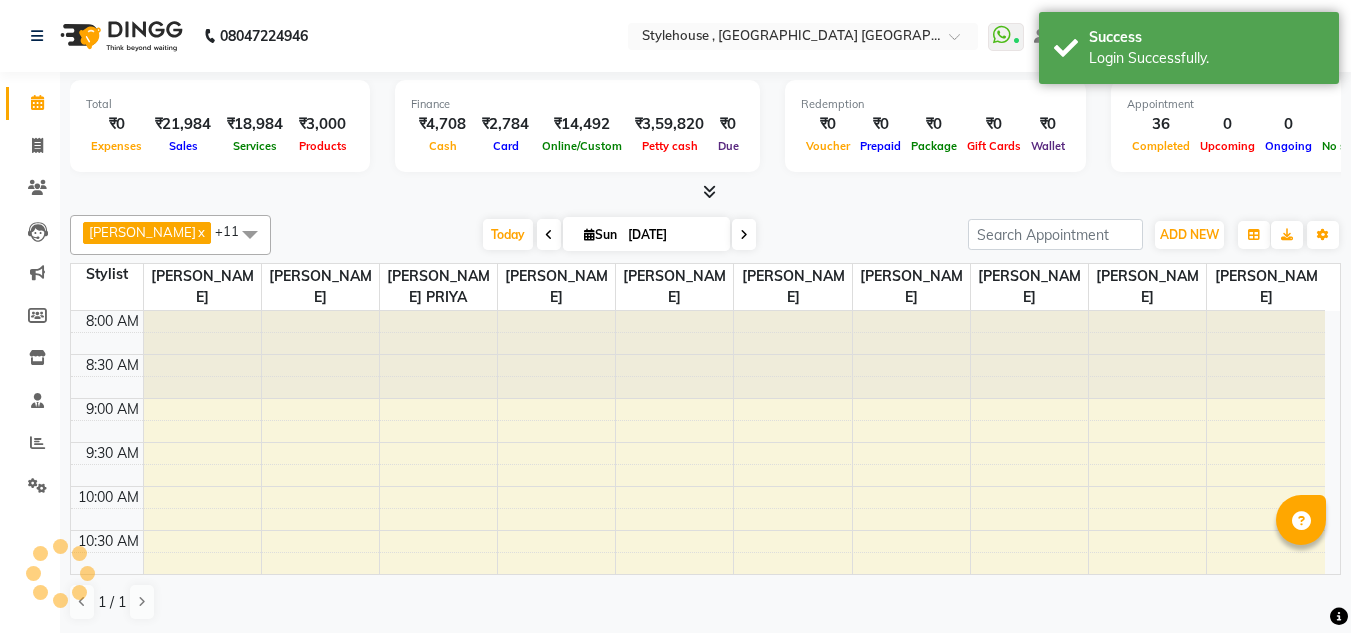 scroll, scrollTop: 0, scrollLeft: 0, axis: both 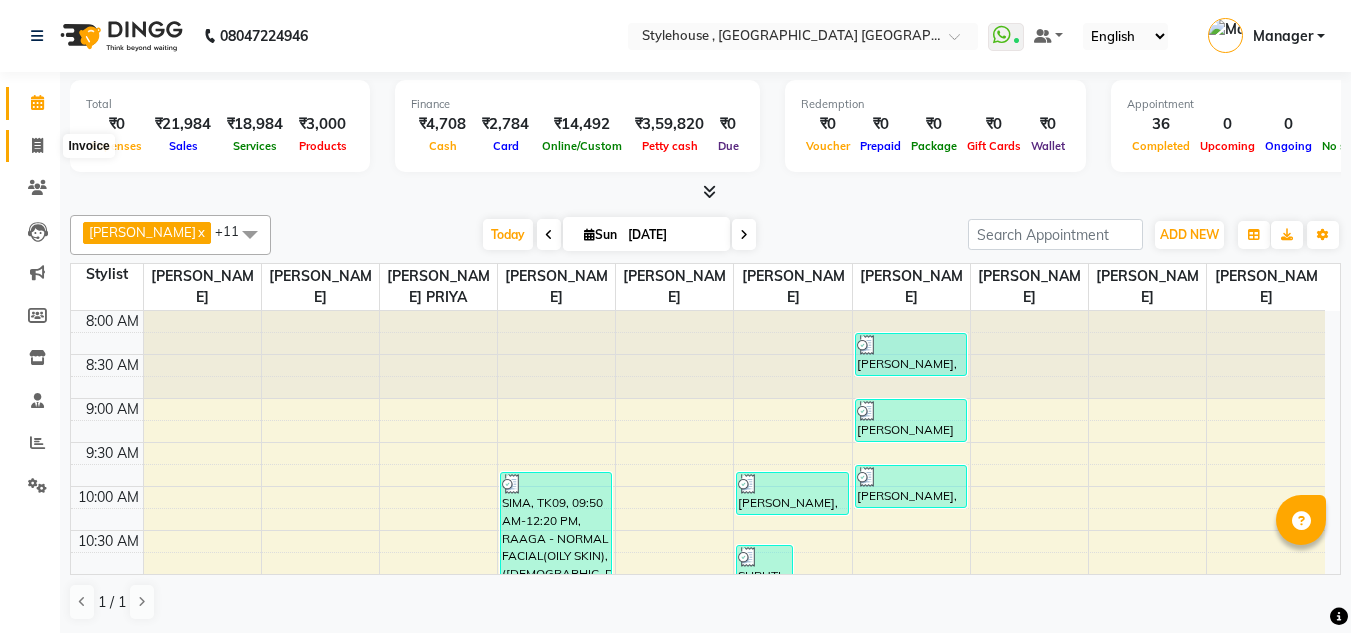 click 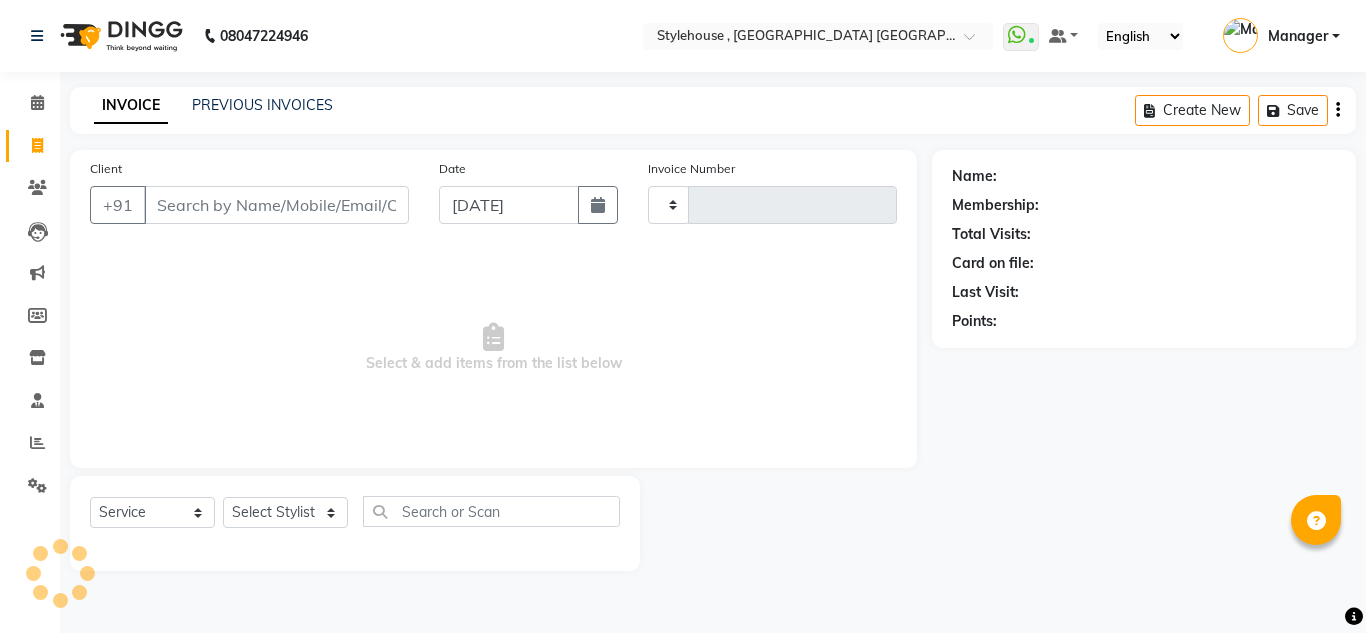 type on "1241" 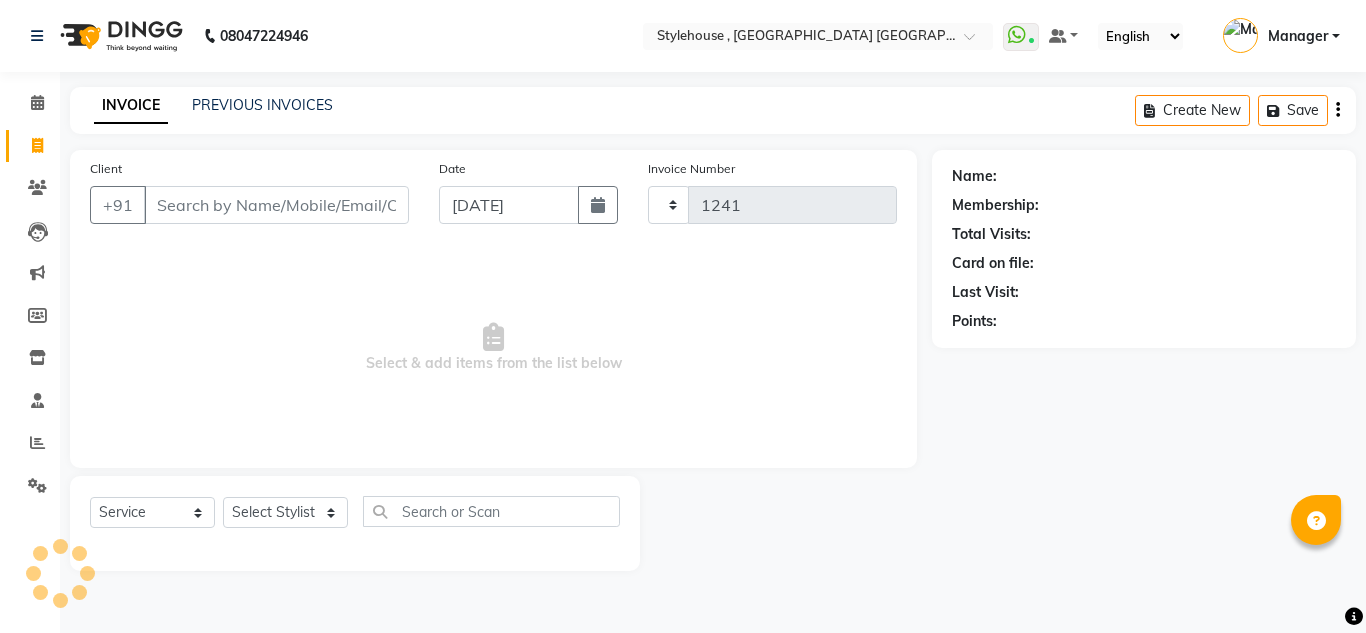 select on "7793" 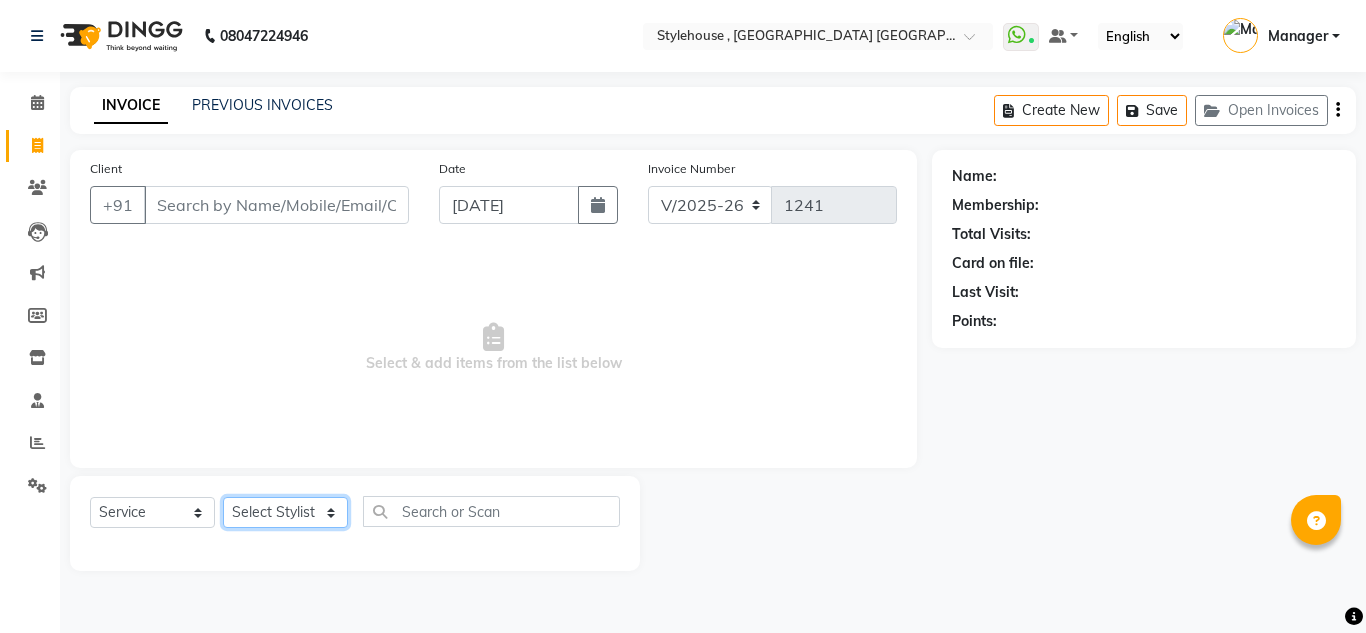 click on "Select Stylist" 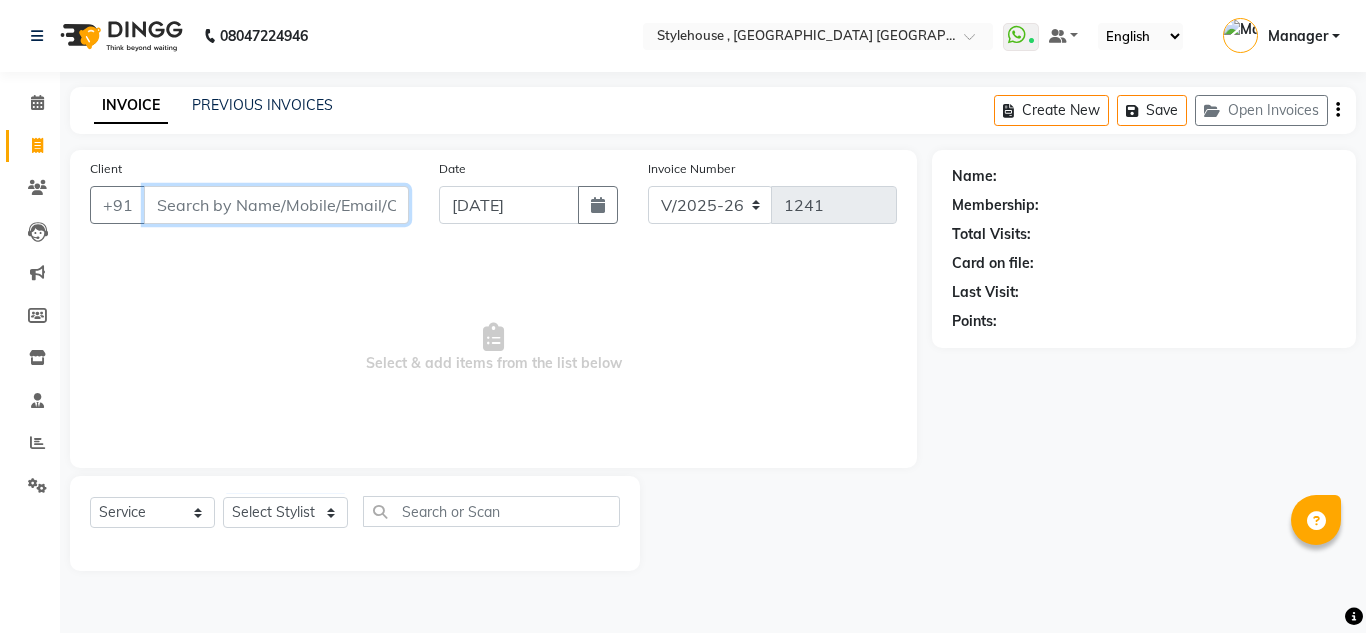 click on "Client" at bounding box center [276, 205] 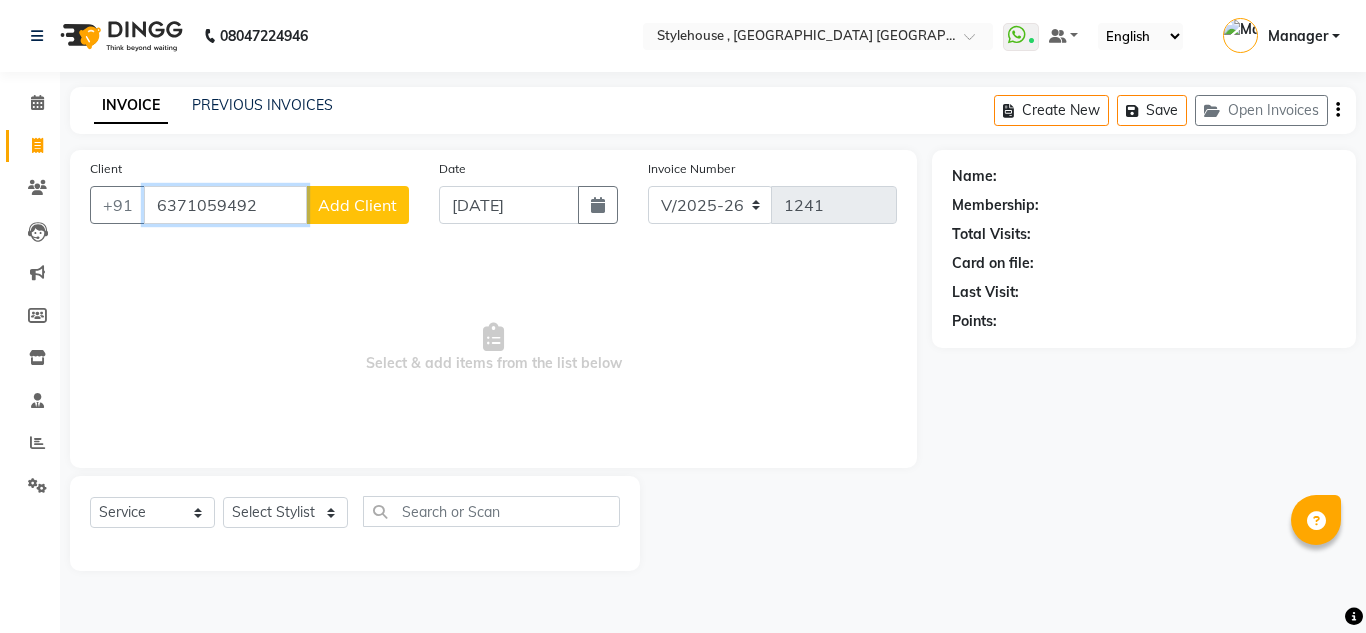 type on "6371059492" 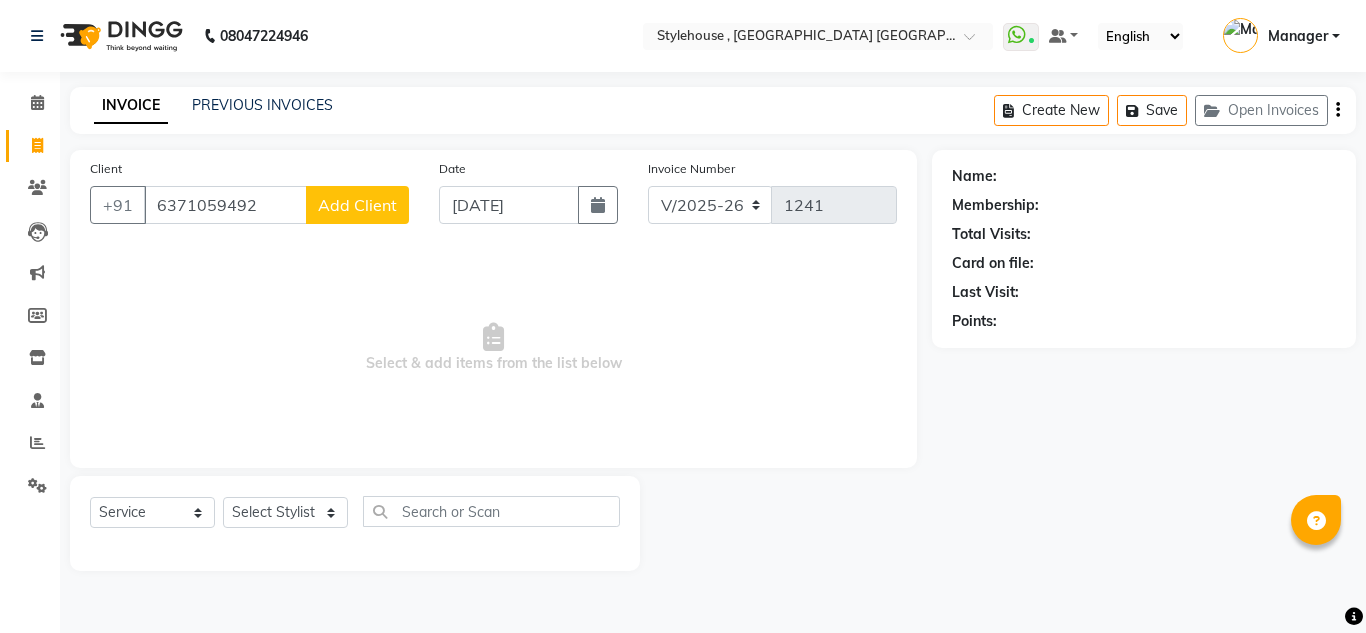 click on "Add Client" 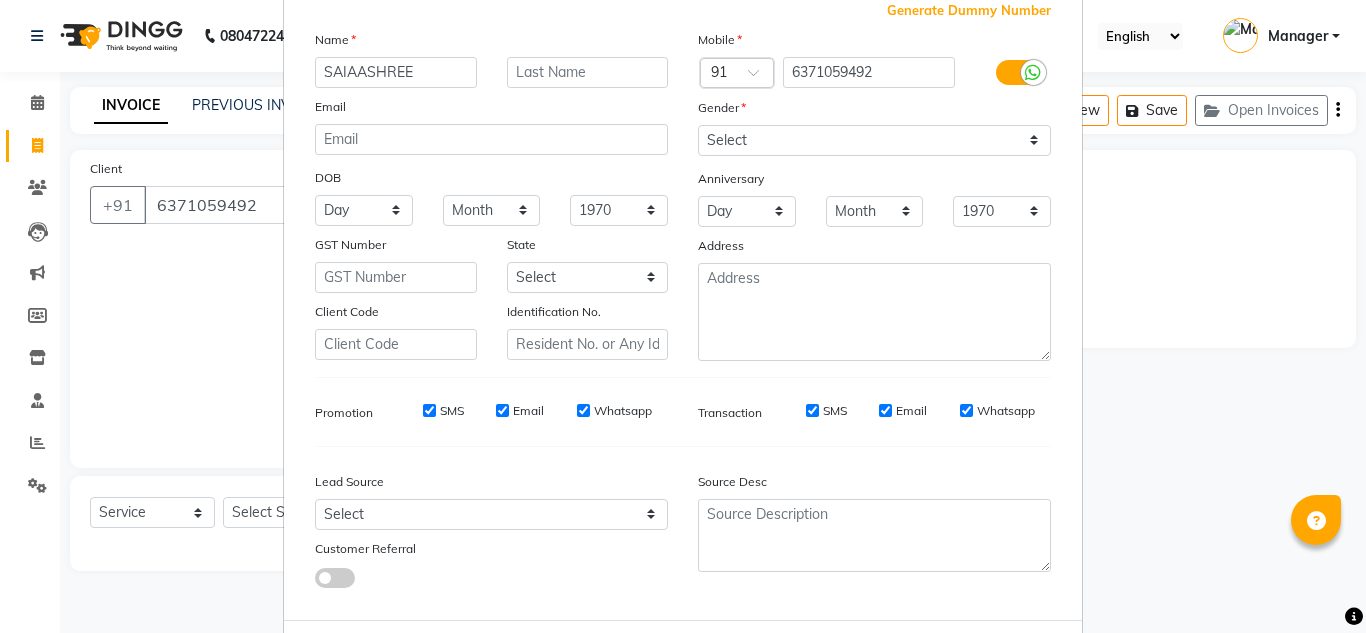 scroll, scrollTop: 0, scrollLeft: 0, axis: both 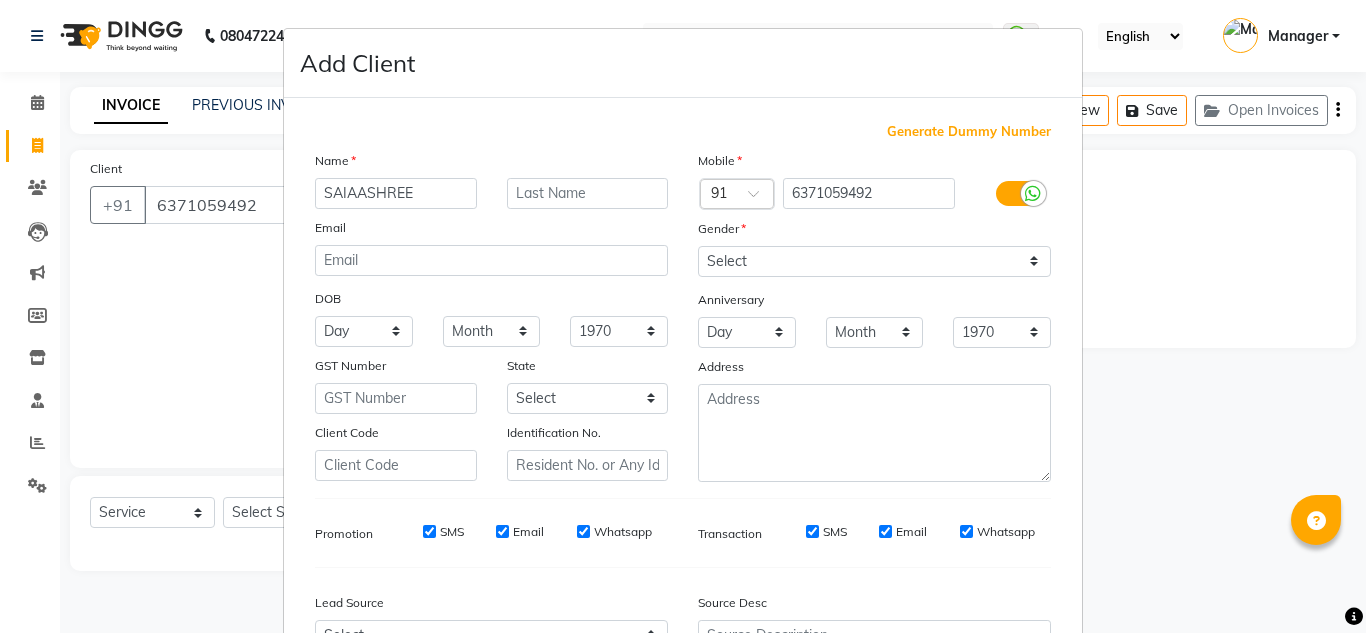 type on "SAIAASHREE" 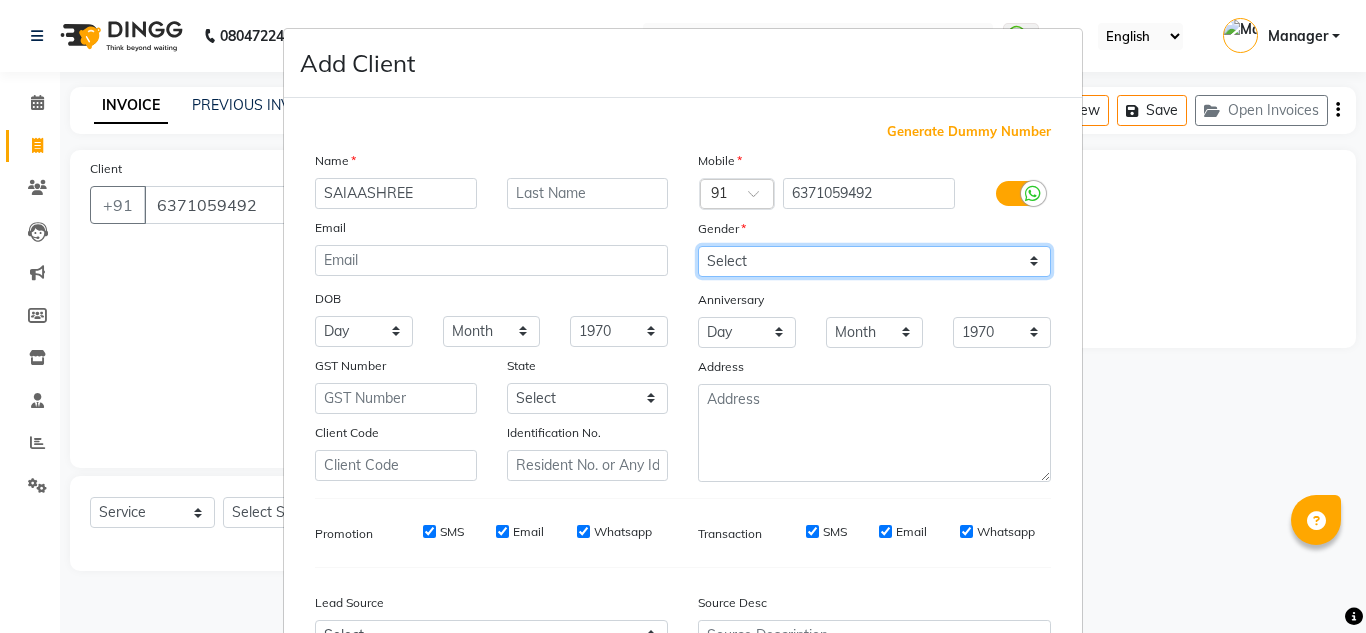 click on "Select Male Female Other Prefer Not To Say" at bounding box center (874, 261) 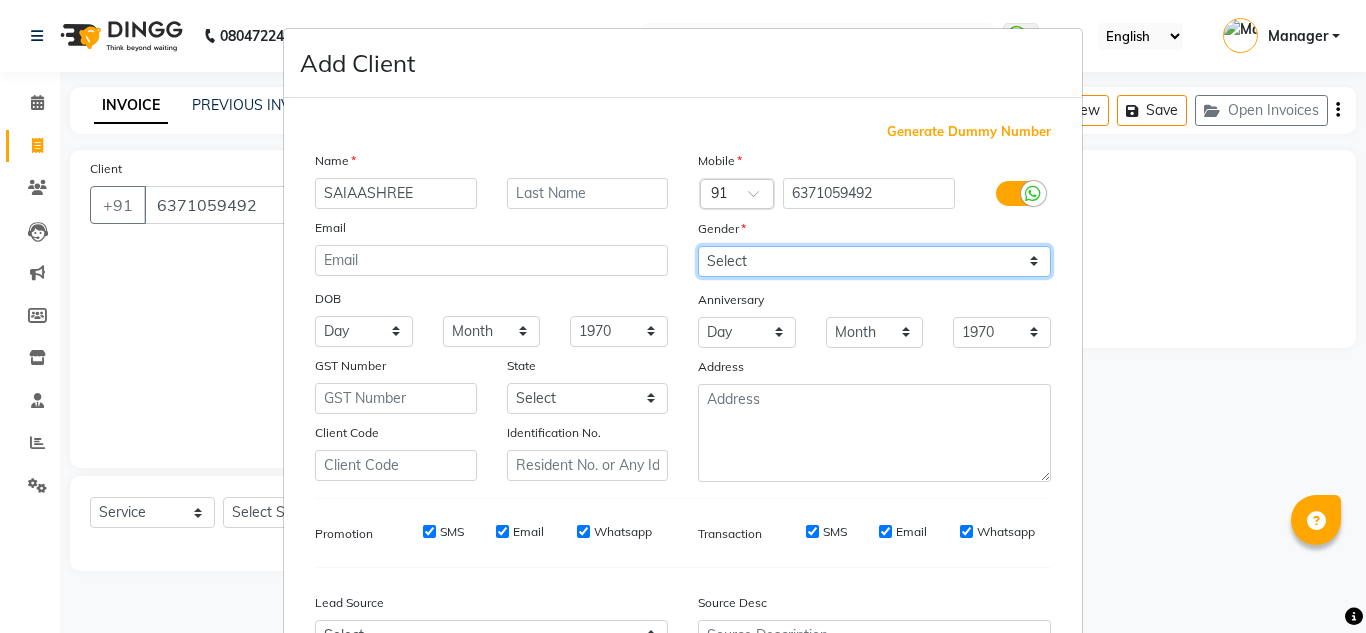 select on "female" 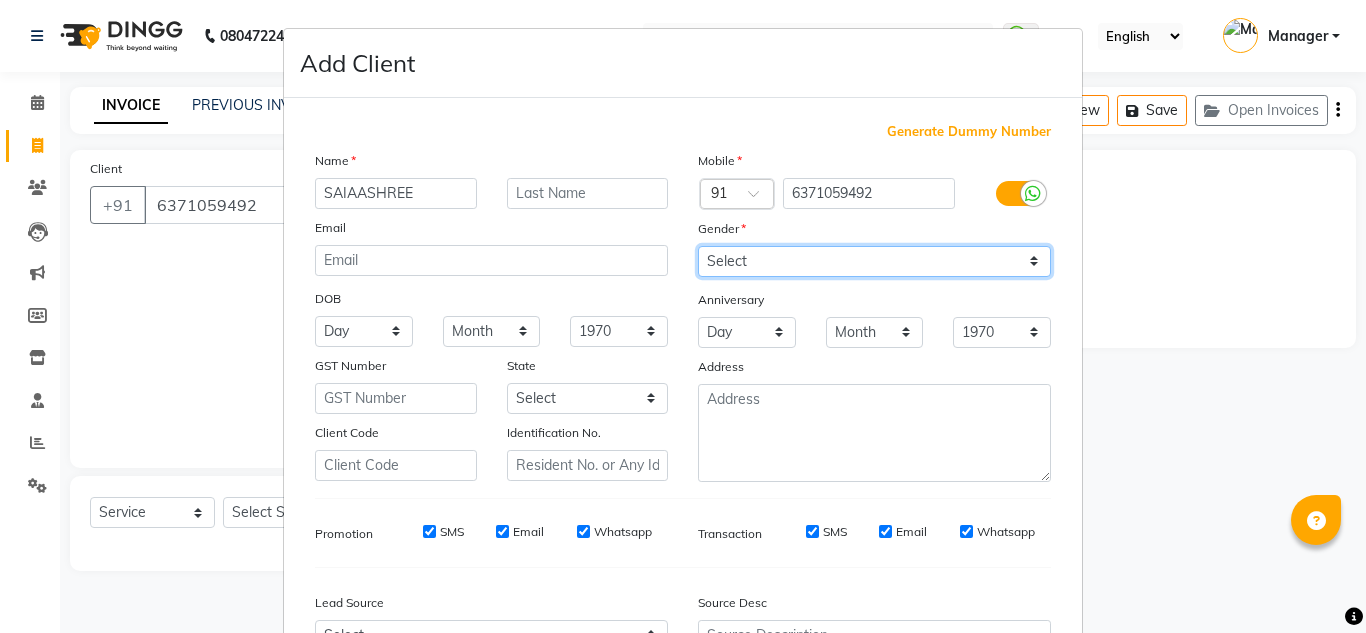 click on "Select Male Female Other Prefer Not To Say" at bounding box center (874, 261) 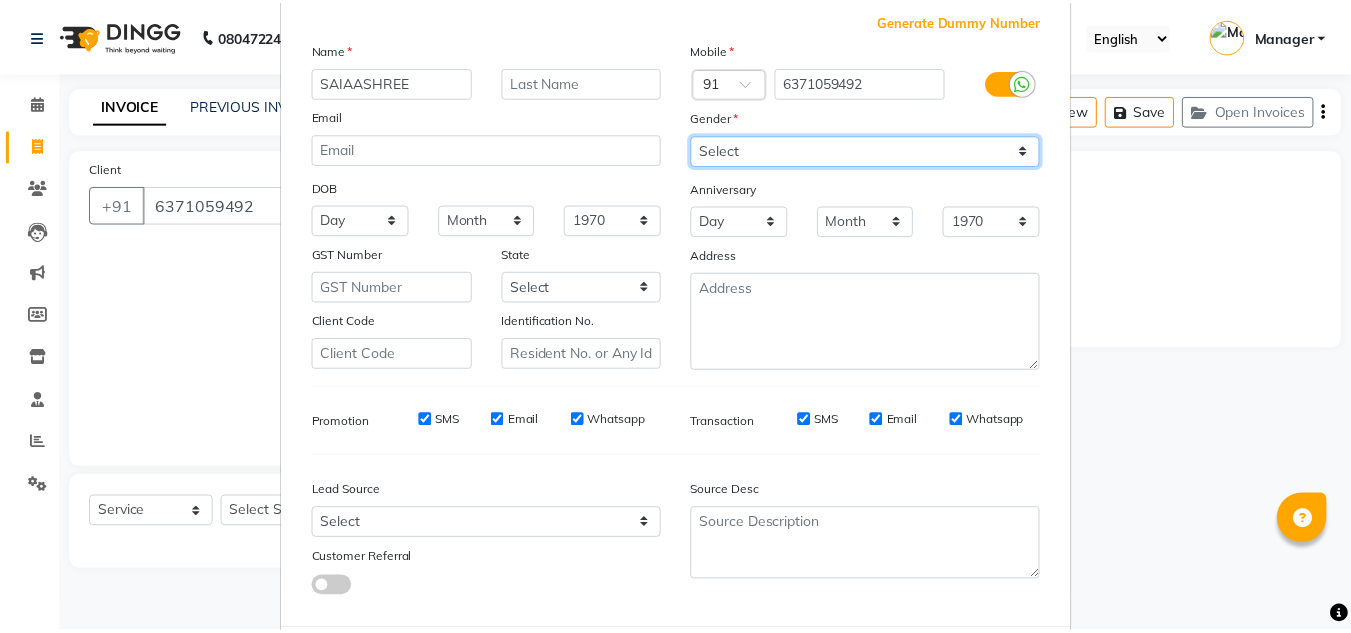 scroll, scrollTop: 216, scrollLeft: 0, axis: vertical 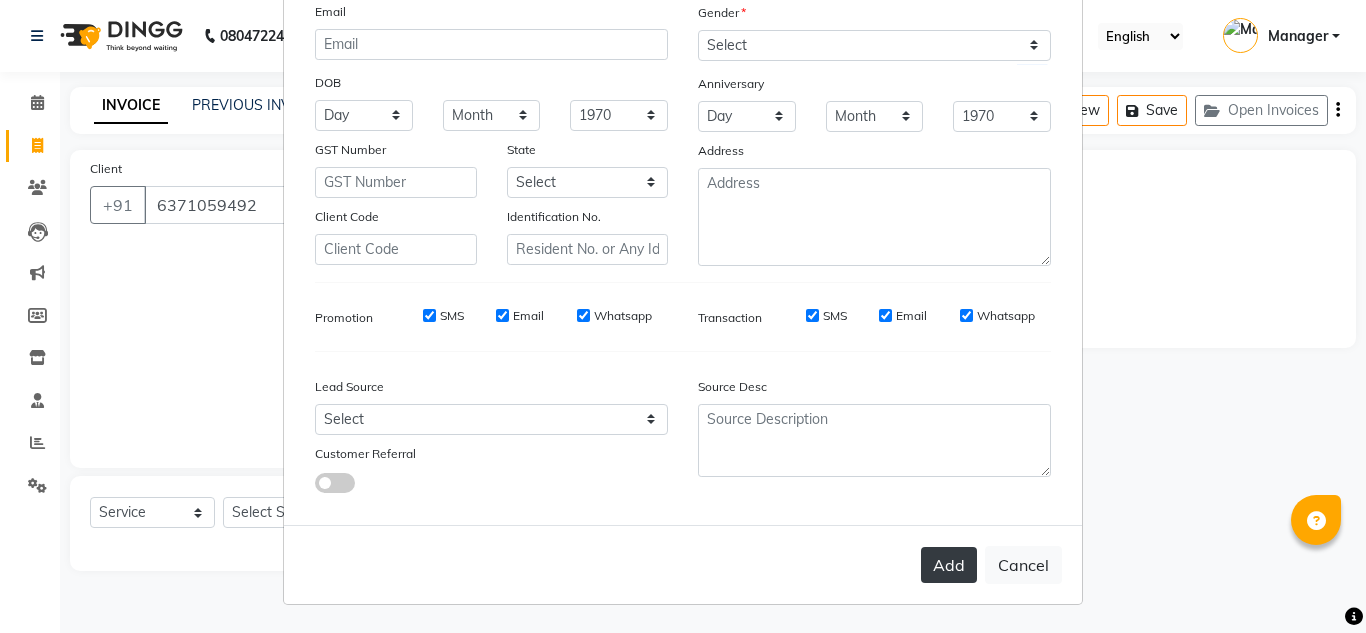 click on "Add" at bounding box center [949, 565] 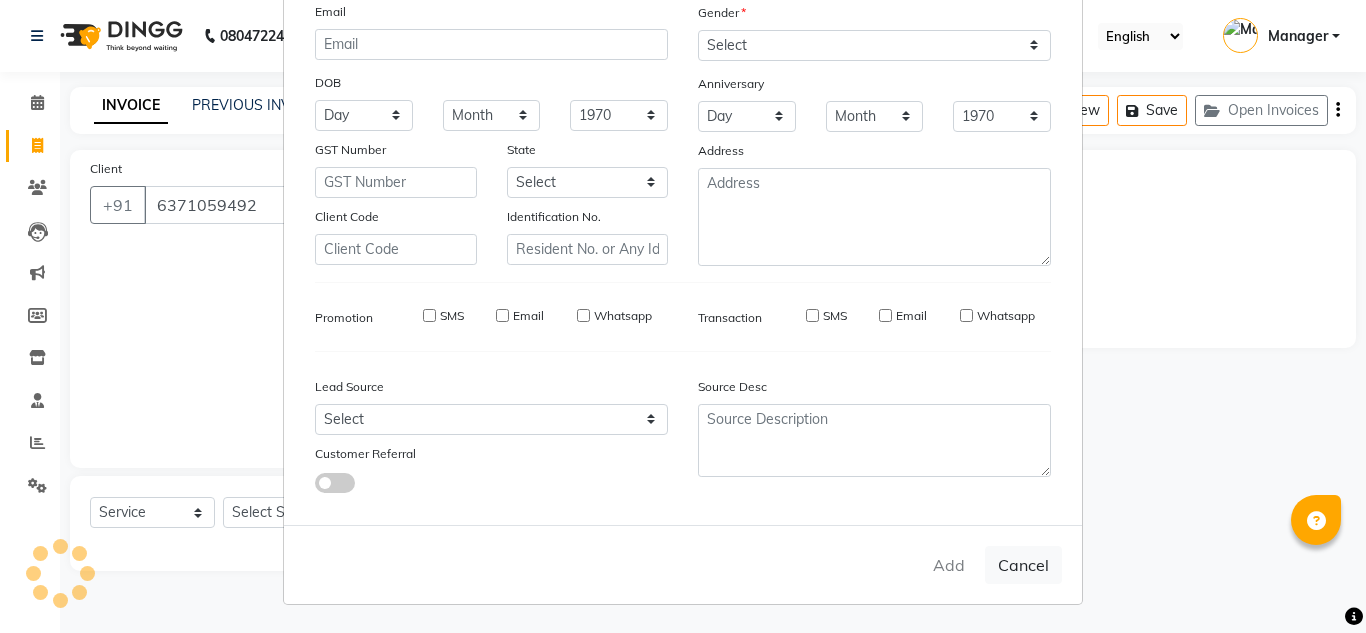 type 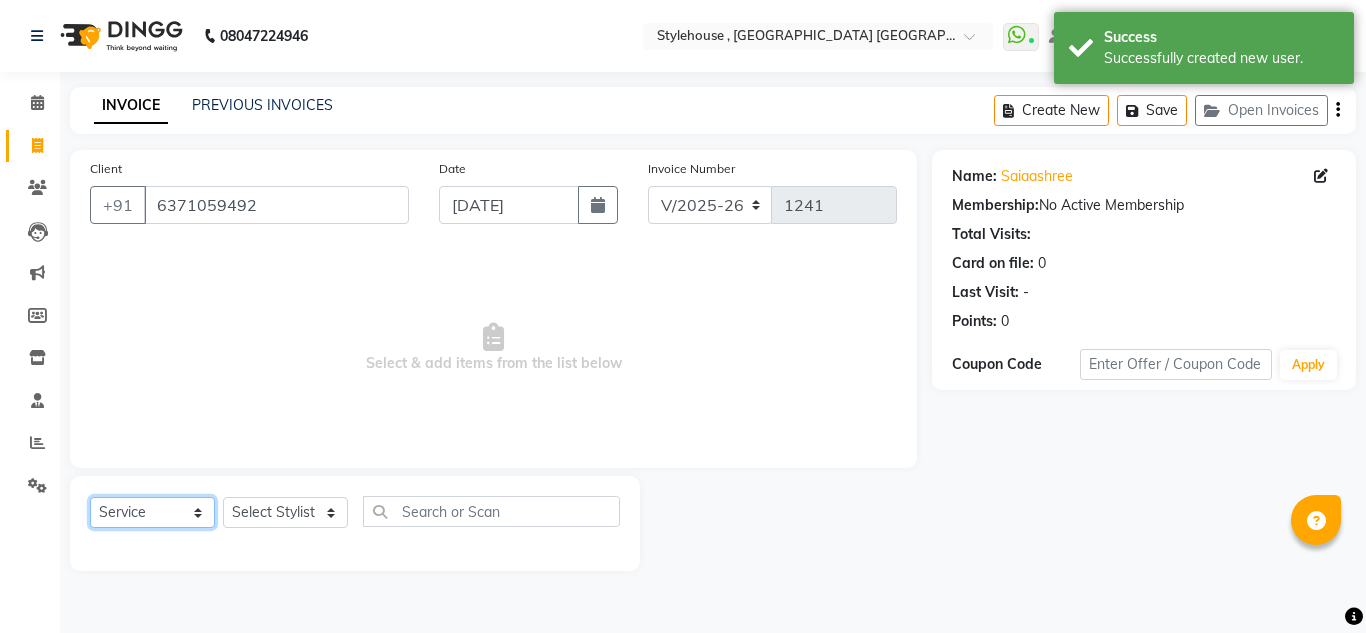 click on "Select  Service  Product  Membership  Package Voucher Prepaid Gift Card" 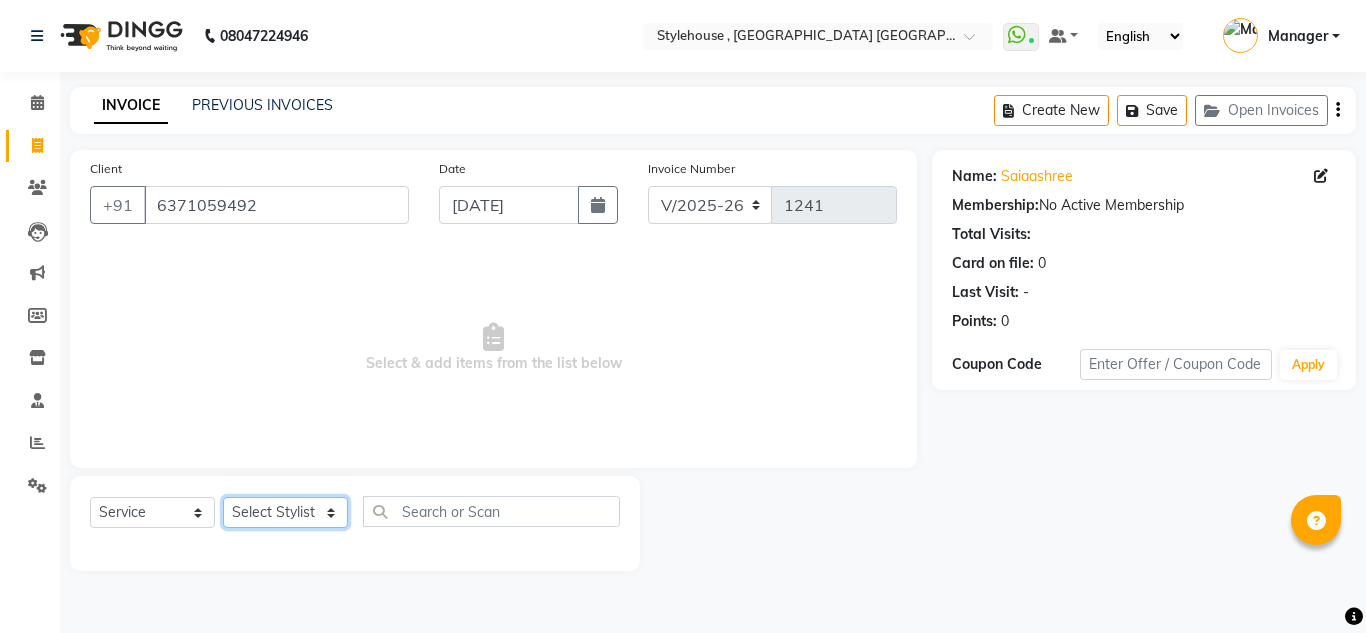 click on "Select Stylist [PERSON_NAME] [PERSON_NAME] [PERSON_NAME] [PERSON_NAME] PRIYA Manager [PERSON_NAME] [PERSON_NAME] [PERSON_NAME] PRIYANKA NANDA PUJA [PERSON_NAME] [PERSON_NAME] [PERSON_NAME] SAMEER [PERSON_NAME] [PERSON_NAME]" 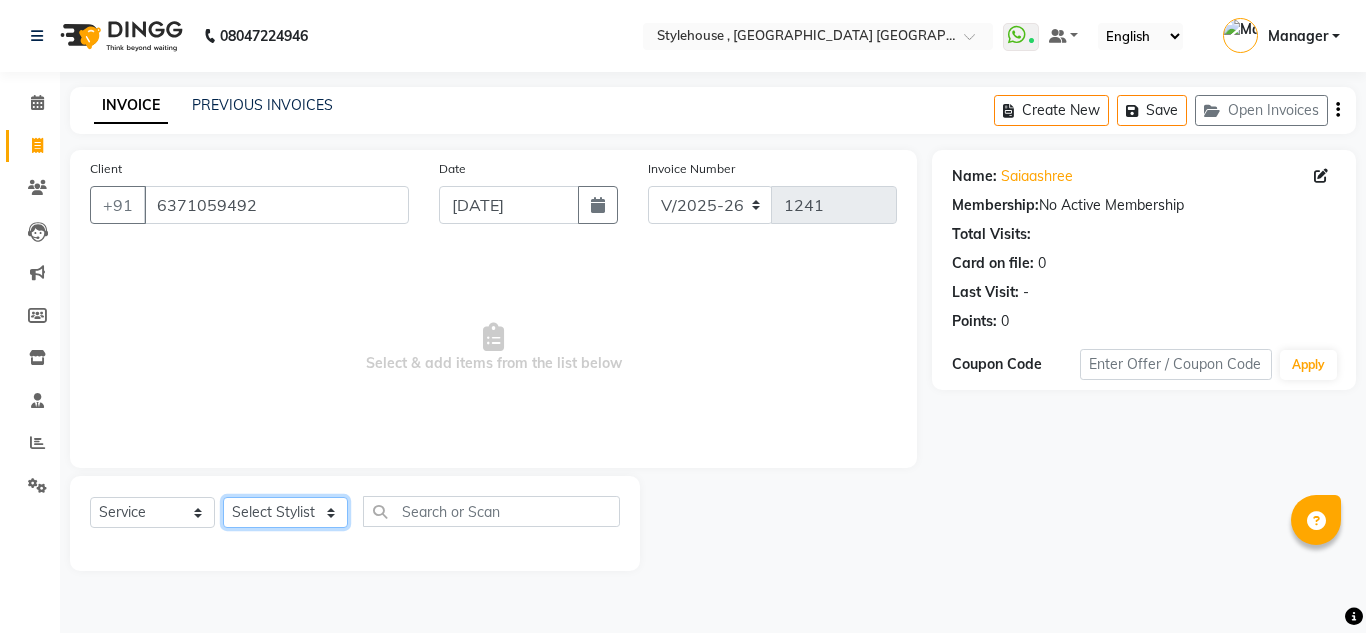 select on "78233" 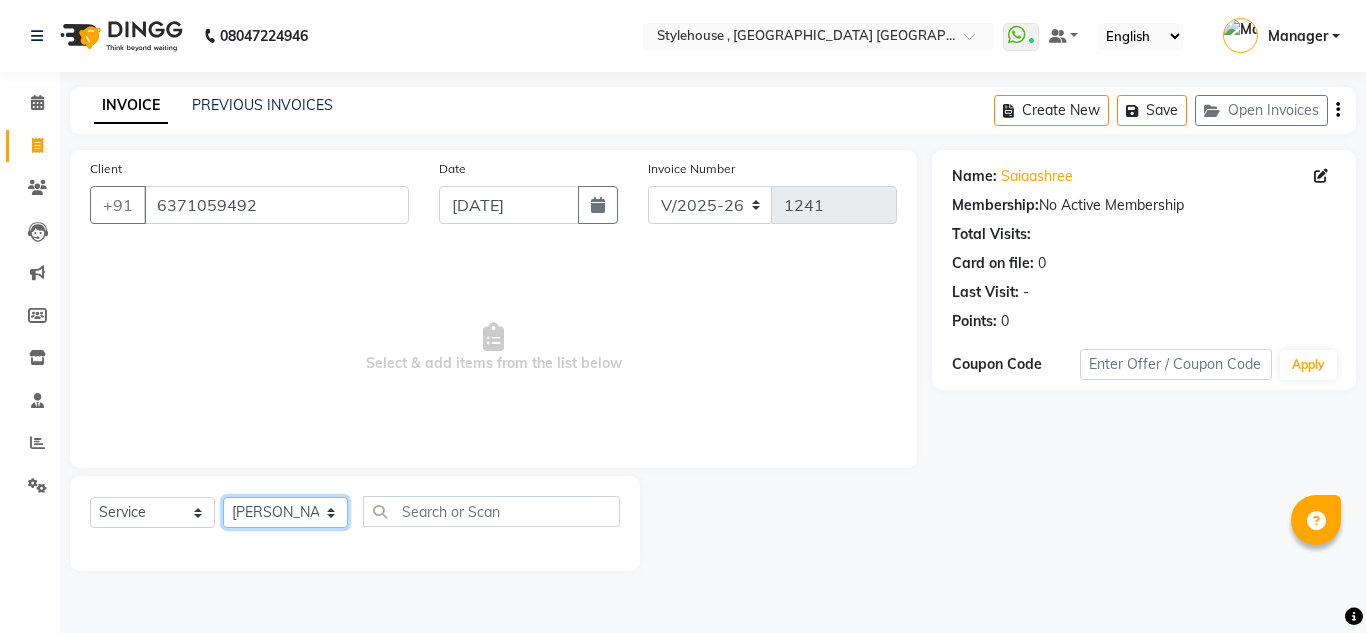 click on "Select Stylist [PERSON_NAME] [PERSON_NAME] [PERSON_NAME] [PERSON_NAME] PRIYA Manager [PERSON_NAME] [PERSON_NAME] [PERSON_NAME] PRIYANKA NANDA PUJA [PERSON_NAME] [PERSON_NAME] [PERSON_NAME] SAMEER [PERSON_NAME] [PERSON_NAME]" 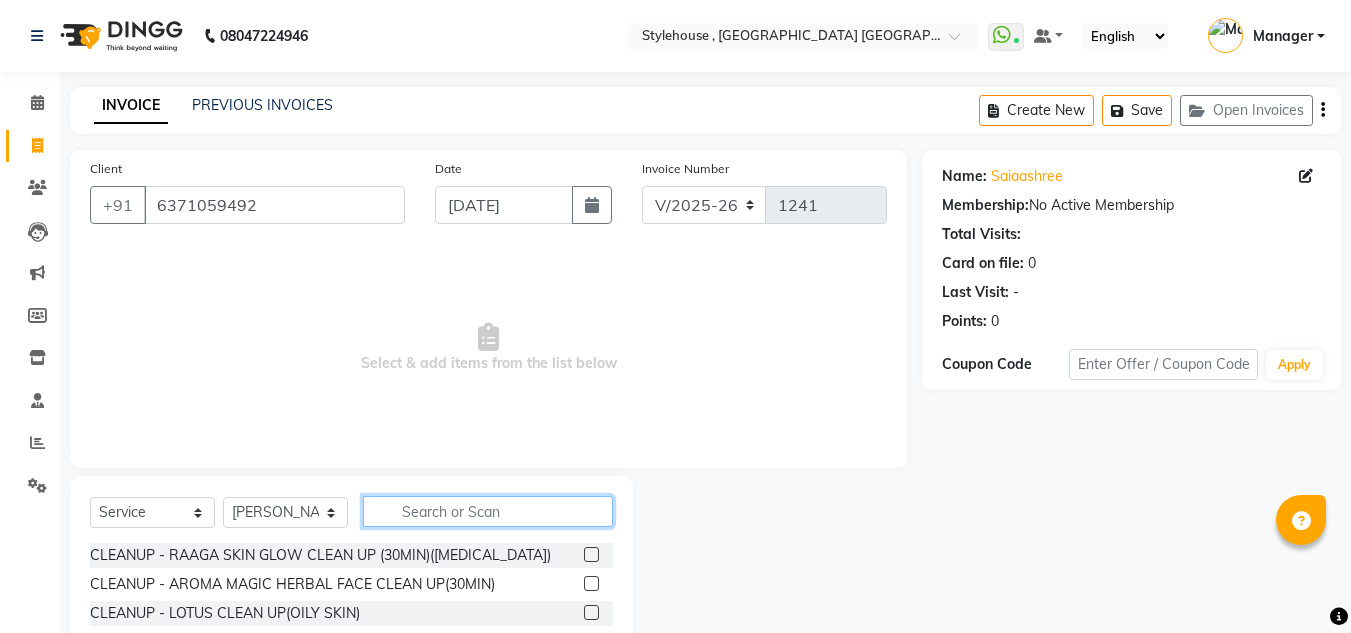 click 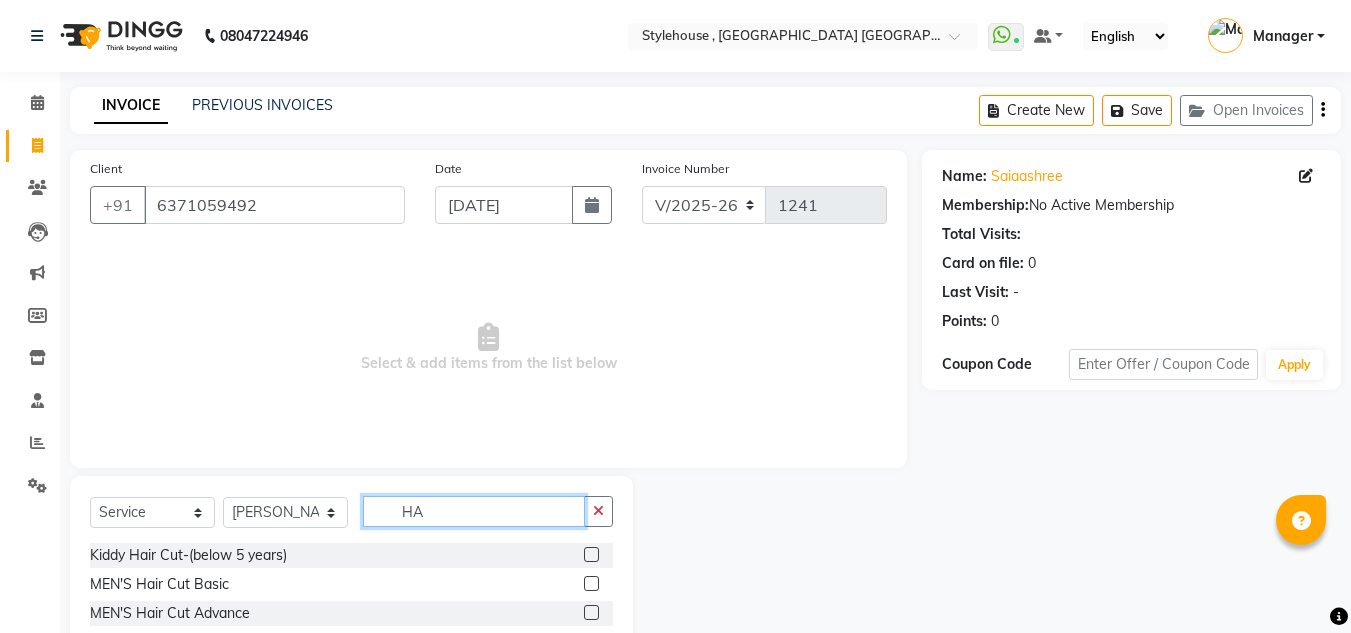 type on "H" 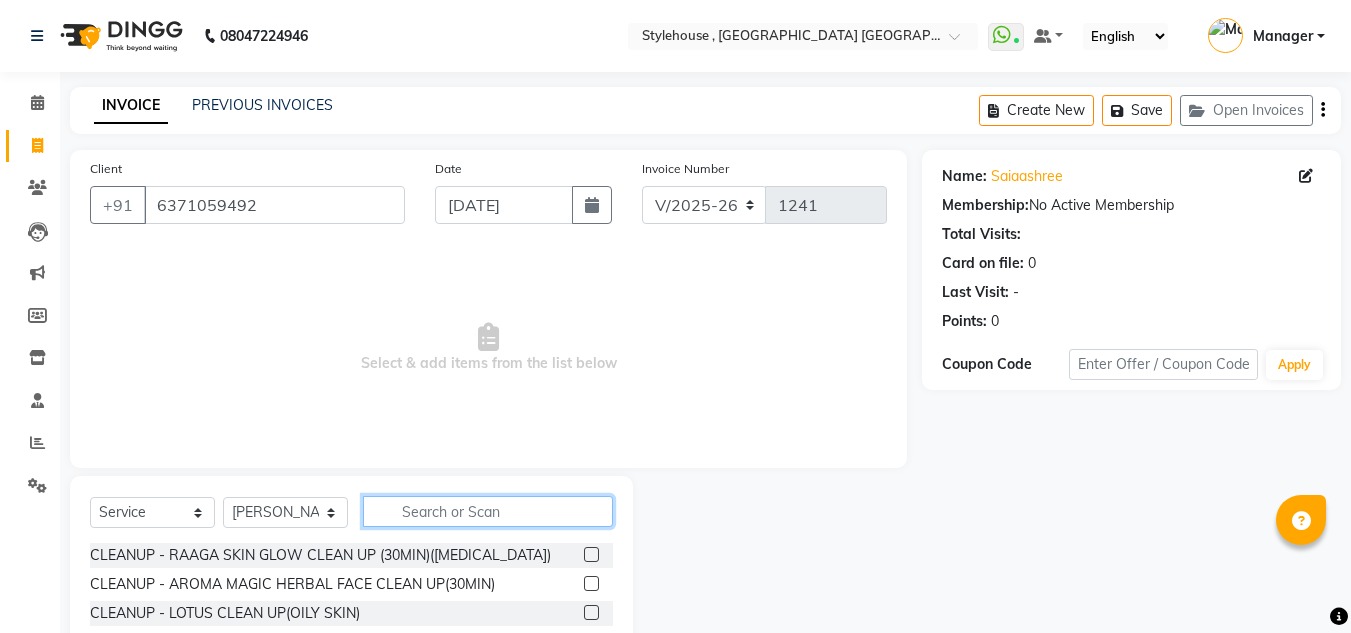 type on "H" 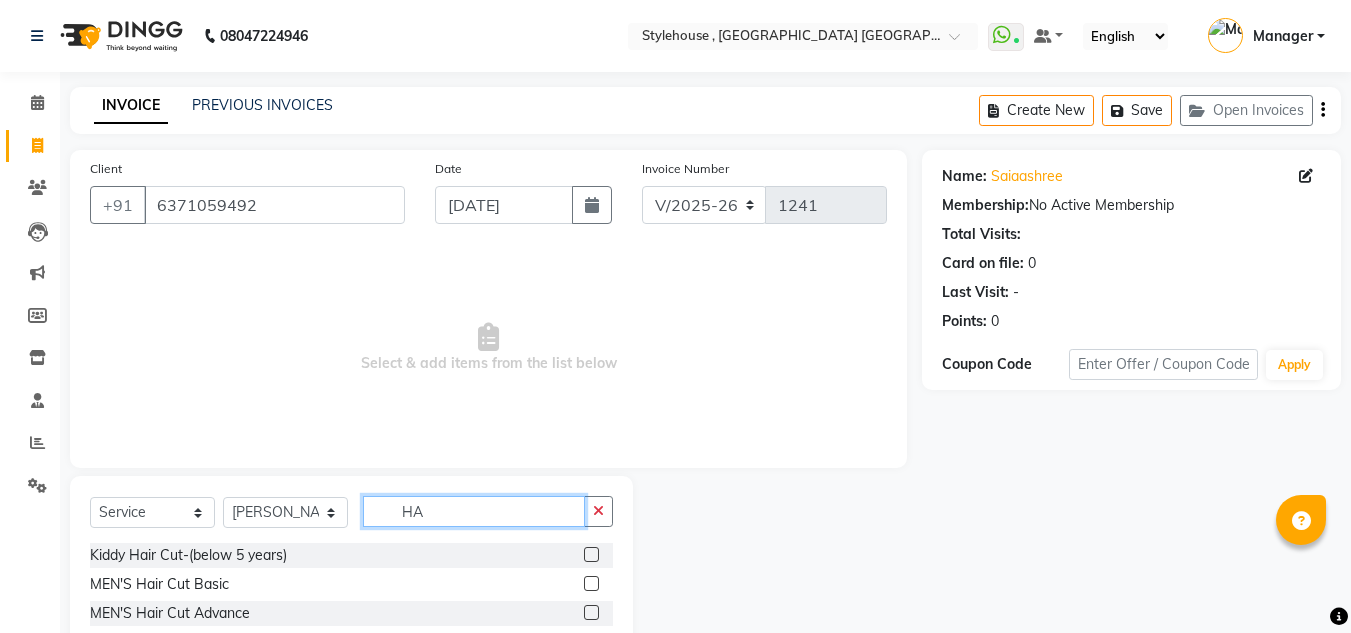 type on "H" 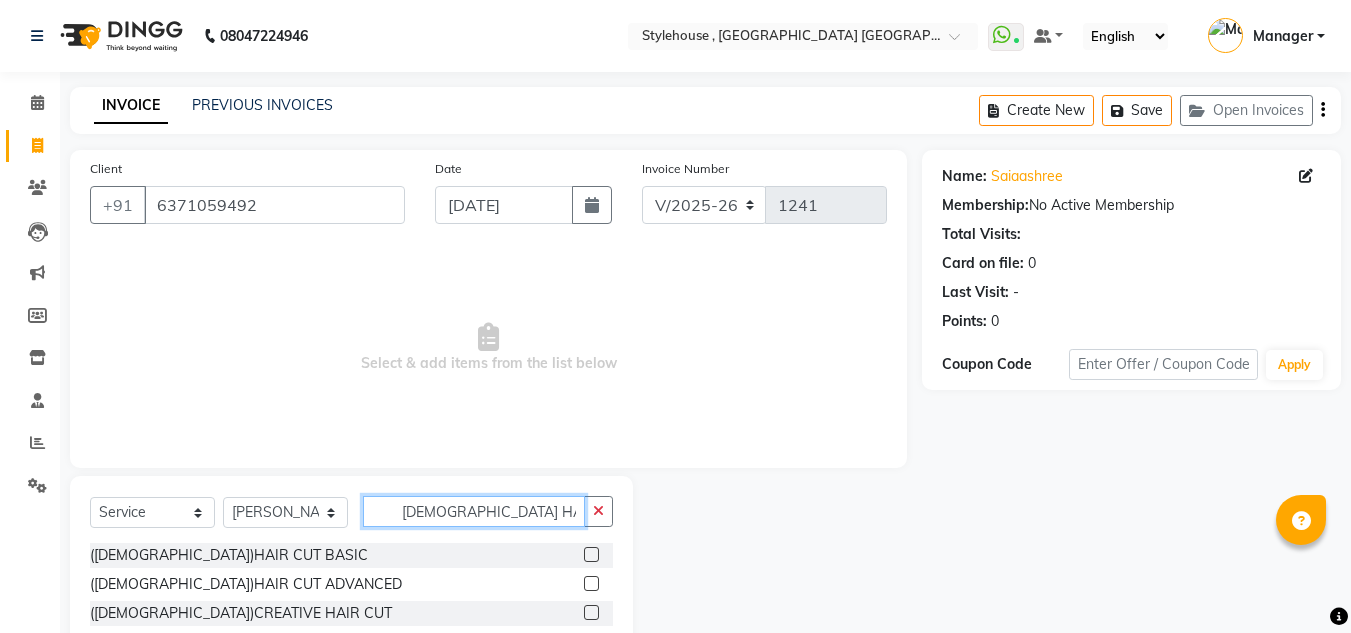 type on "LADIES HAIR CUT" 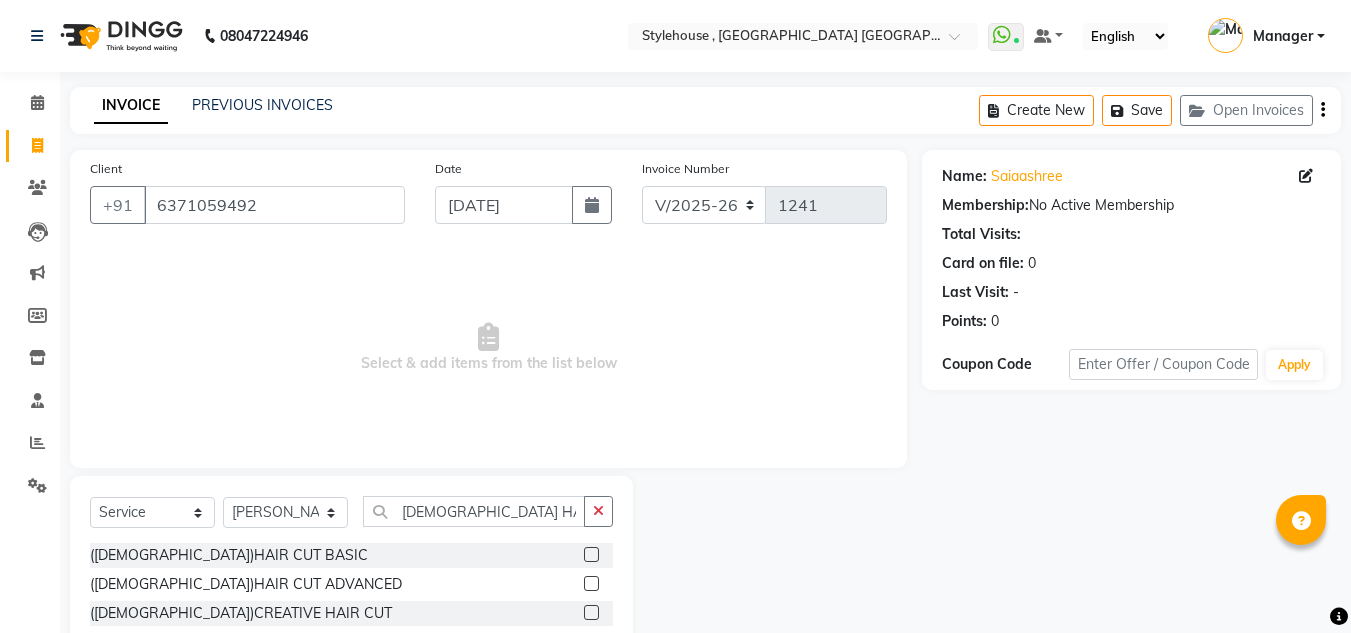 click 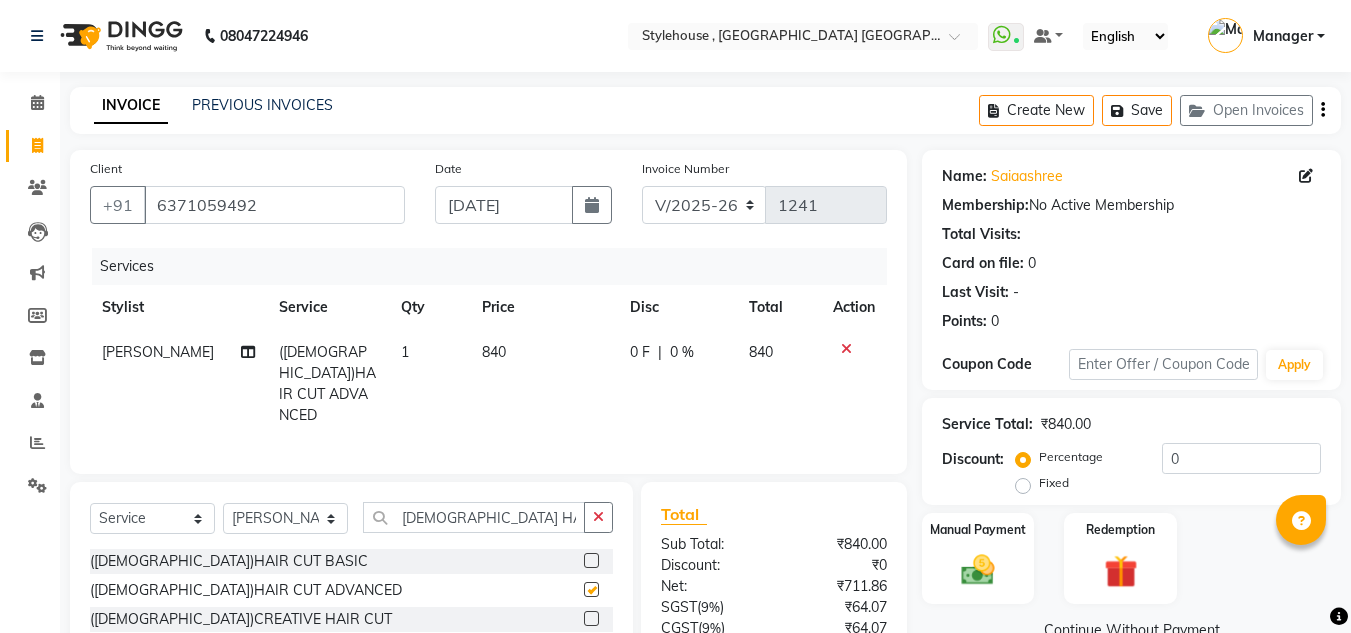 checkbox on "false" 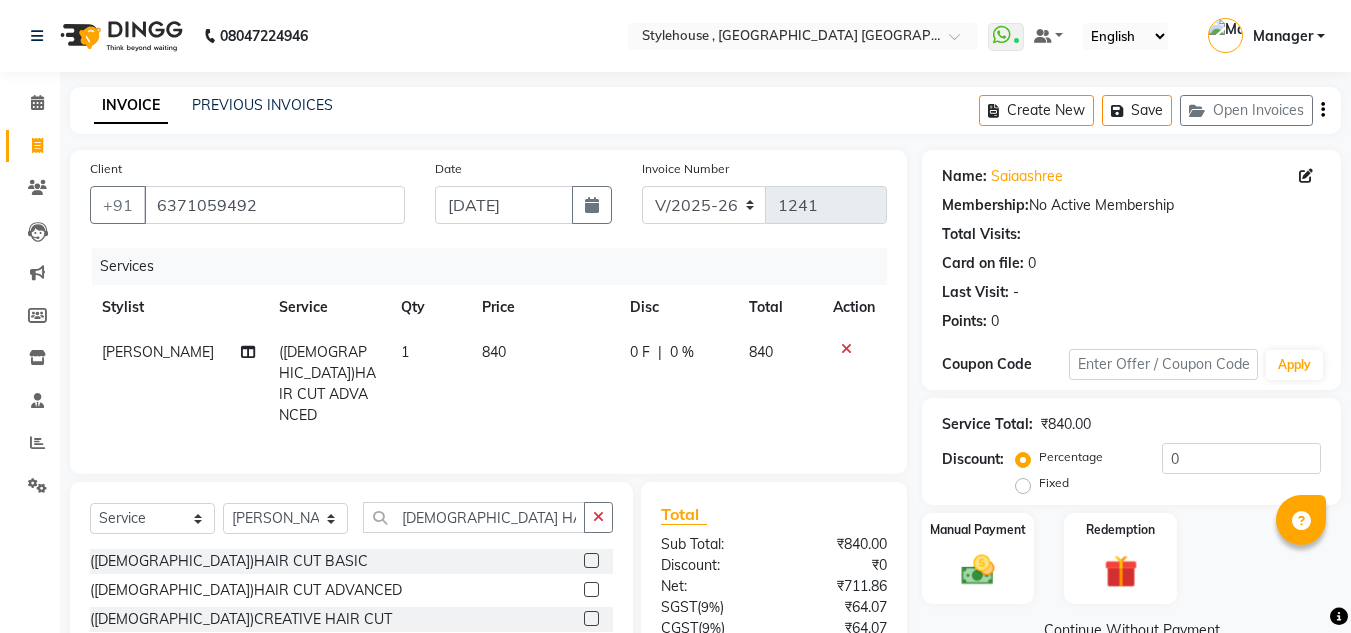 scroll, scrollTop: 100, scrollLeft: 0, axis: vertical 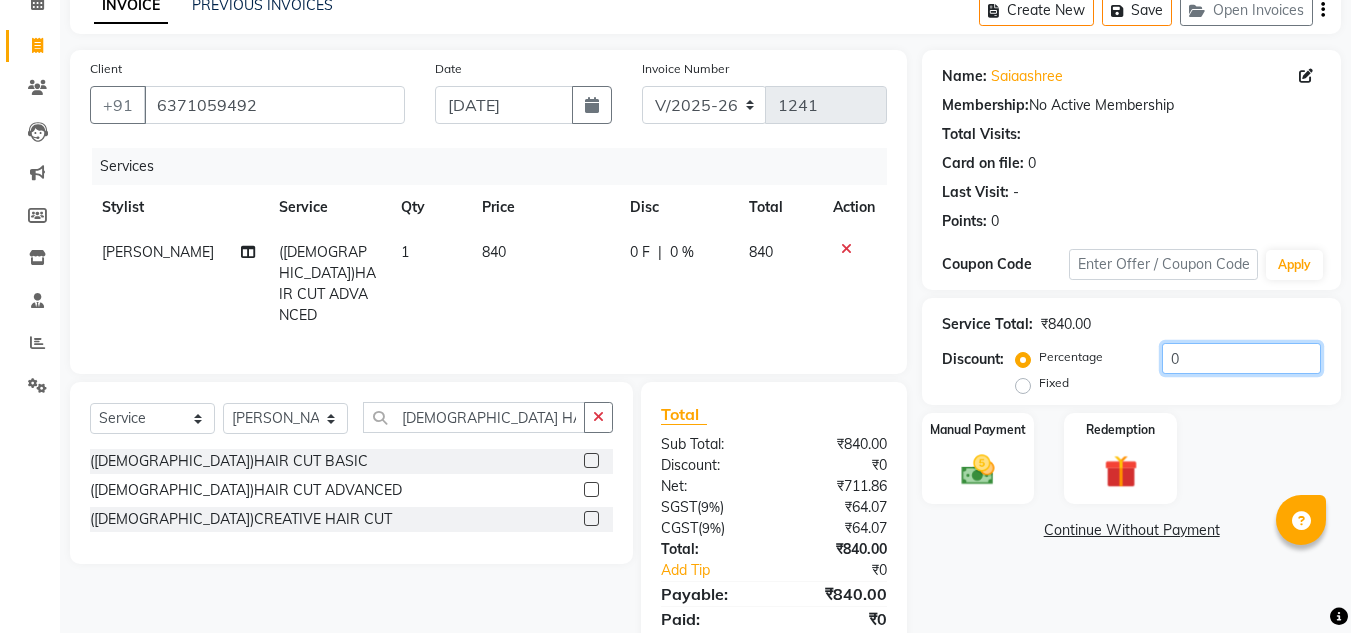 click on "0" 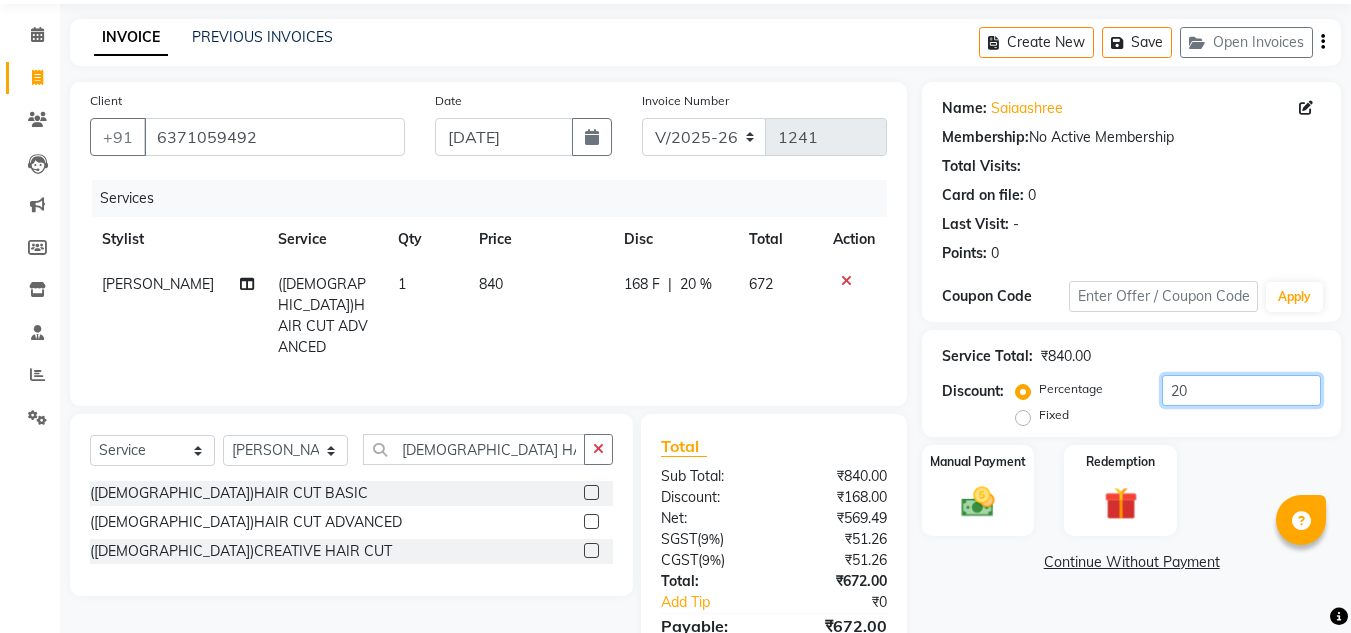scroll, scrollTop: 67, scrollLeft: 0, axis: vertical 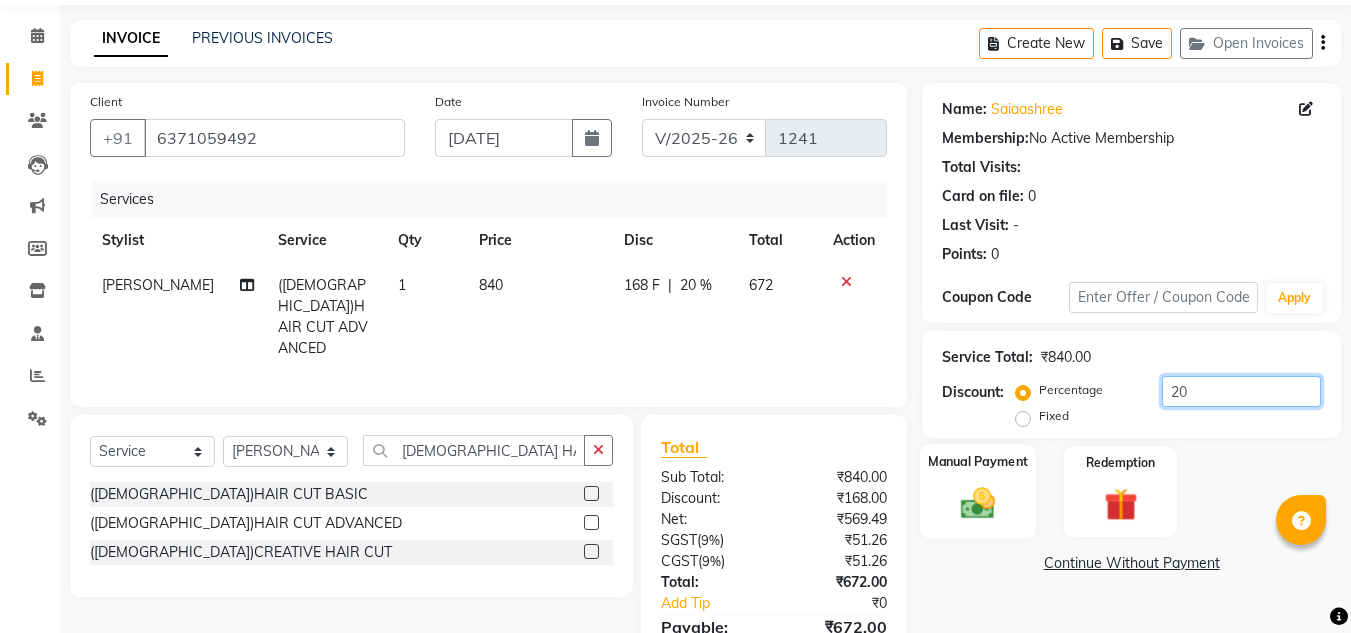 type on "20" 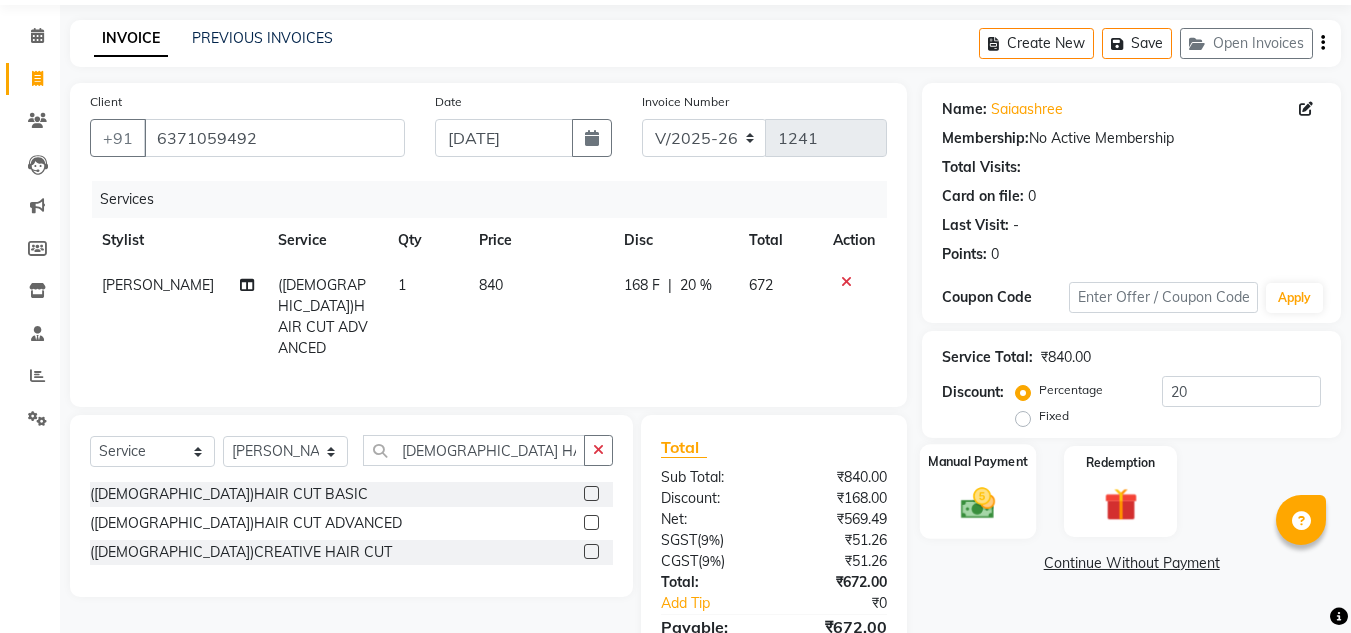 click 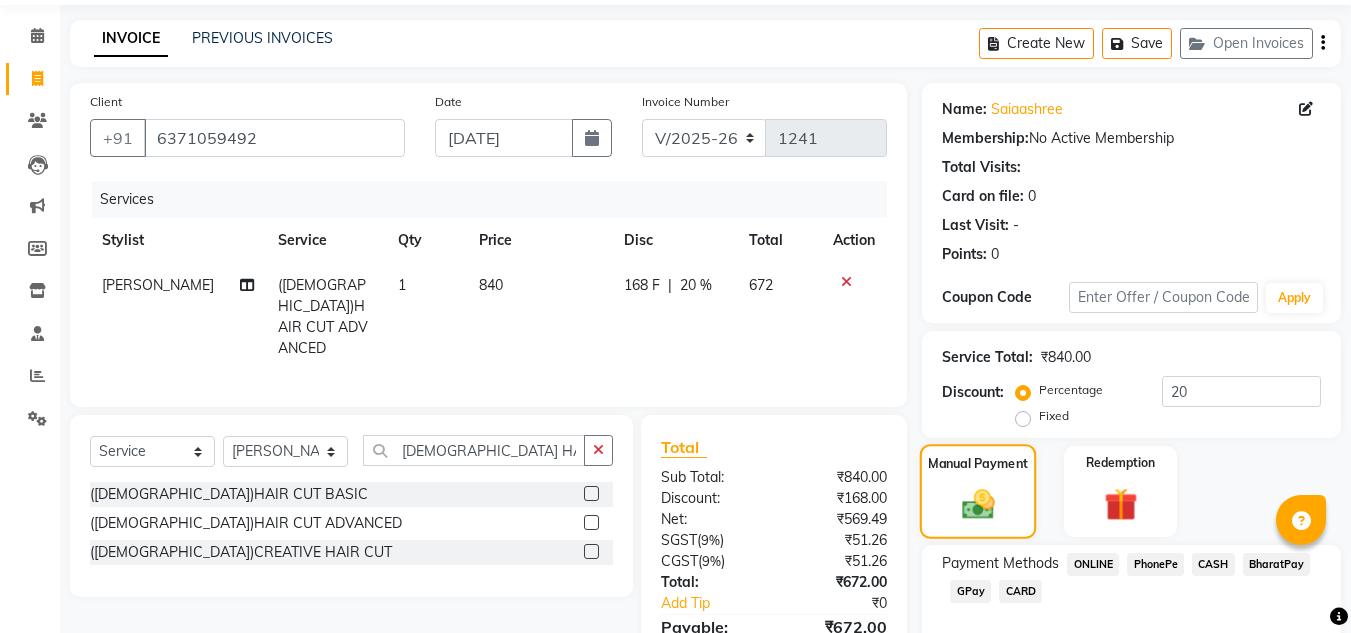 scroll, scrollTop: 170, scrollLeft: 0, axis: vertical 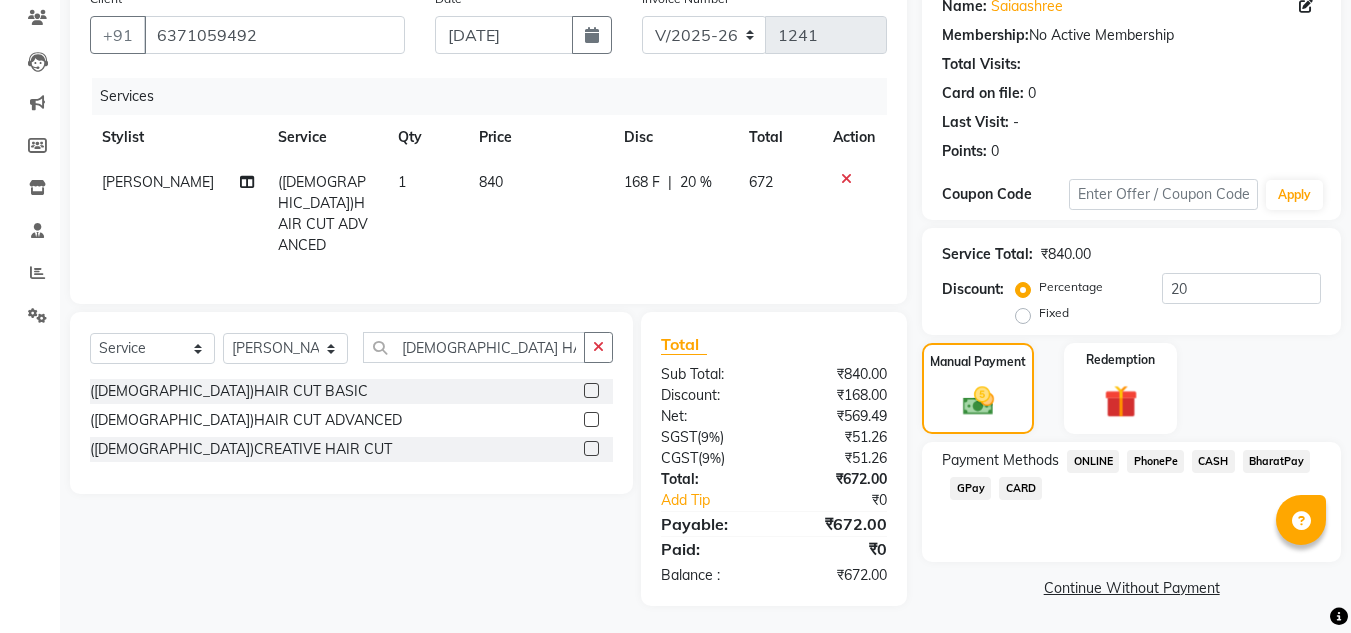 click on "CASH" 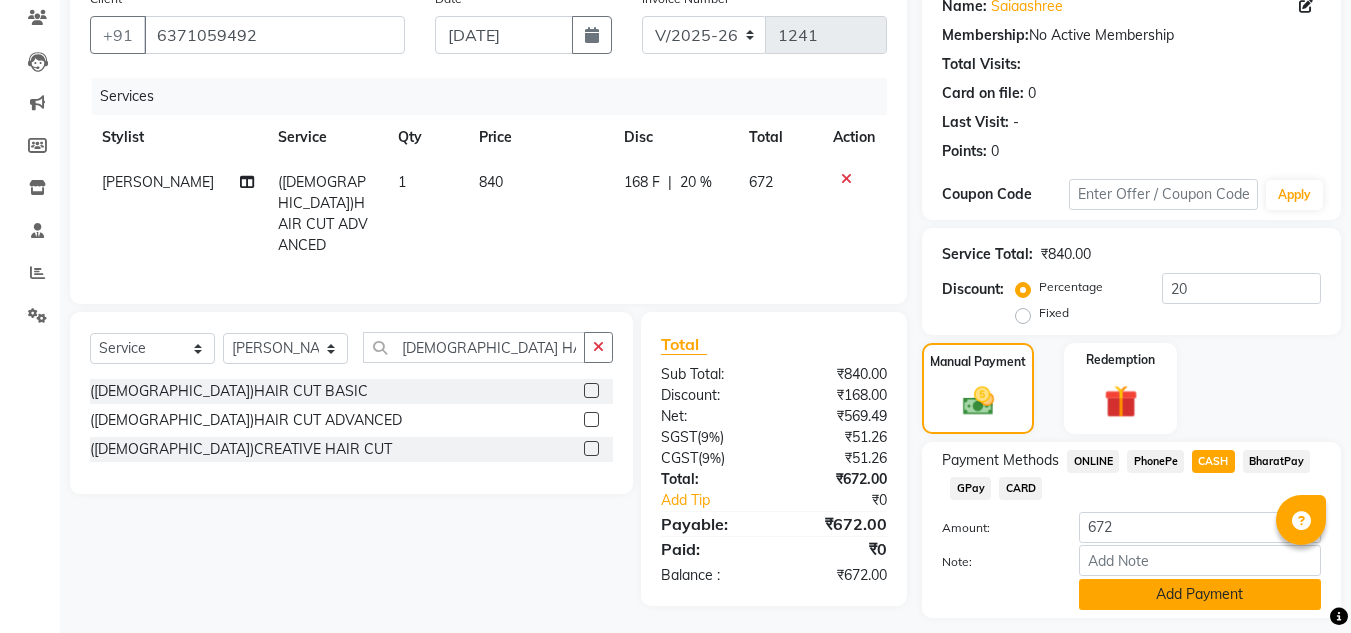 scroll, scrollTop: 226, scrollLeft: 0, axis: vertical 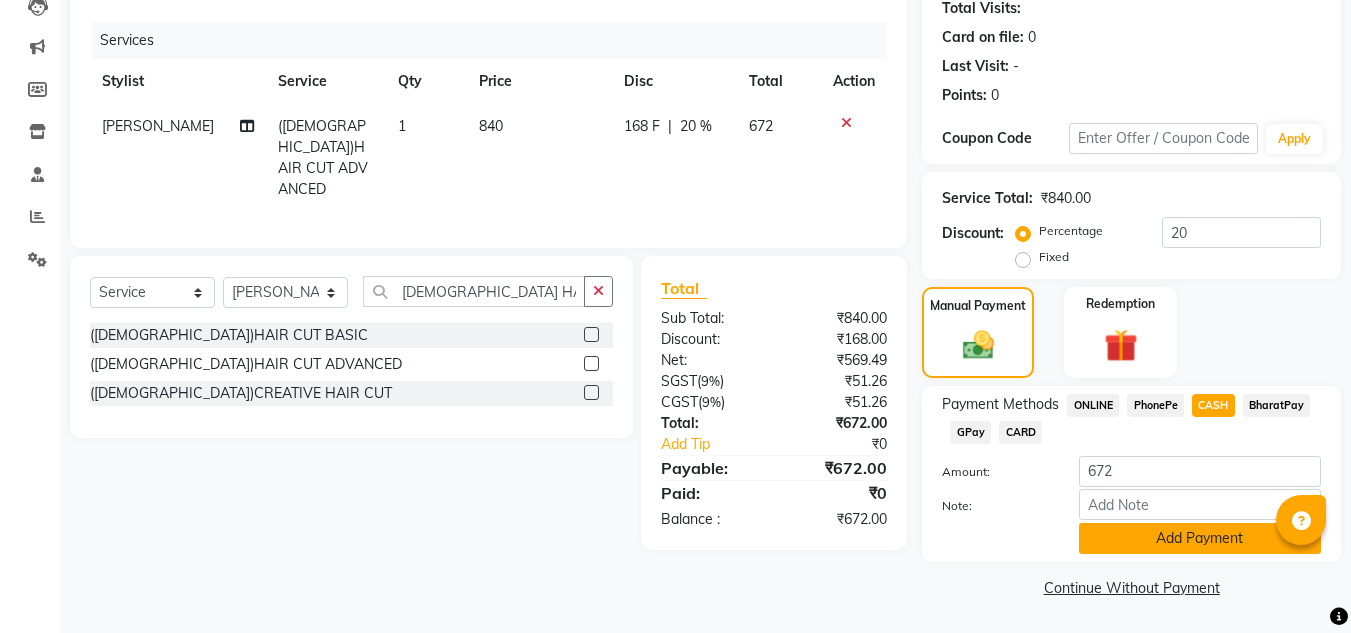 click on "Add Payment" 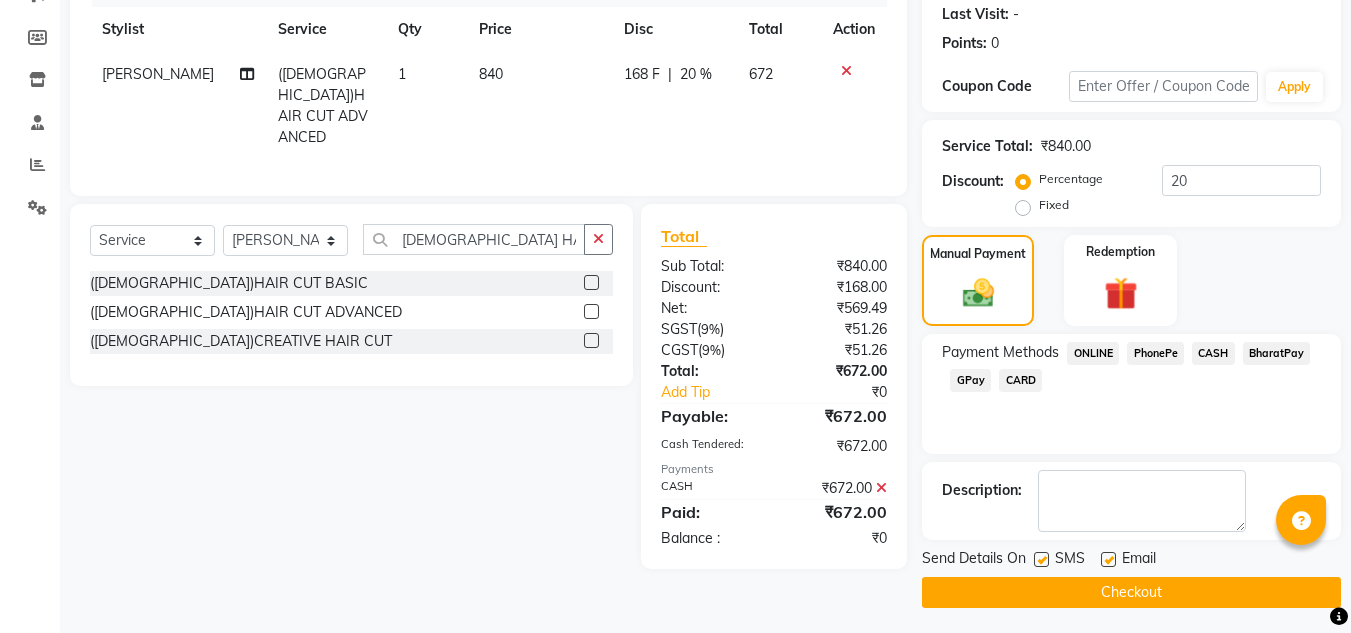 scroll, scrollTop: 283, scrollLeft: 0, axis: vertical 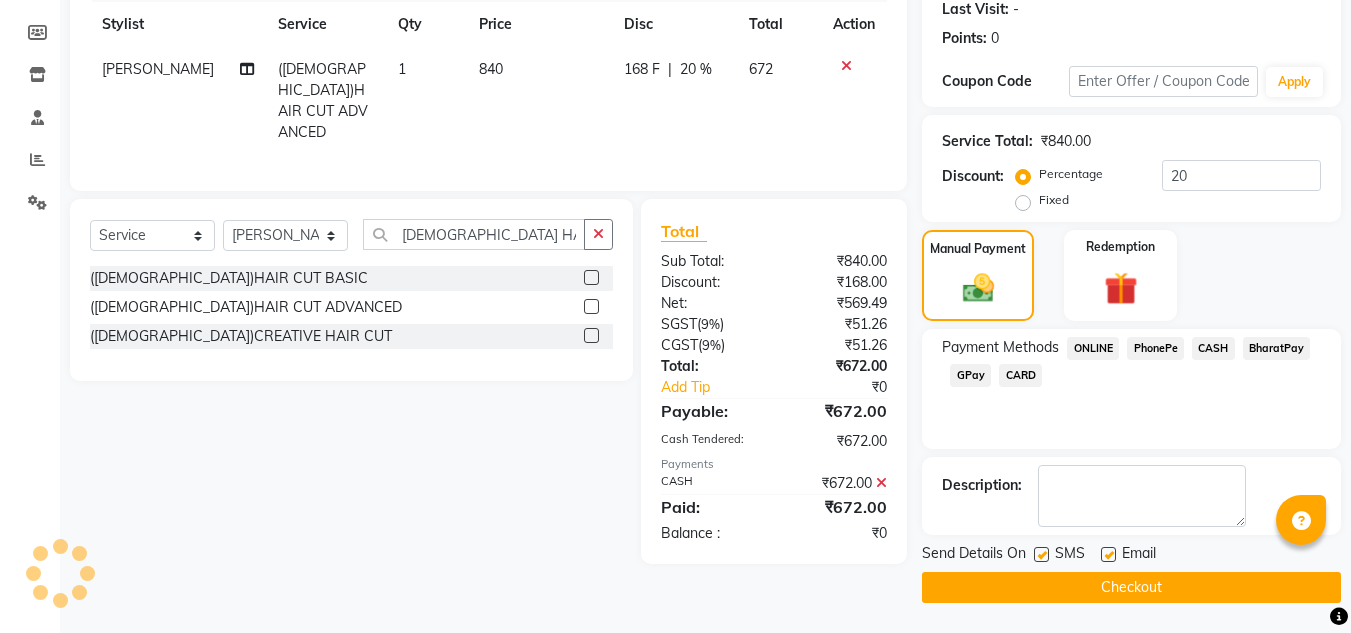 click on "Checkout" 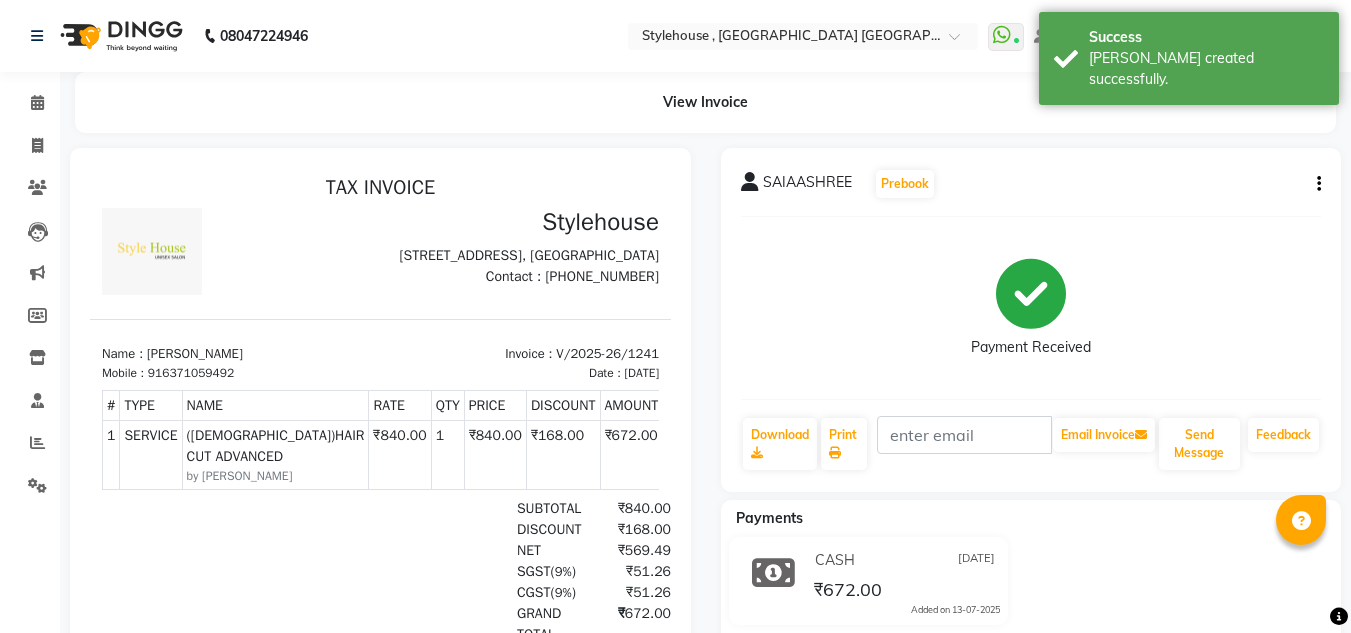 scroll, scrollTop: 0, scrollLeft: 0, axis: both 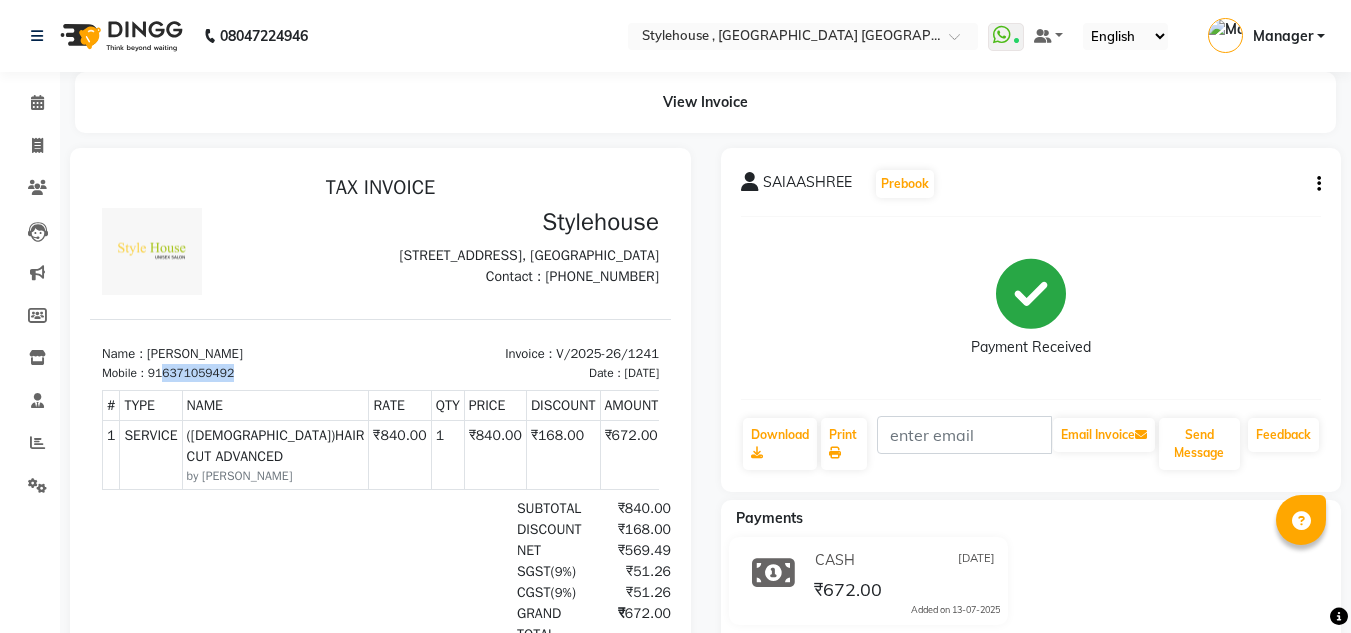 drag, startPoint x: 164, startPoint y: 408, endPoint x: 261, endPoint y: 405, distance: 97.04638 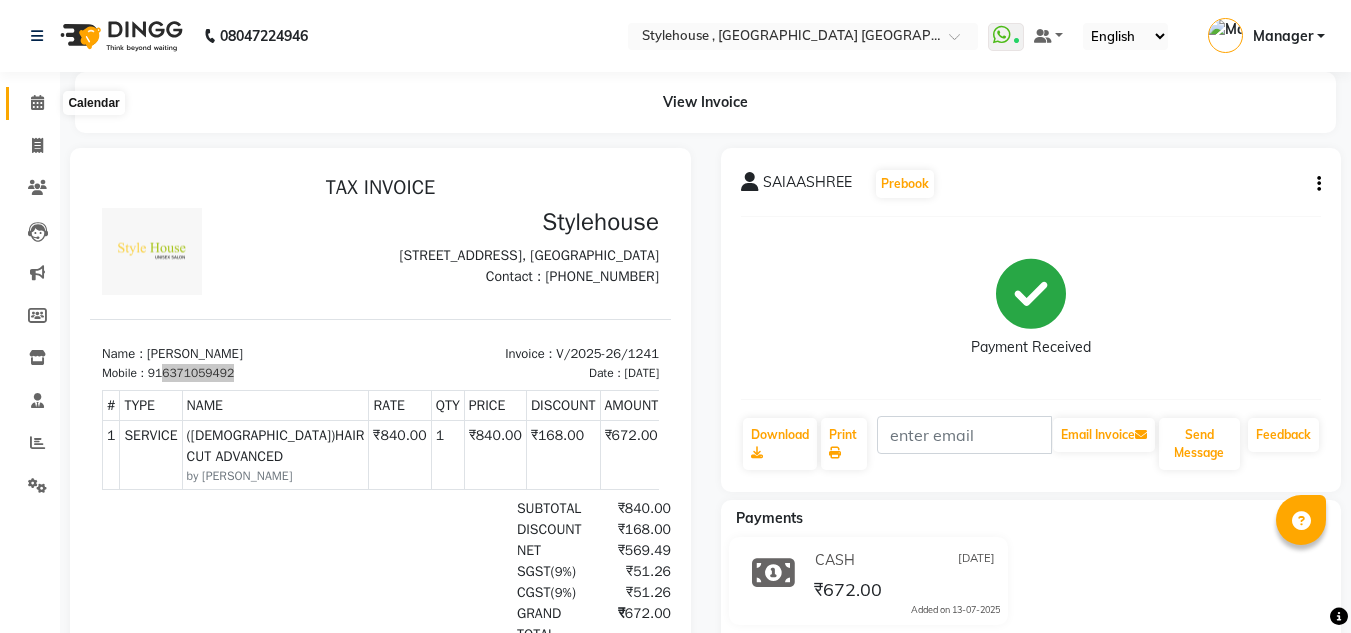 click 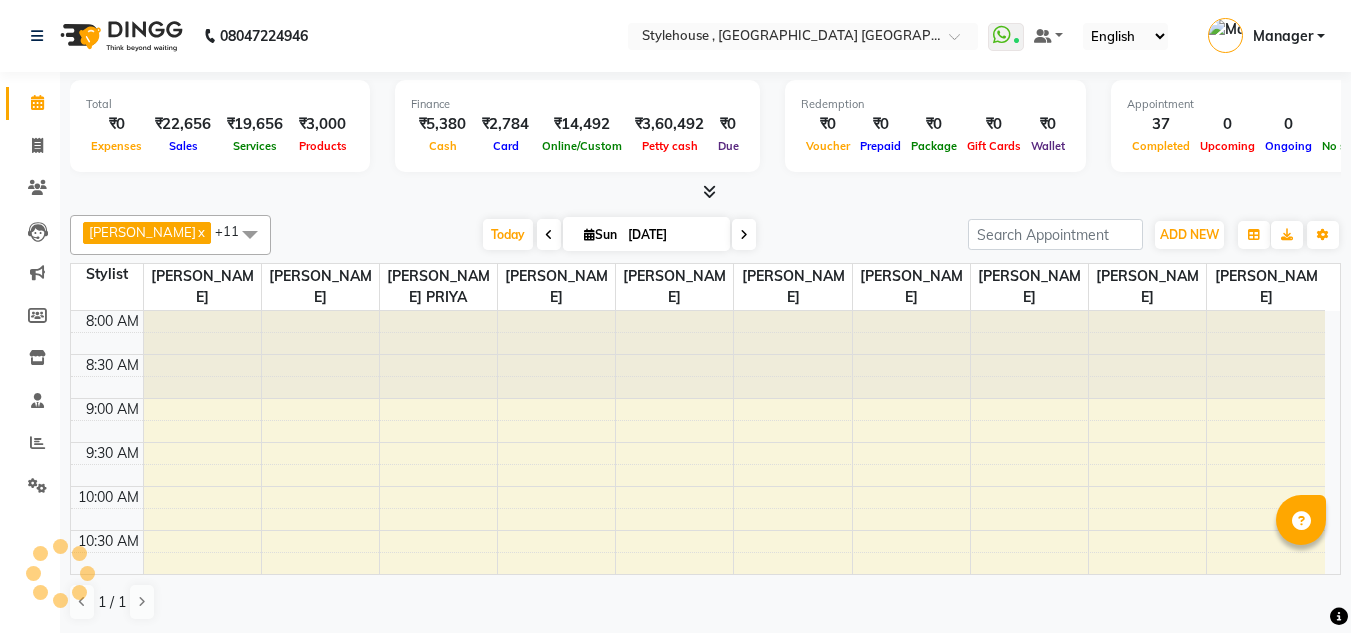 scroll, scrollTop: 842, scrollLeft: 0, axis: vertical 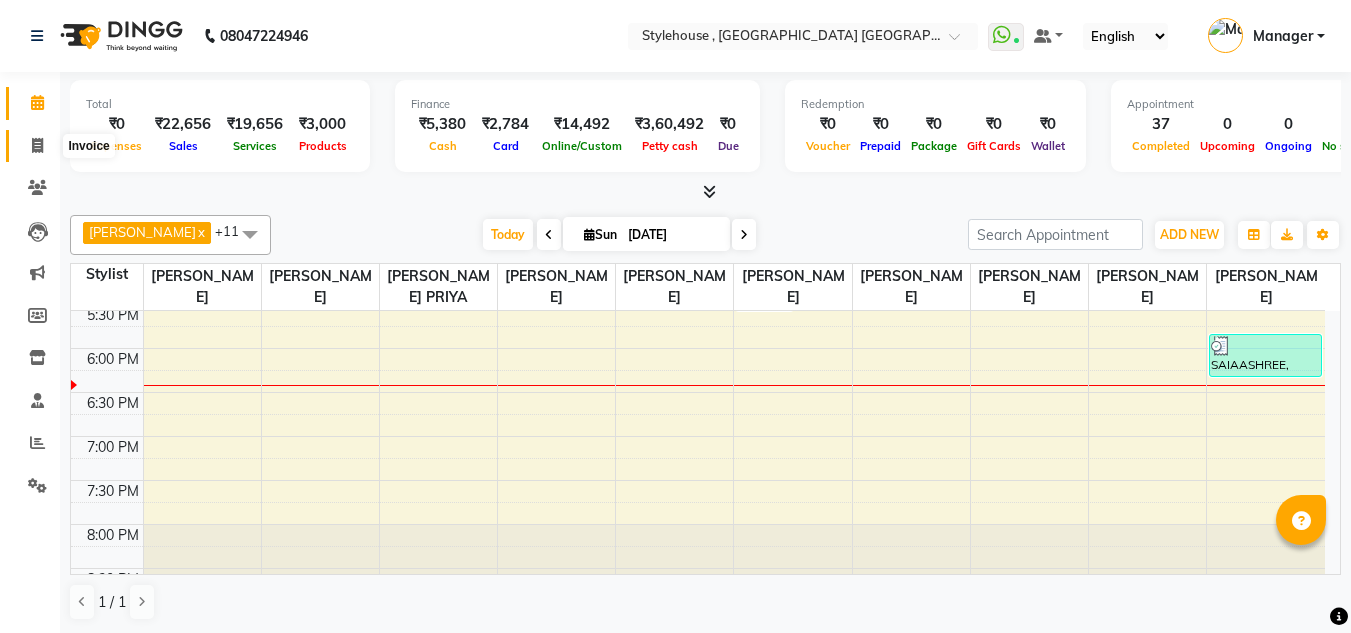click 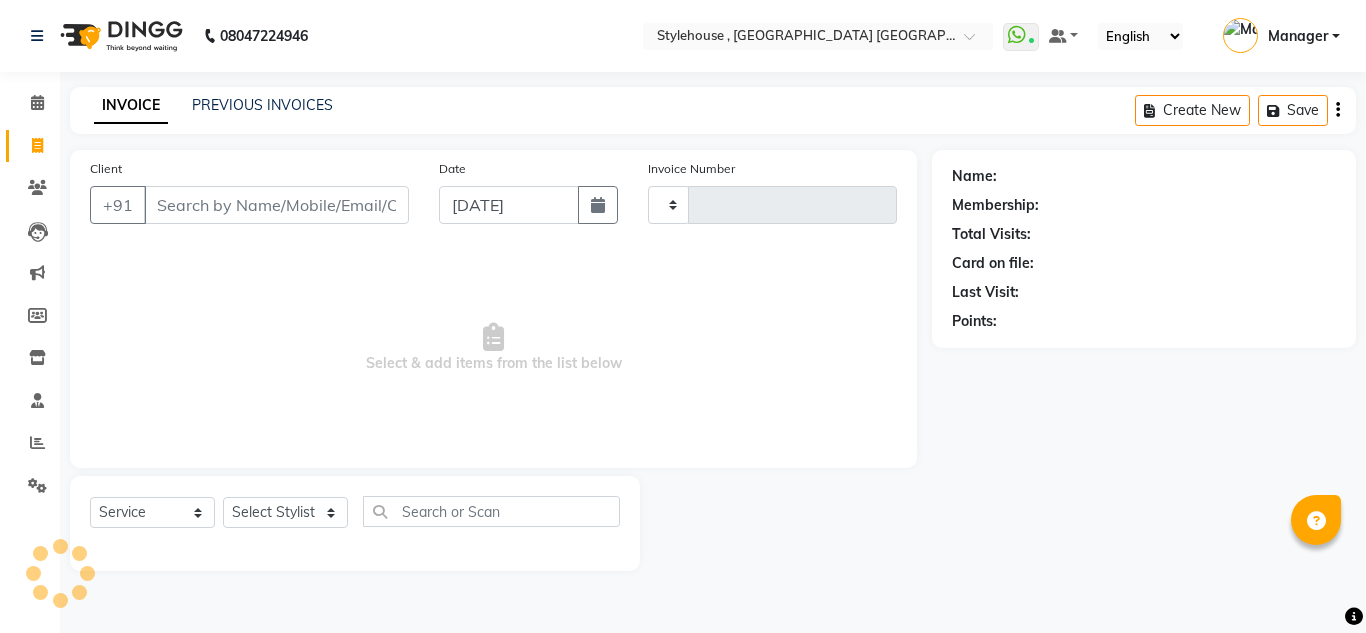 click on "Client +91" 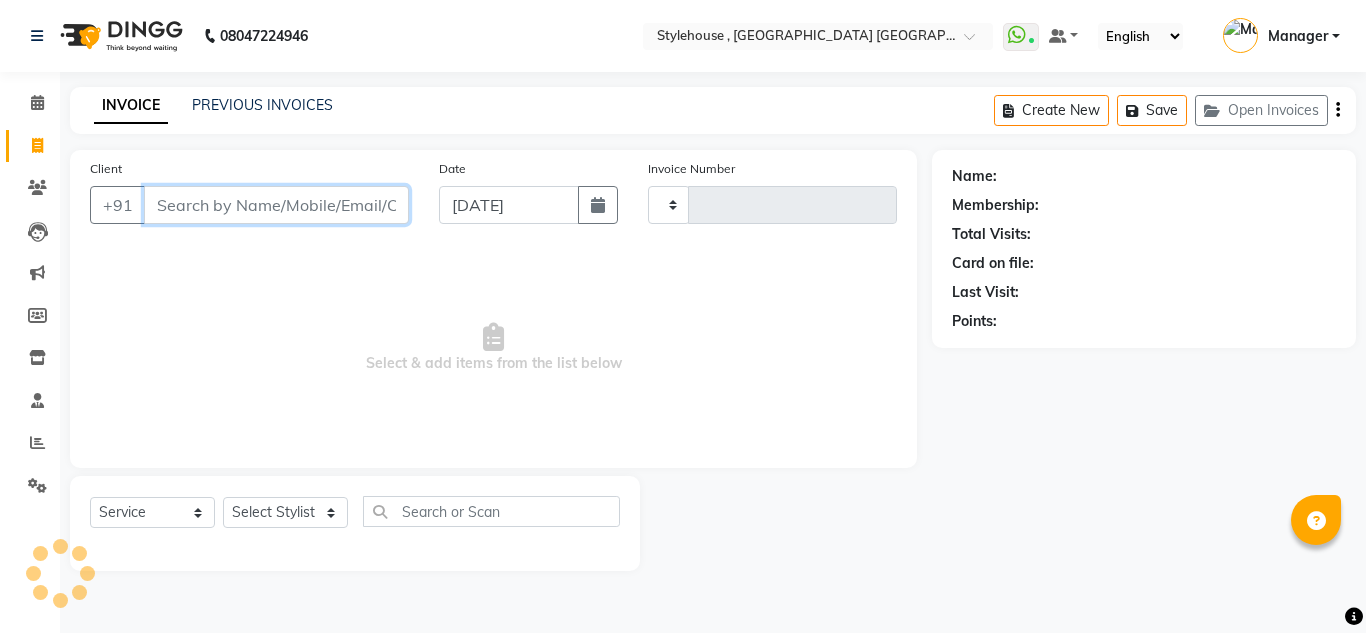 drag, startPoint x: 295, startPoint y: 215, endPoint x: 287, endPoint y: 204, distance: 13.601471 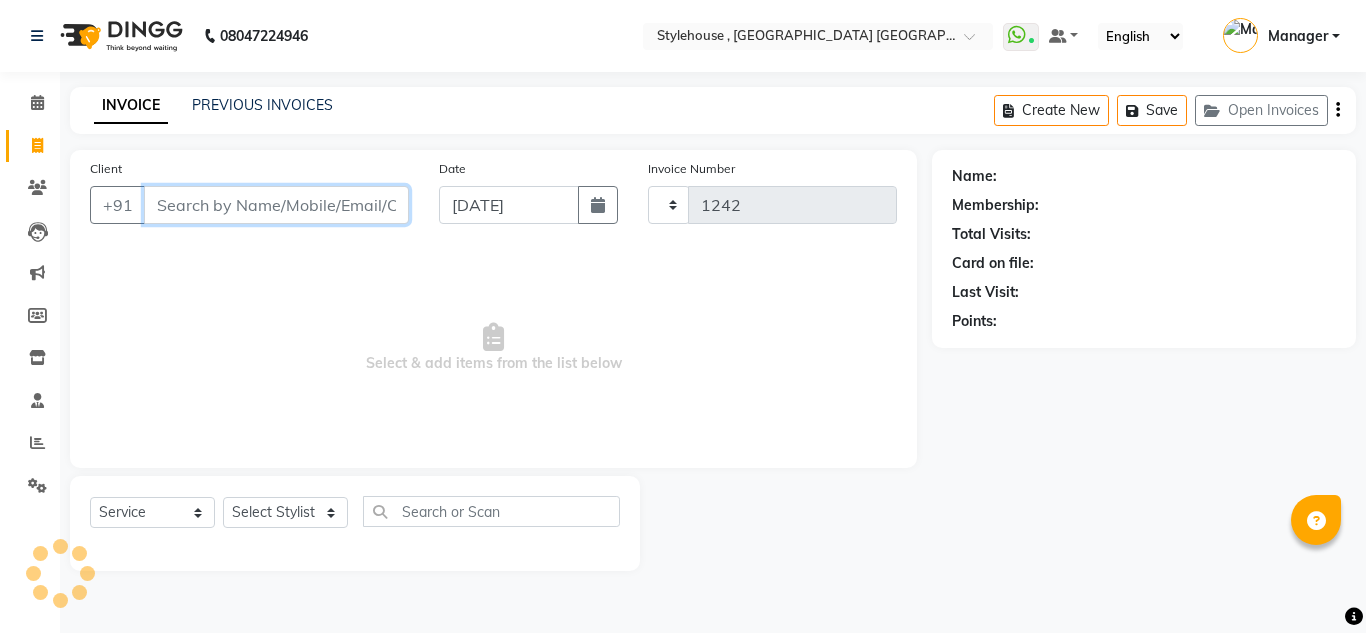 select on "7793" 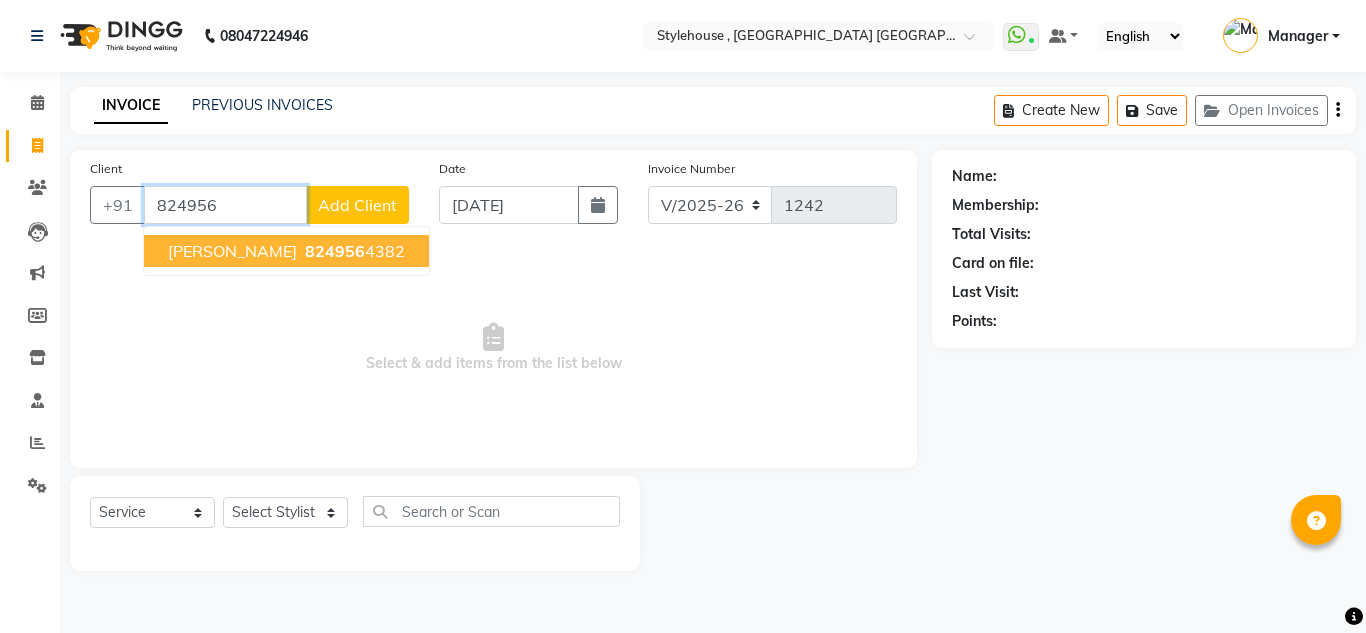 click on "824956 4382" at bounding box center [353, 251] 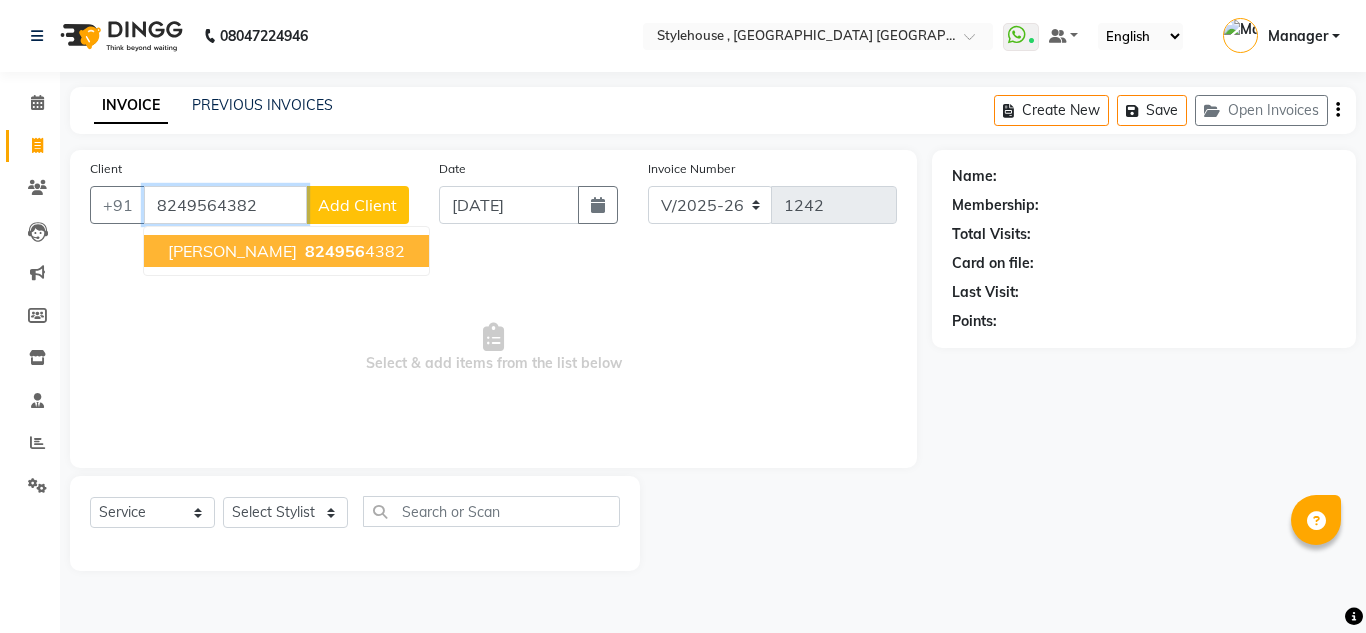type on "8249564382" 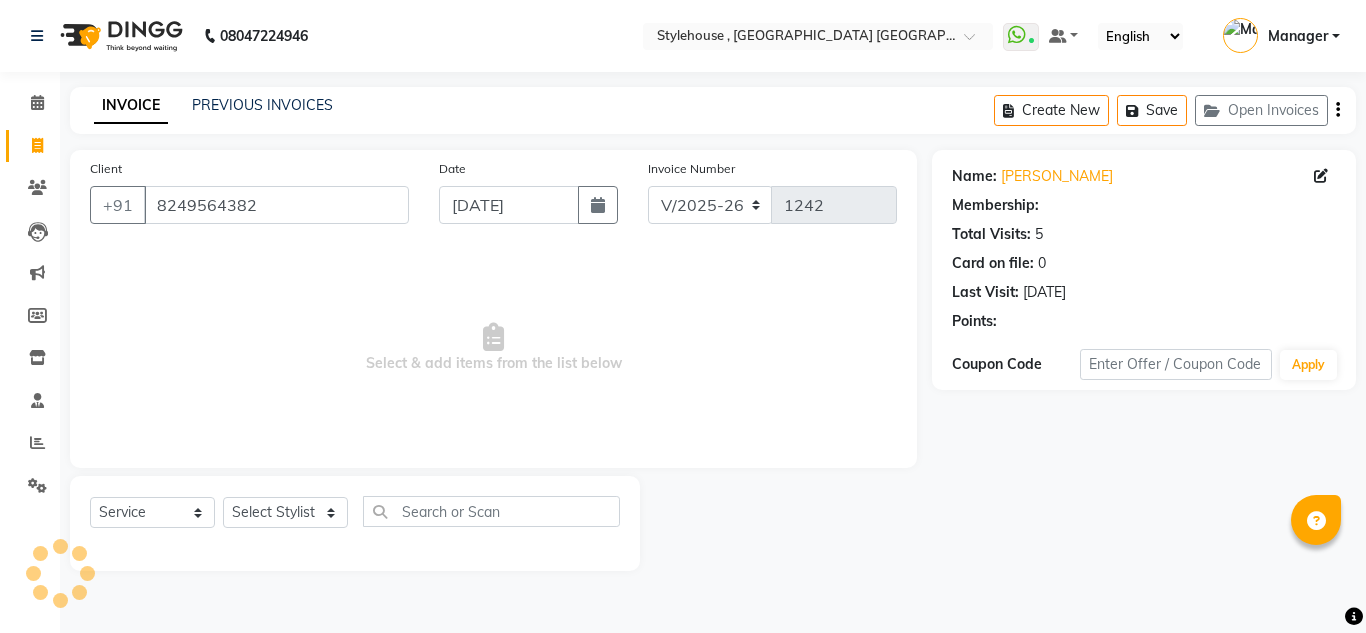 select on "1: Object" 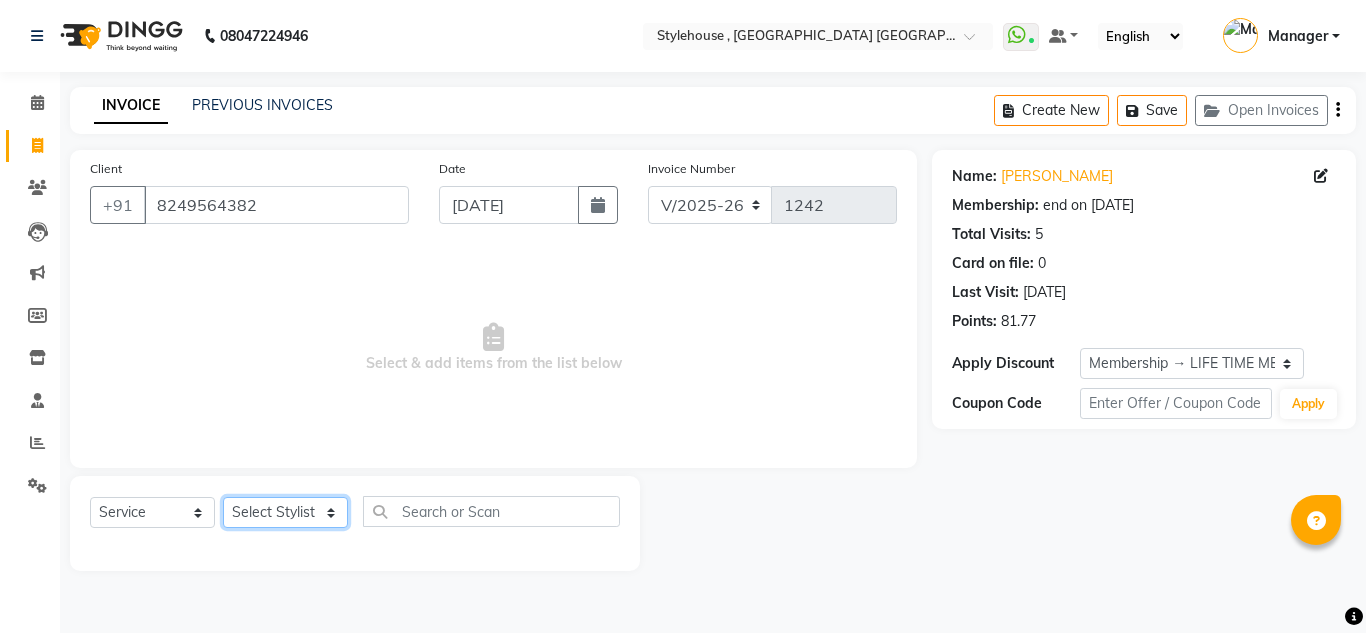 click on "Select Stylist [PERSON_NAME] [PERSON_NAME] [PERSON_NAME] [PERSON_NAME] PRIYA Manager [PERSON_NAME] [PERSON_NAME] [PERSON_NAME] PRIYANKA NANDA PUJA [PERSON_NAME] [PERSON_NAME] [PERSON_NAME] SAMEER [PERSON_NAME] [PERSON_NAME]" 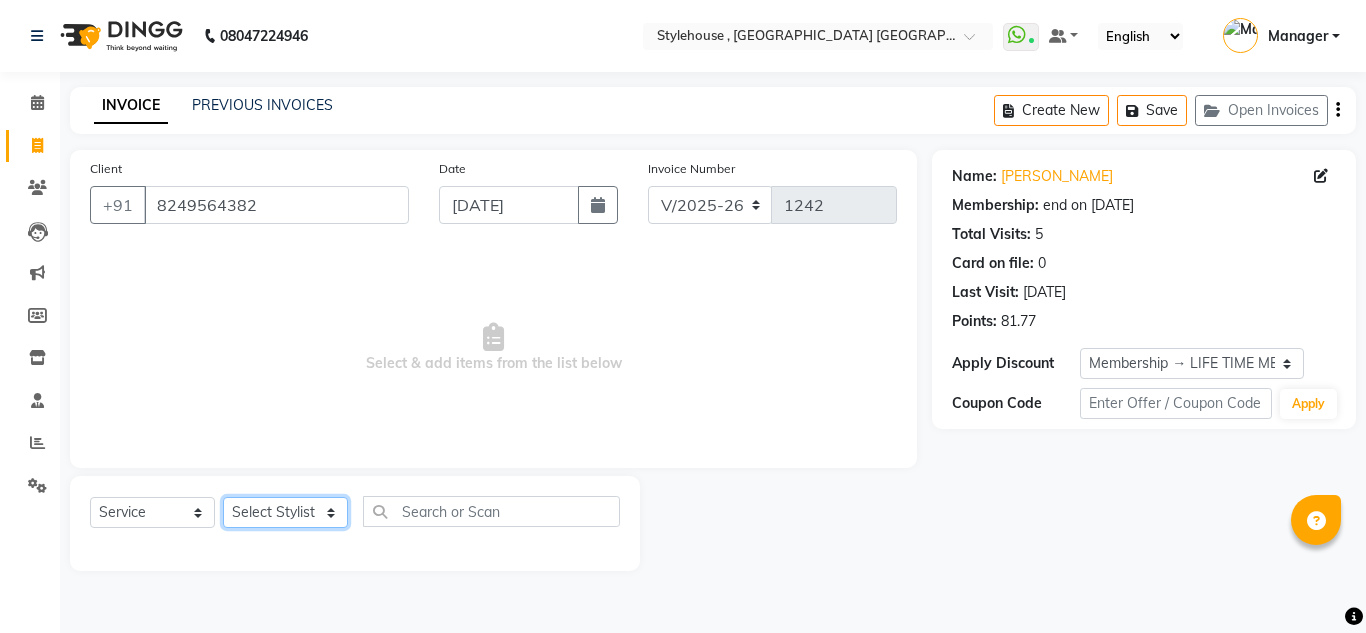 select on "69900" 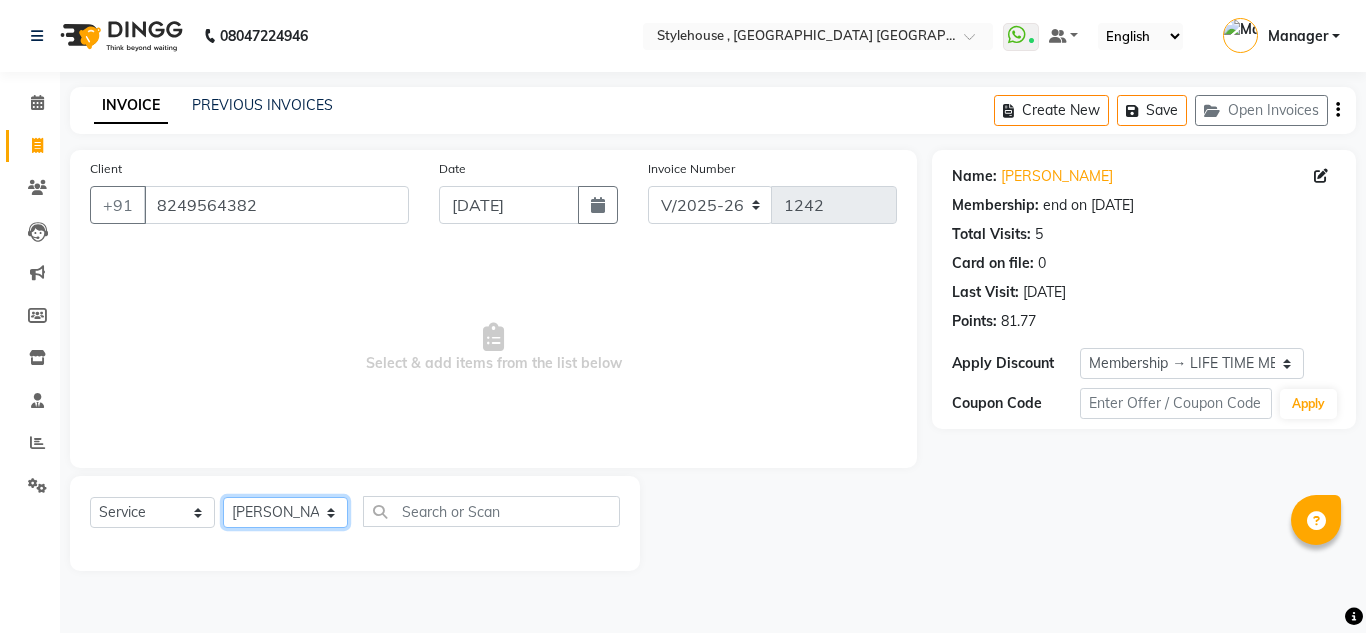 click on "Select Stylist [PERSON_NAME] [PERSON_NAME] [PERSON_NAME] [PERSON_NAME] PRIYA Manager [PERSON_NAME] [PERSON_NAME] [PERSON_NAME] PRIYANKA NANDA PUJA [PERSON_NAME] [PERSON_NAME] [PERSON_NAME] SAMEER [PERSON_NAME] [PERSON_NAME]" 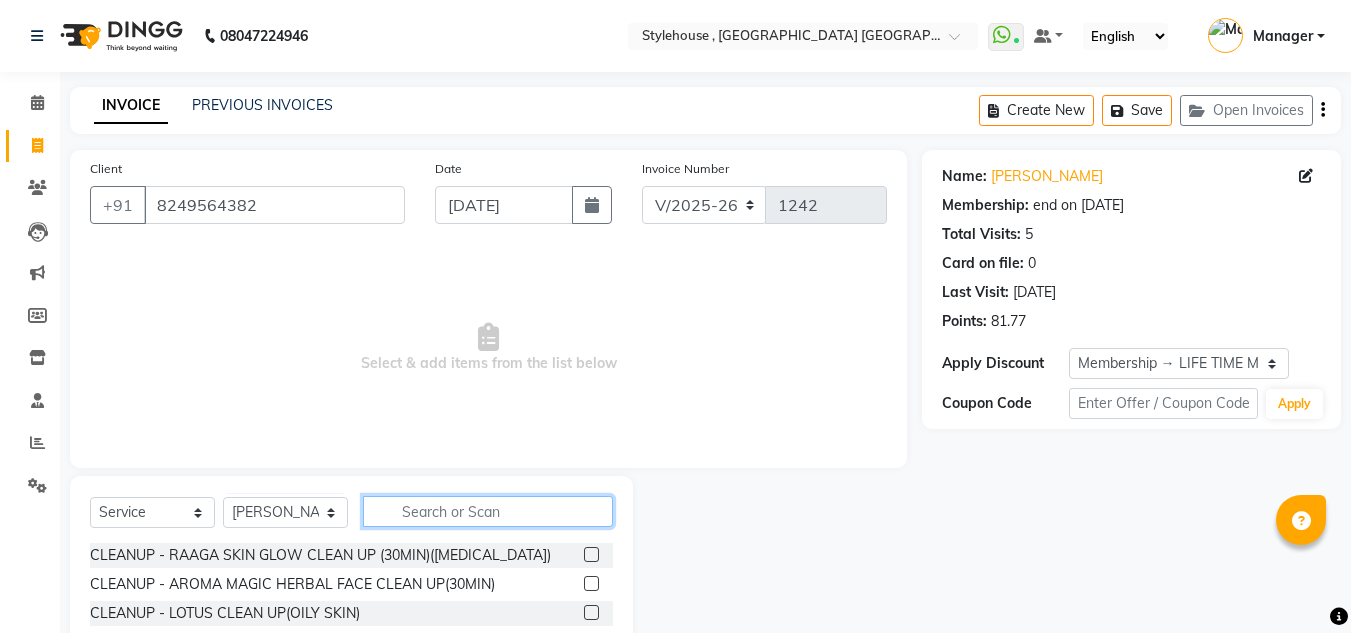 click 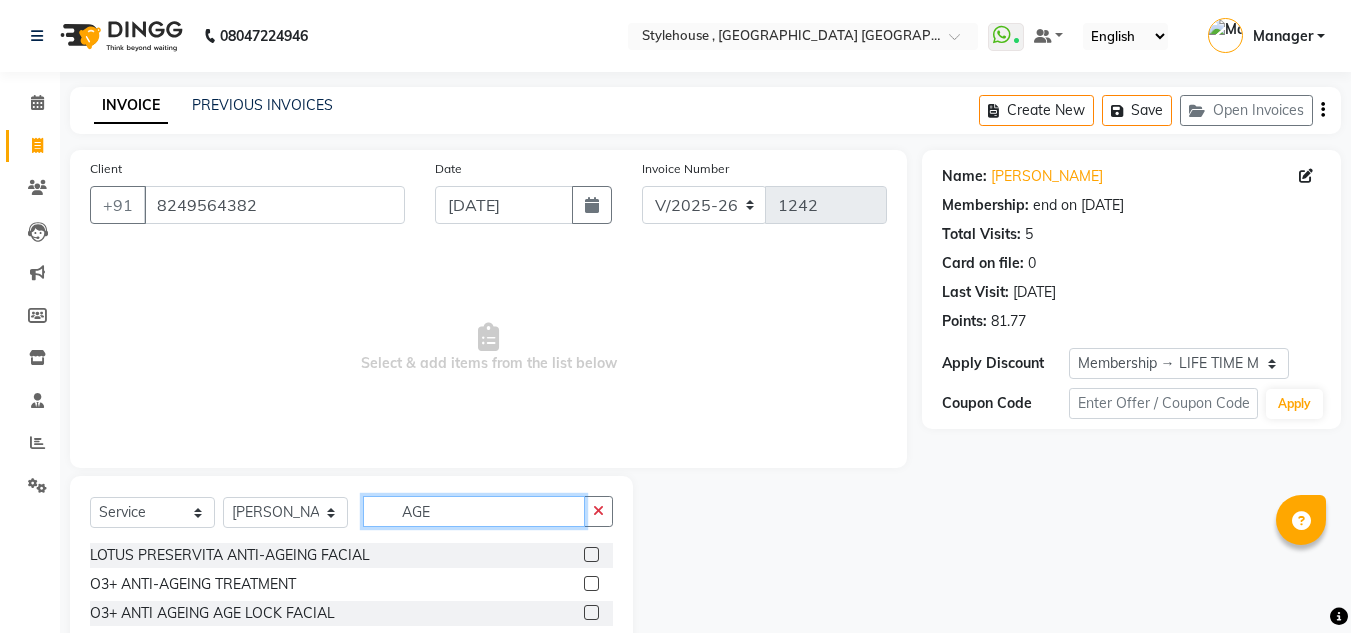 type on "AGE" 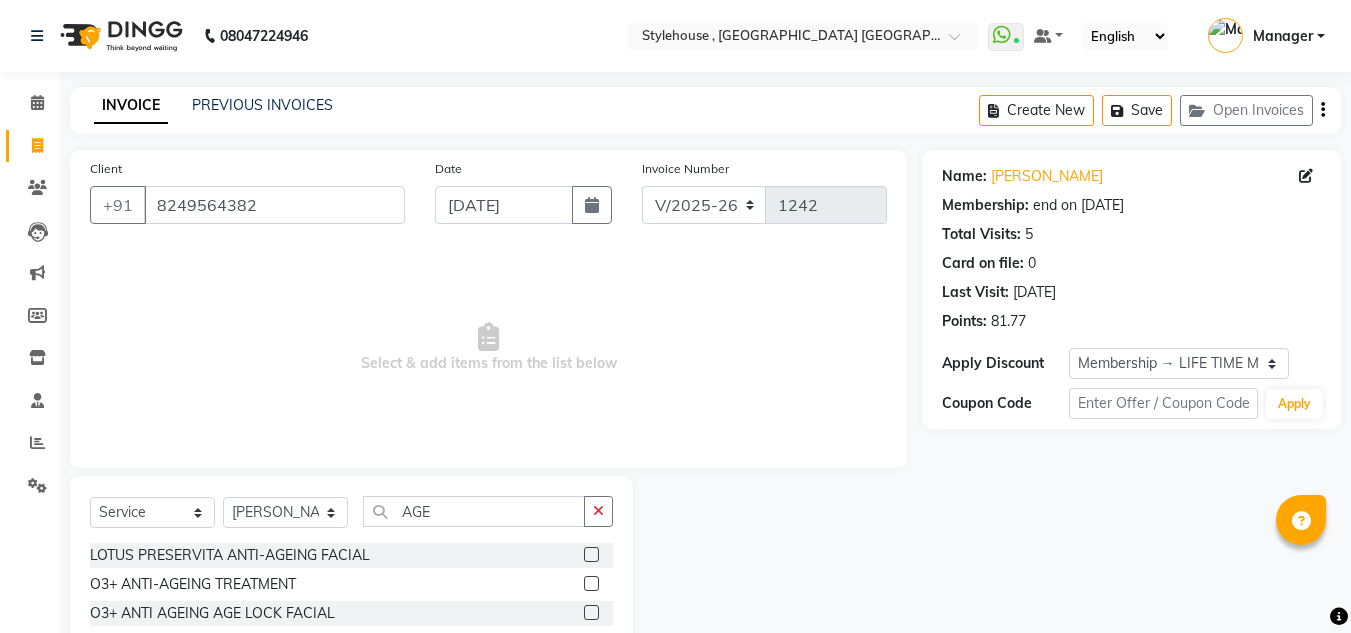 click on "O3+ ANTI AGEING AGE LOCK FACIAL" 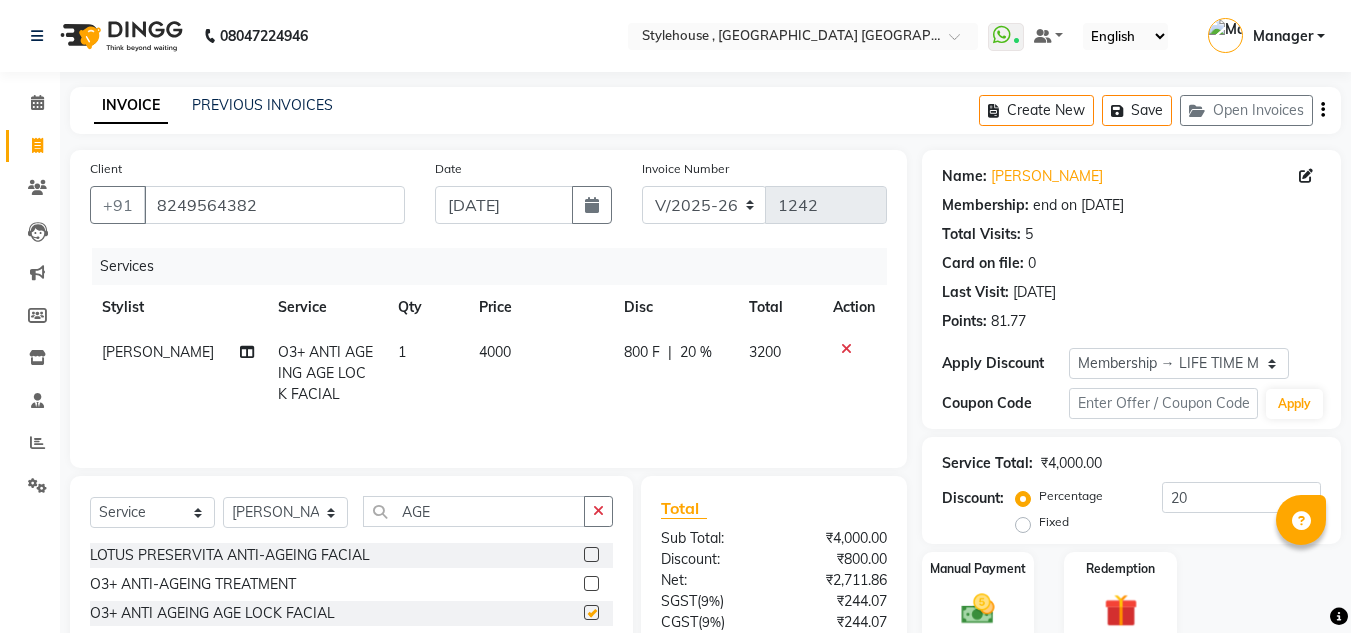 checkbox on "false" 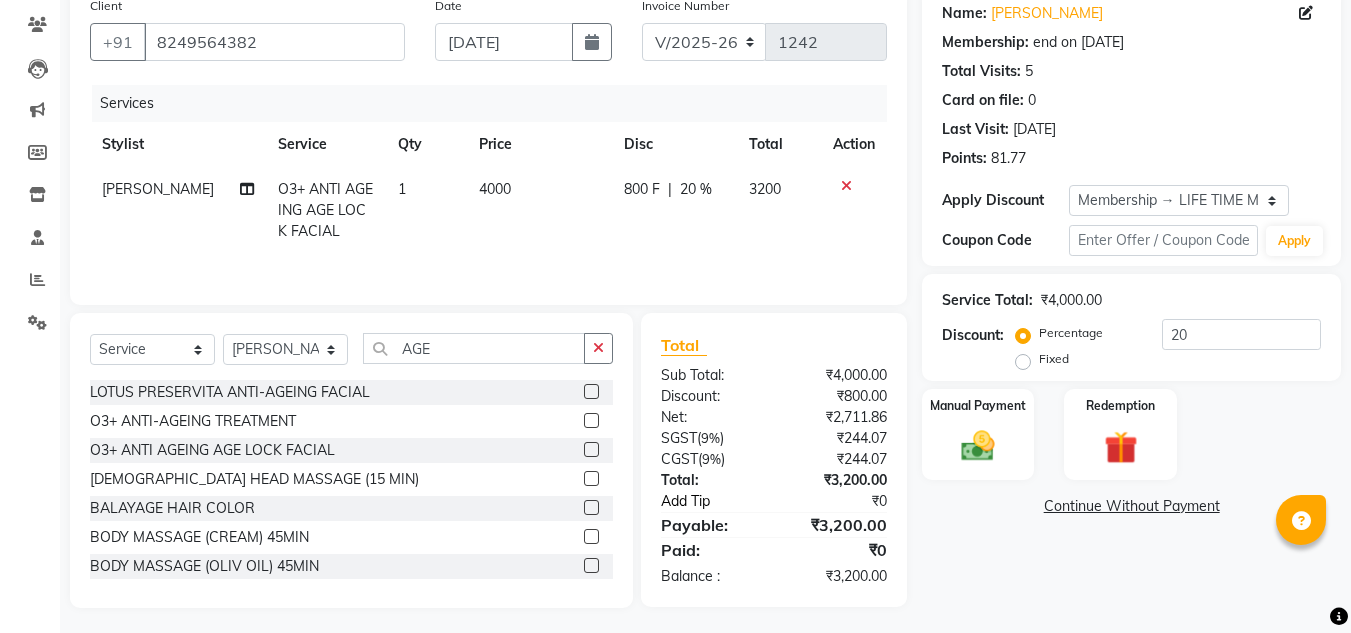 scroll, scrollTop: 168, scrollLeft: 0, axis: vertical 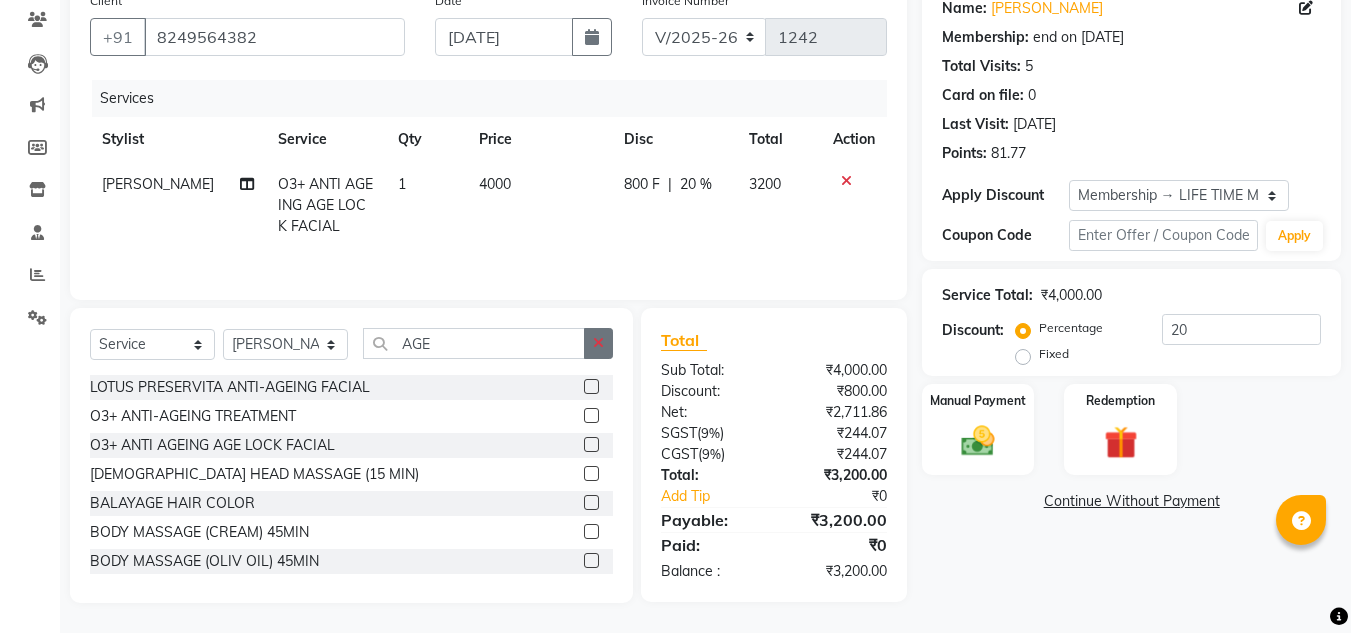 click 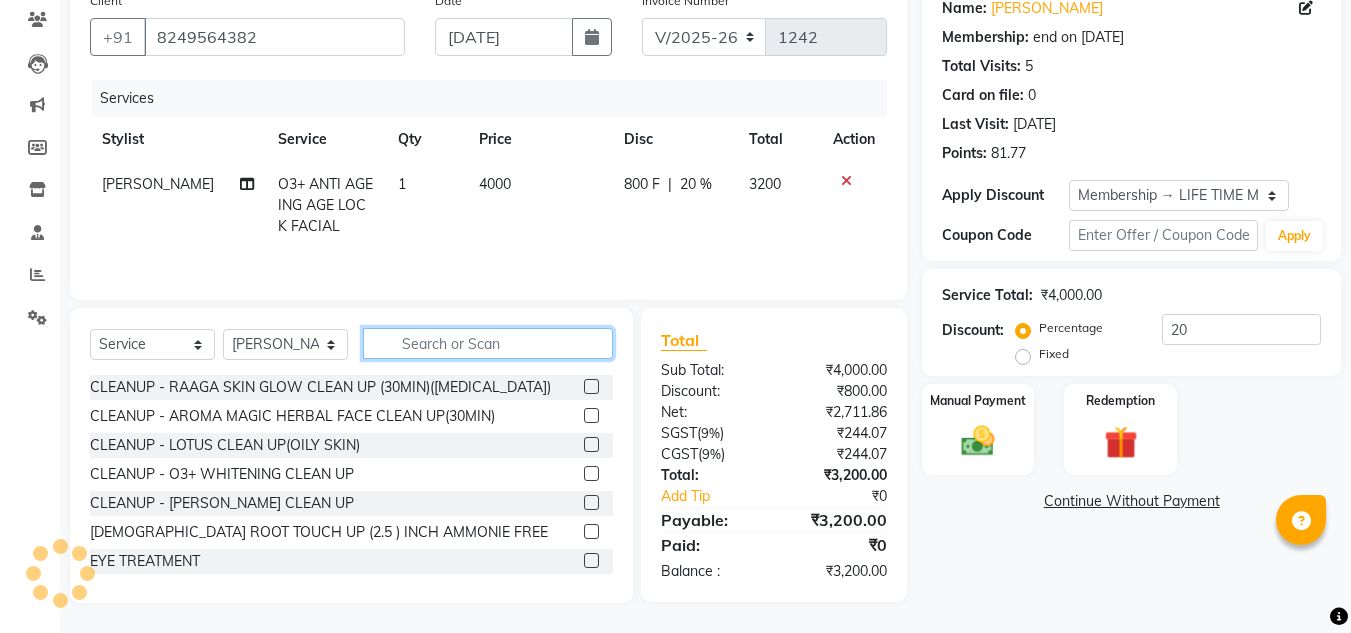 click 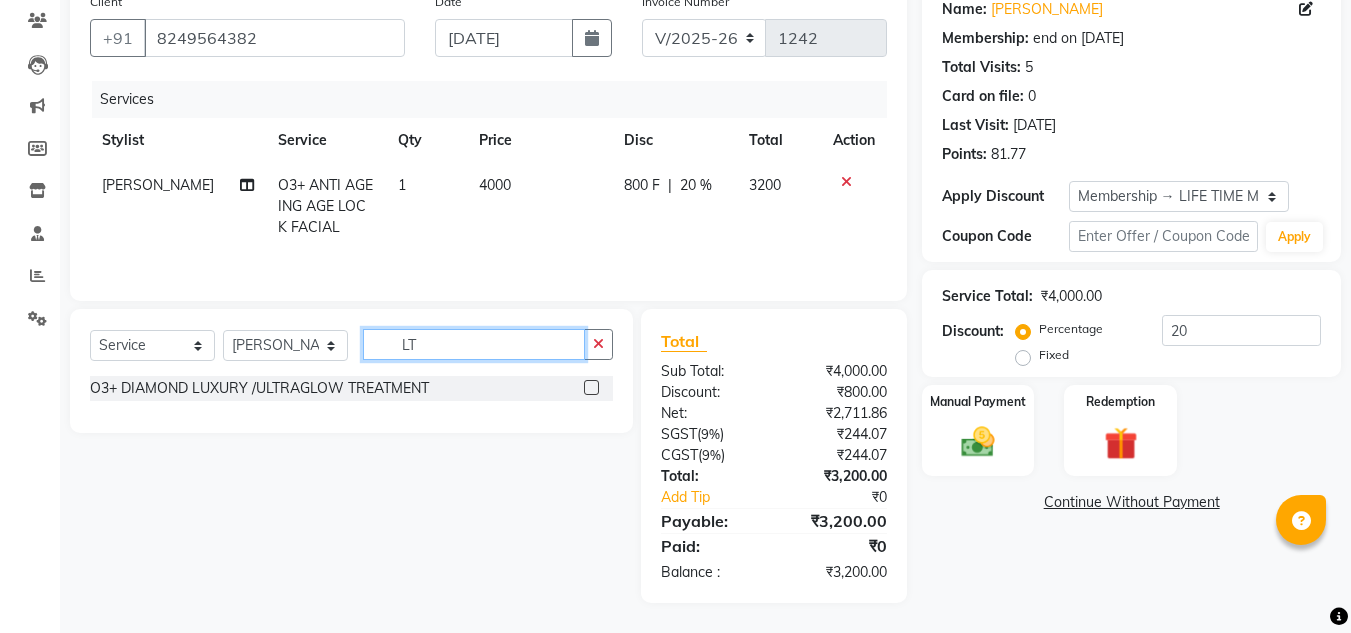 scroll, scrollTop: 167, scrollLeft: 0, axis: vertical 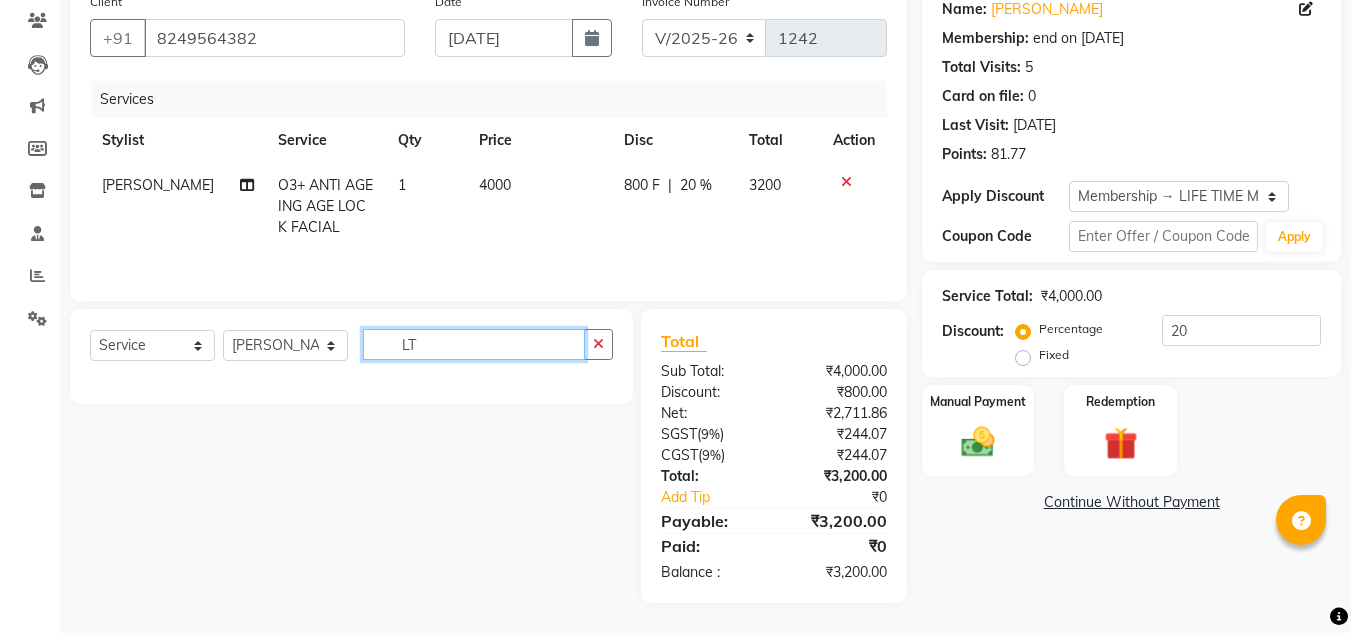 type on "L" 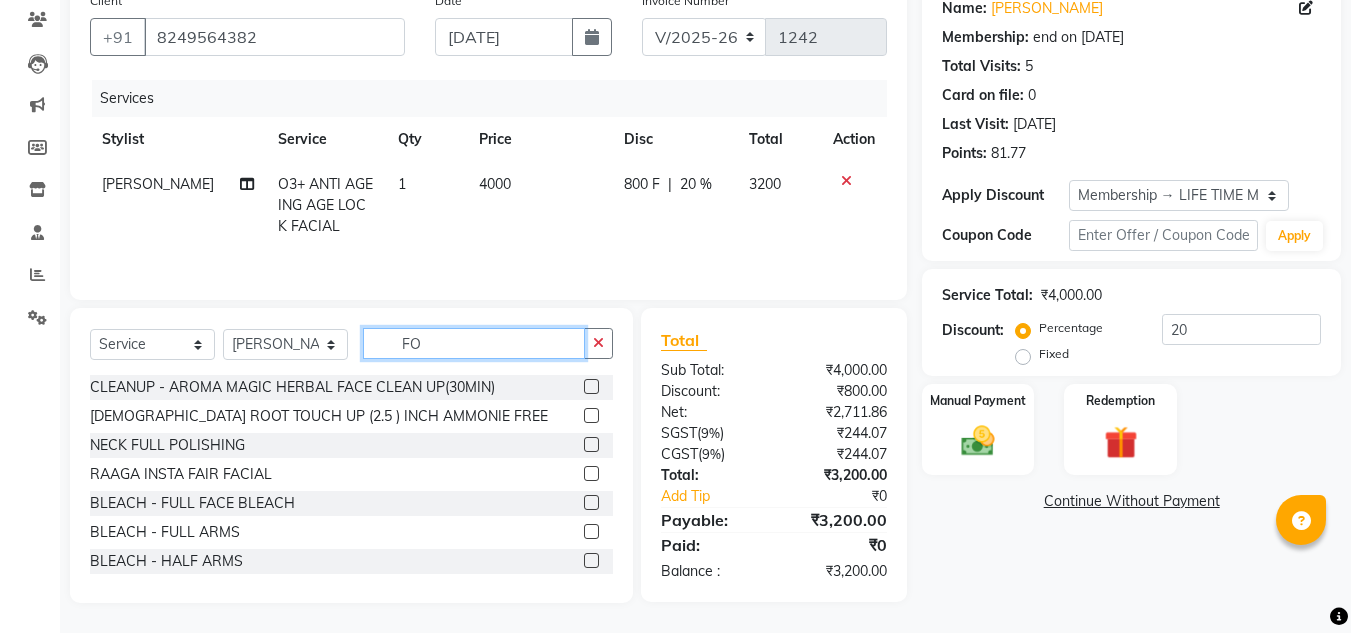 scroll, scrollTop: 167, scrollLeft: 0, axis: vertical 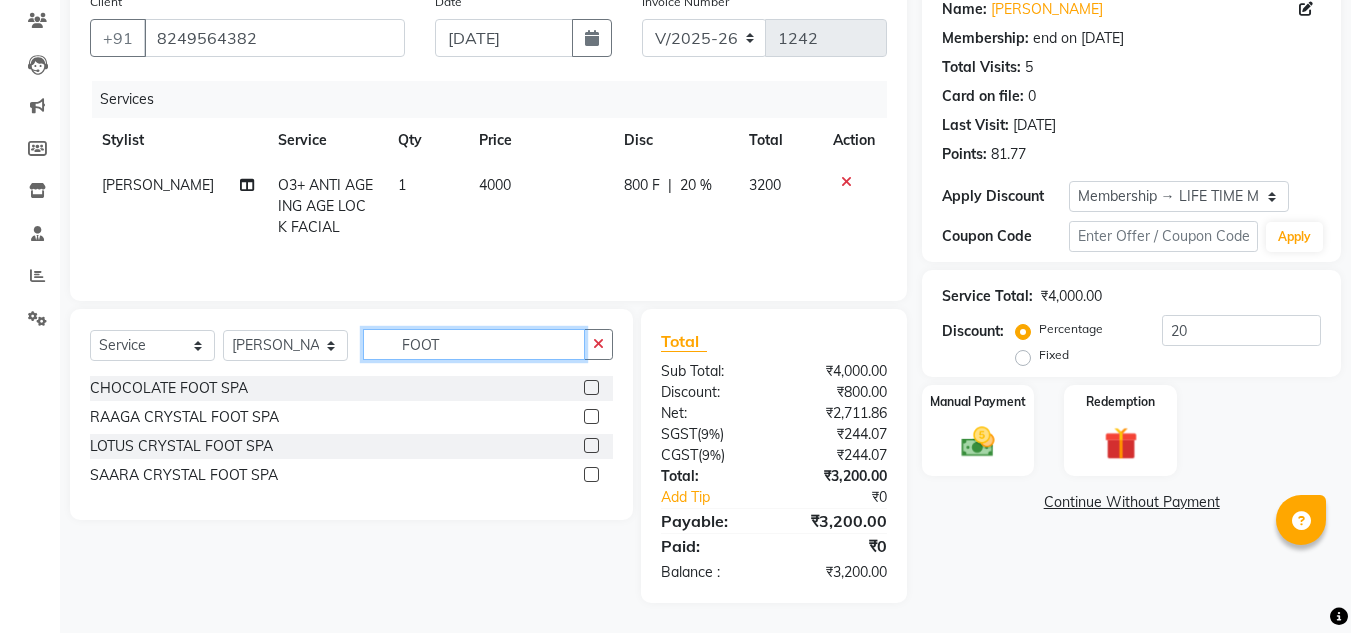 type on "FOOT" 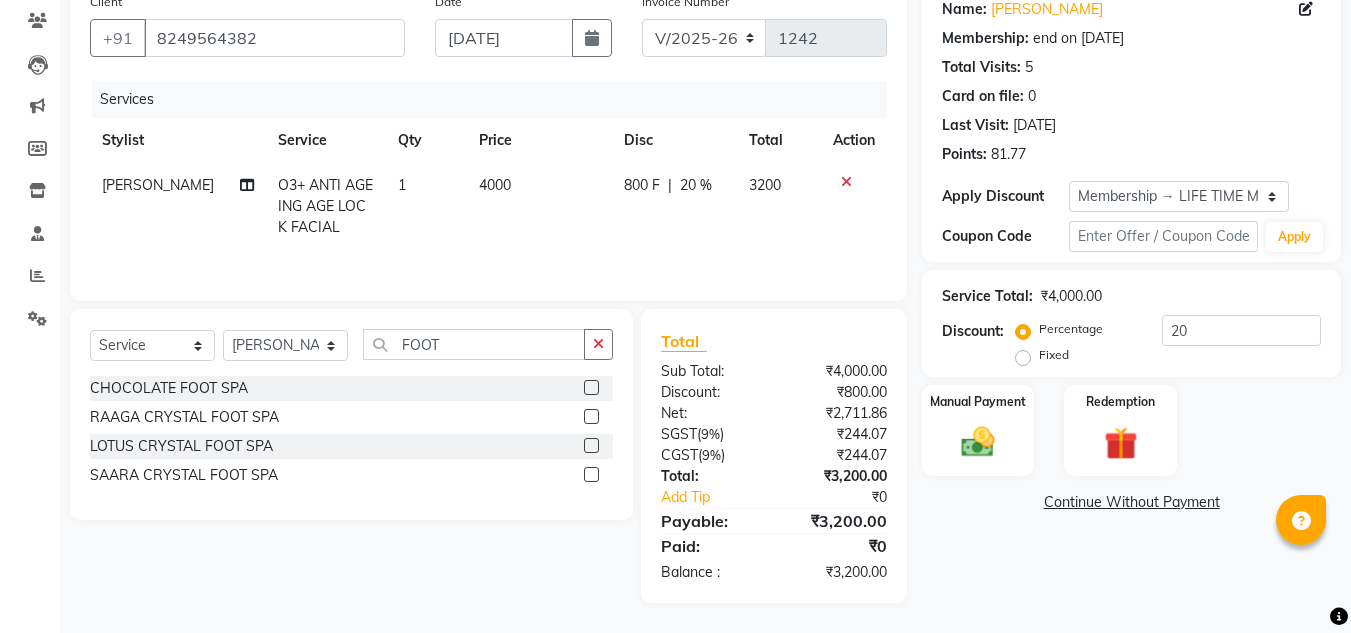 click 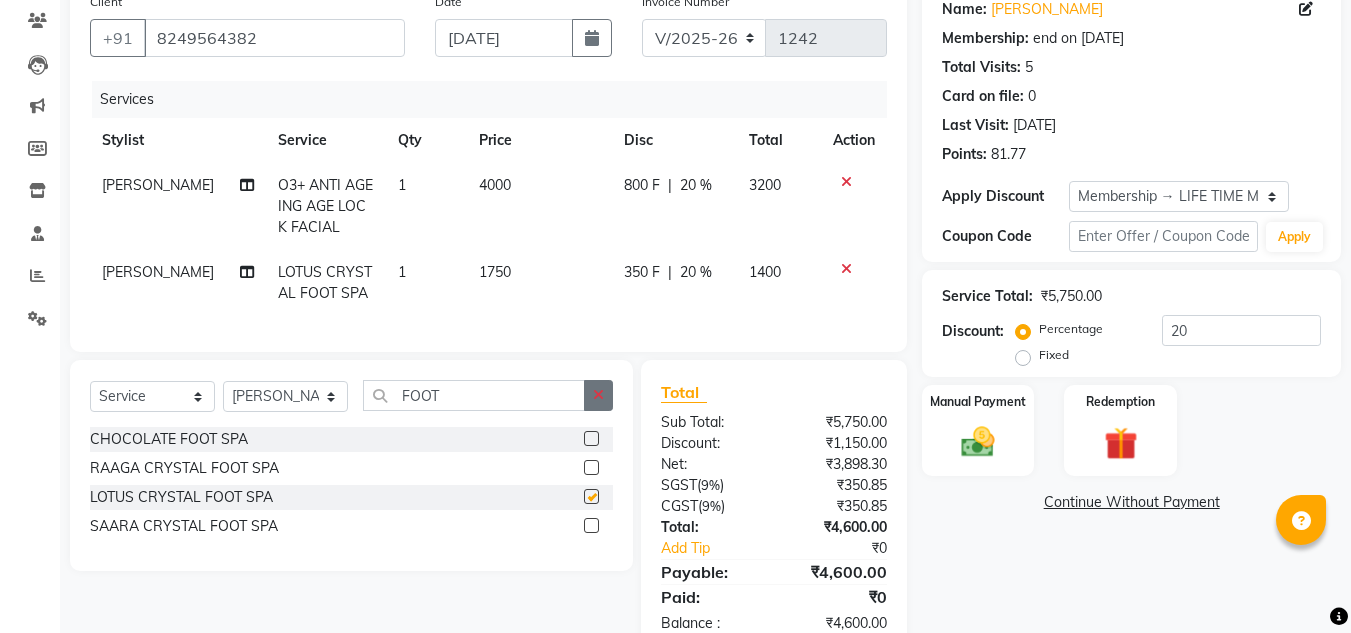 checkbox on "false" 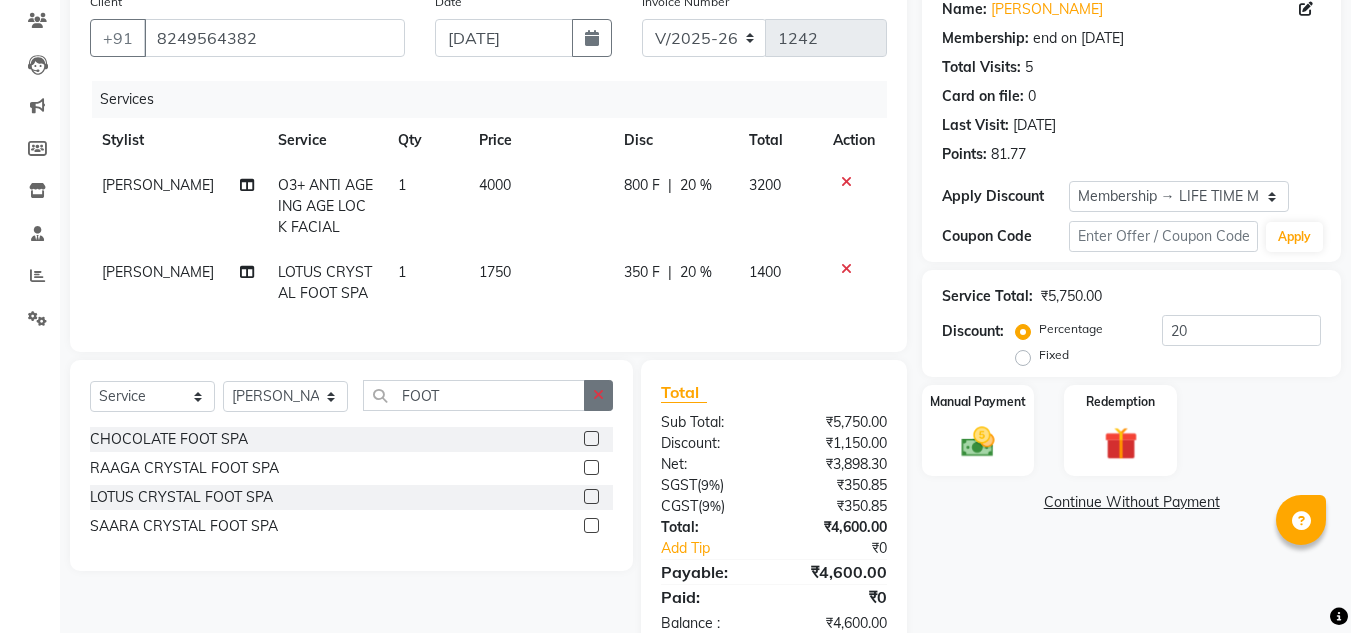 click 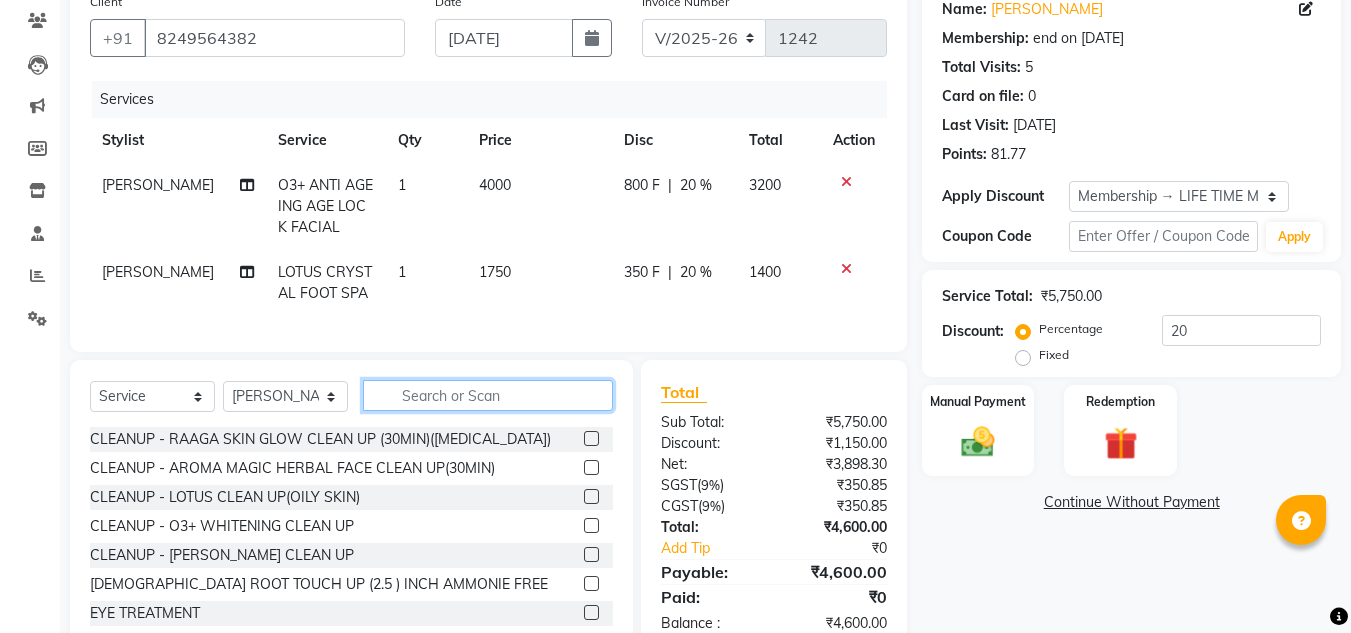 click 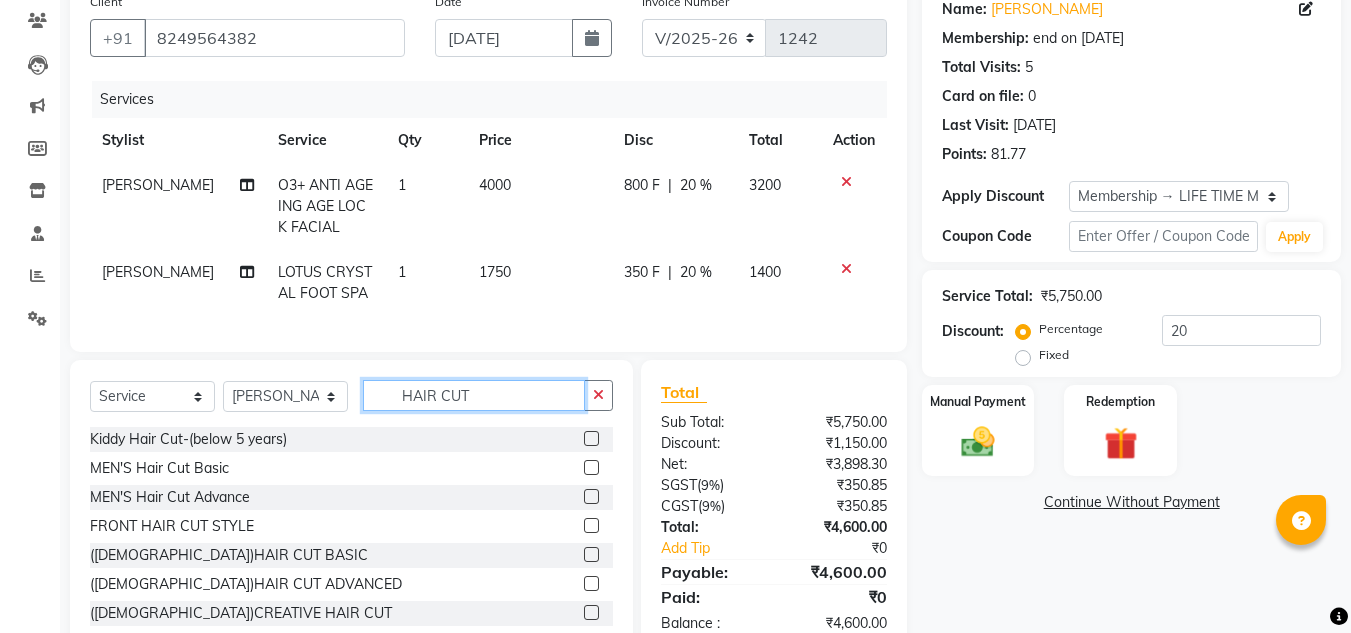type on "HAIR CUT" 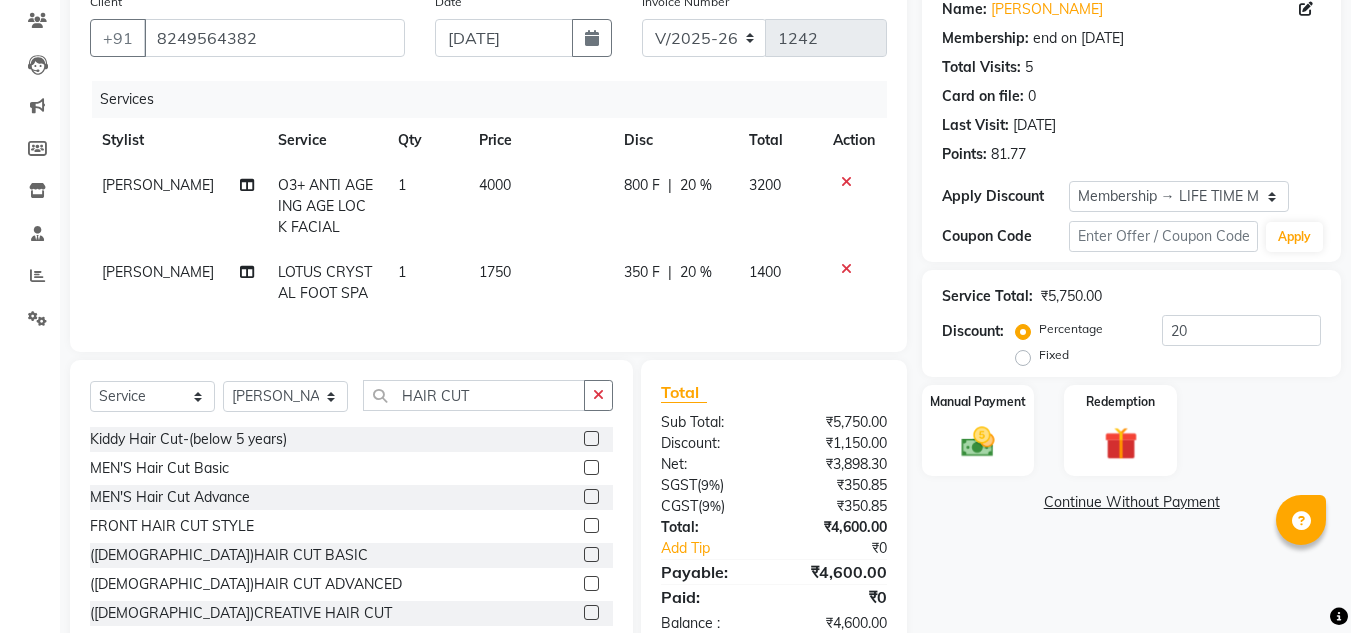 click 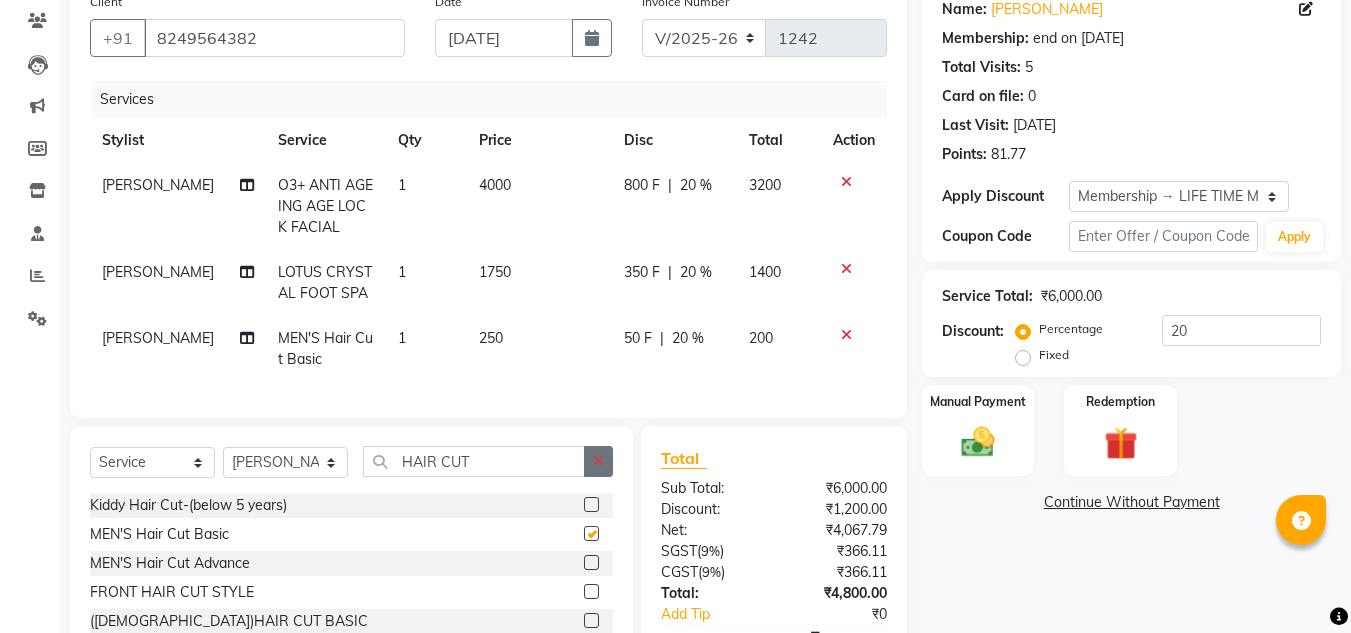 checkbox on "false" 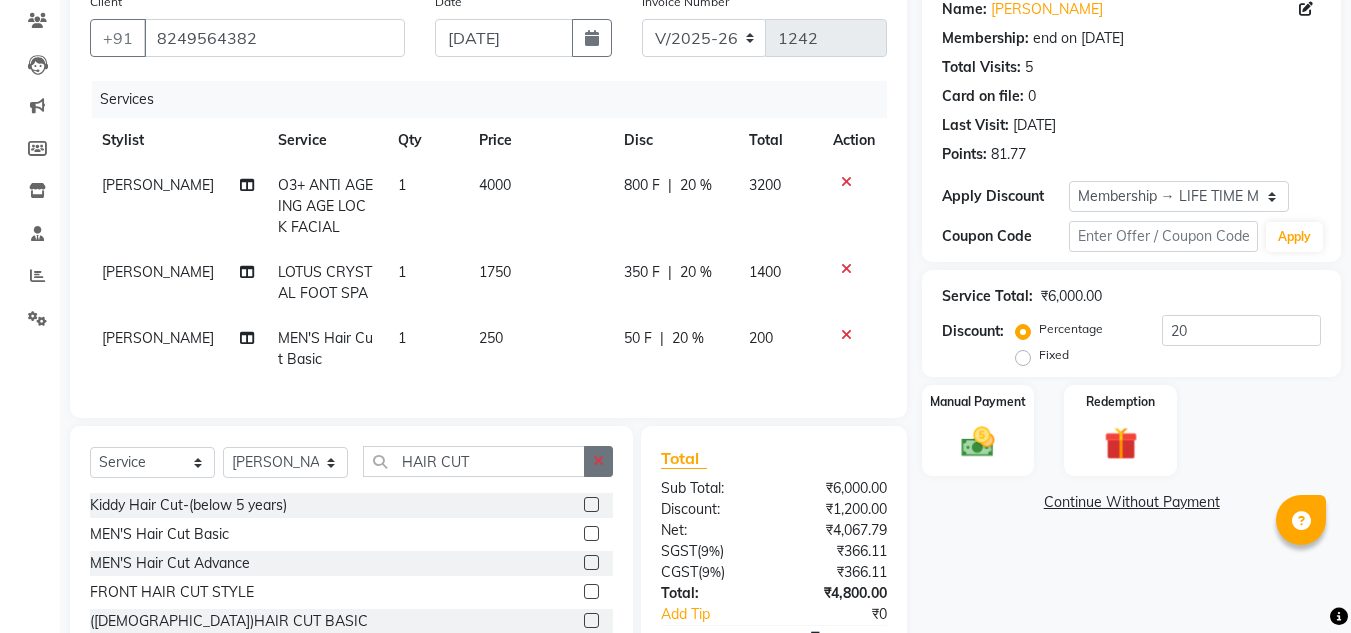 click 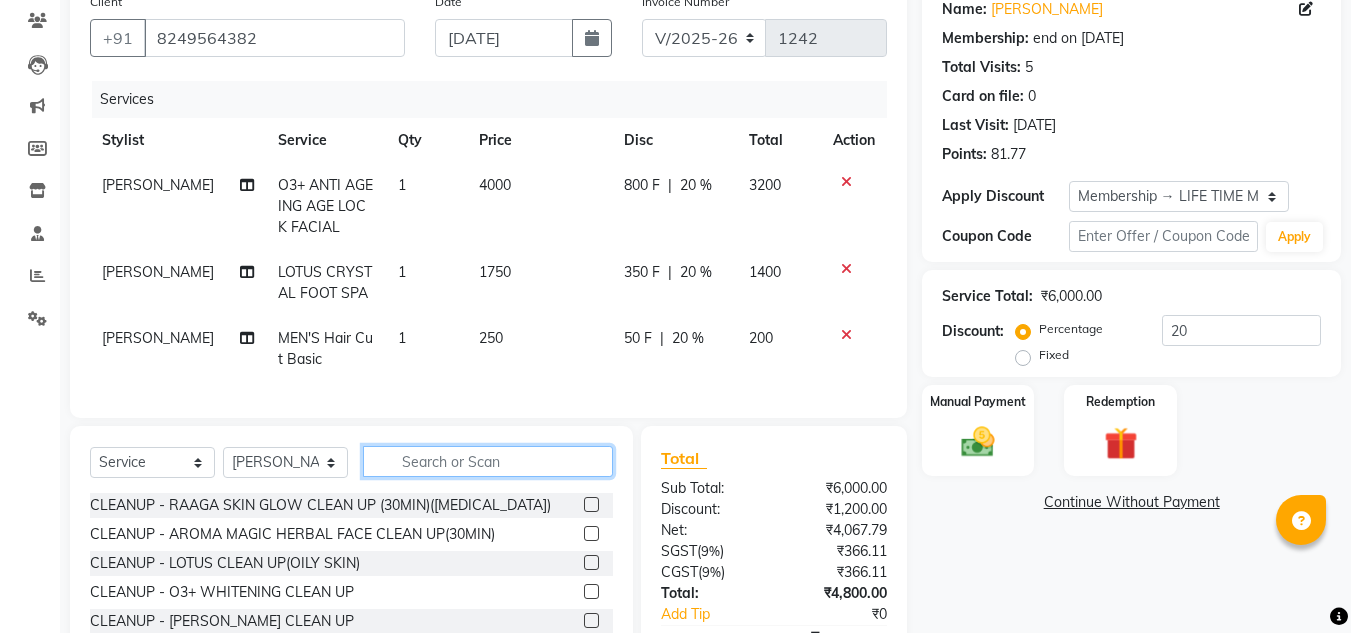 click 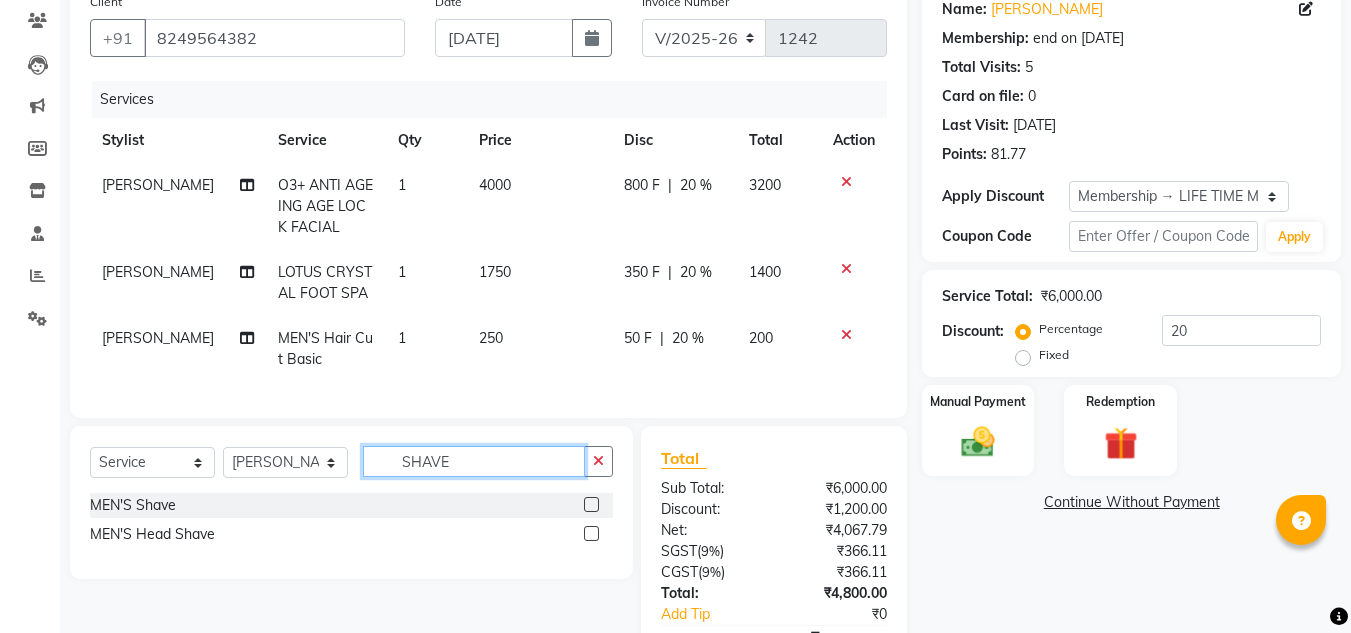 type on "SHAVE" 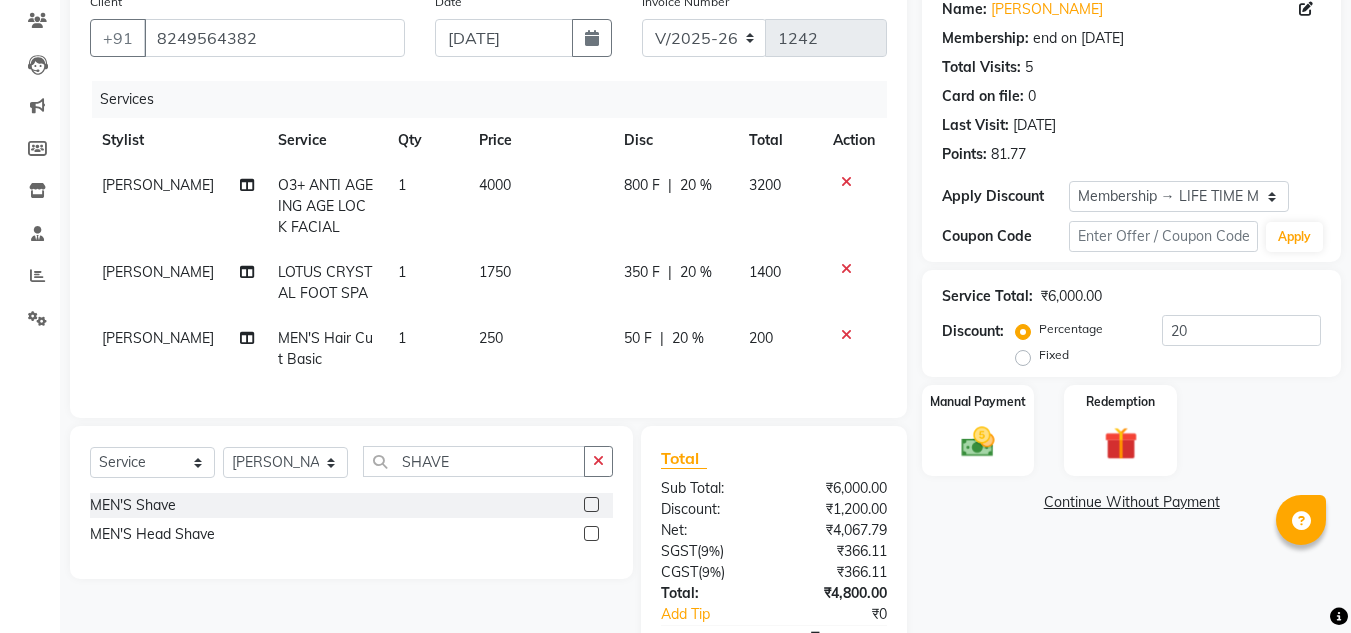 click 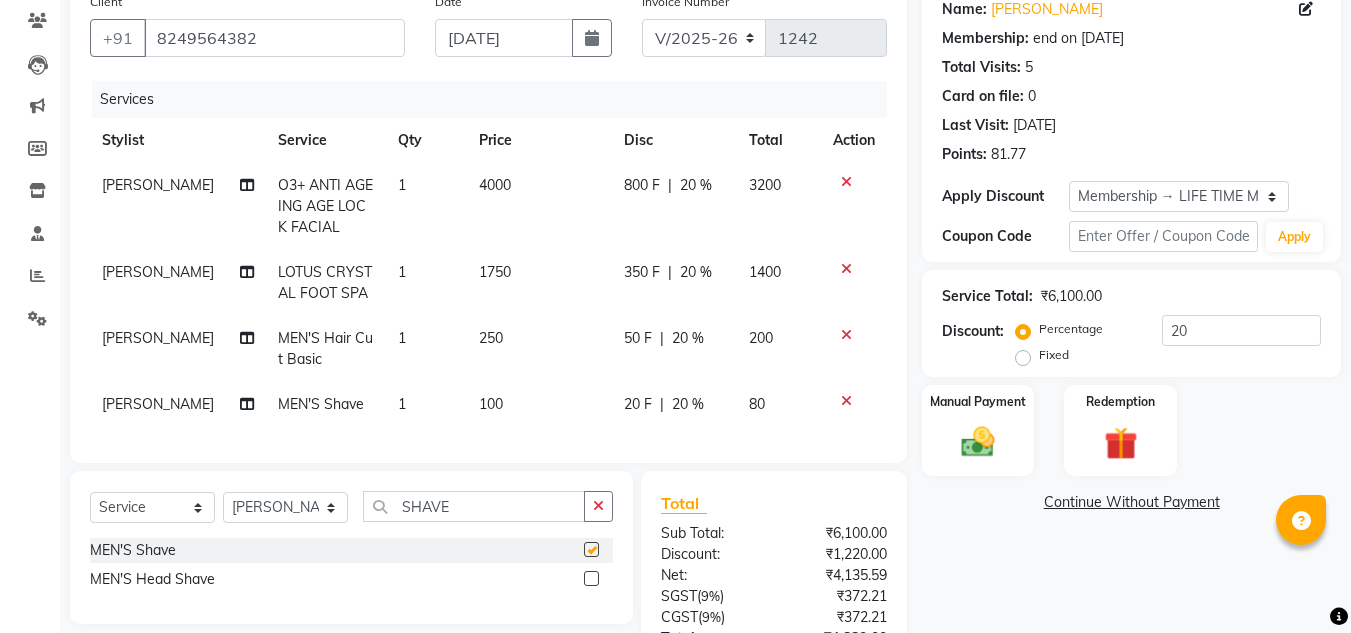 checkbox on "false" 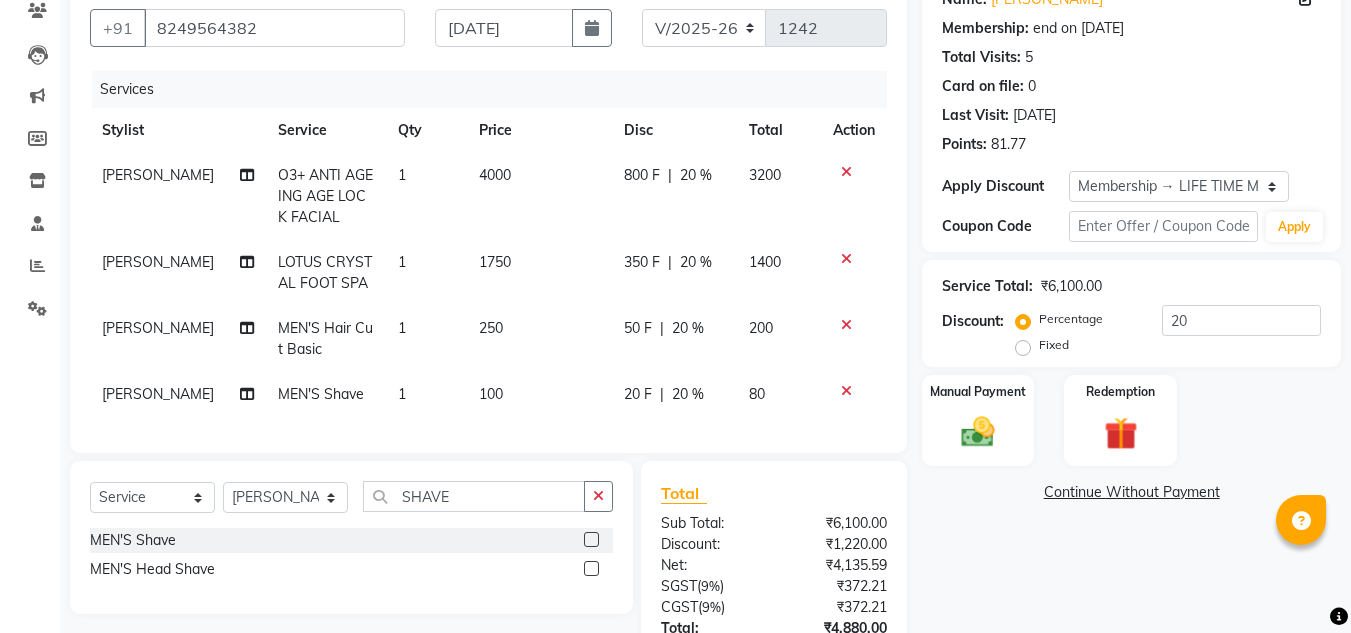 scroll, scrollTop: 165, scrollLeft: 0, axis: vertical 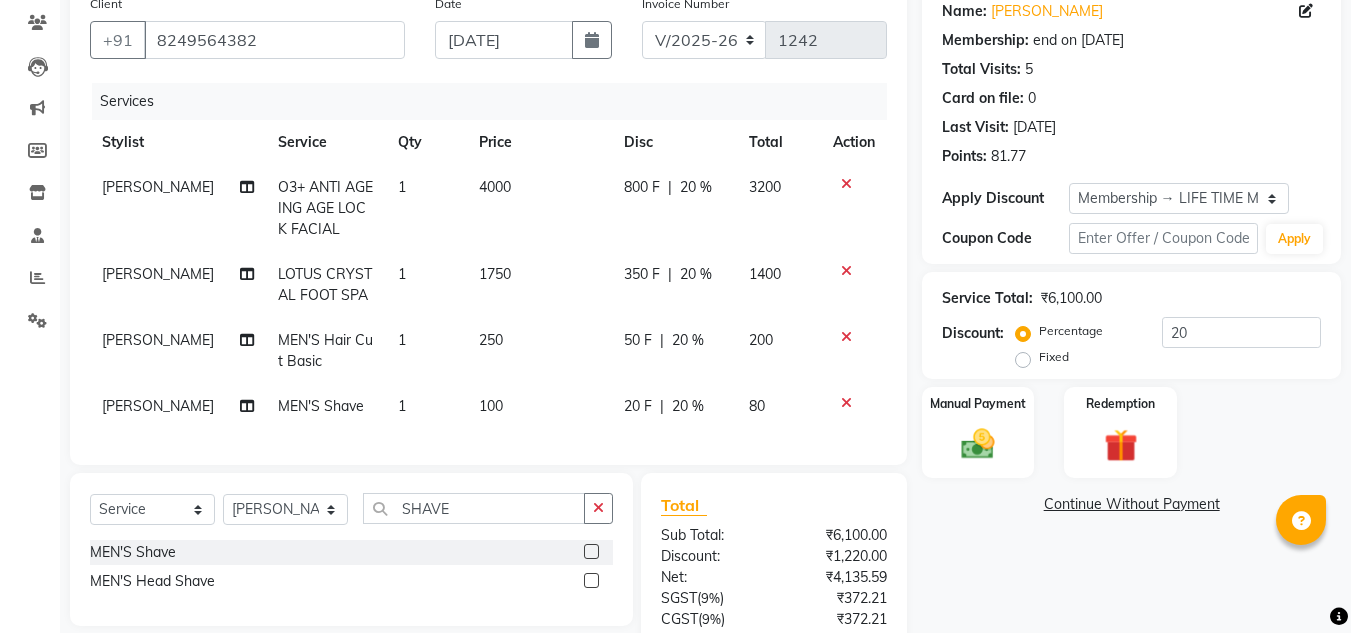 click on "3200" 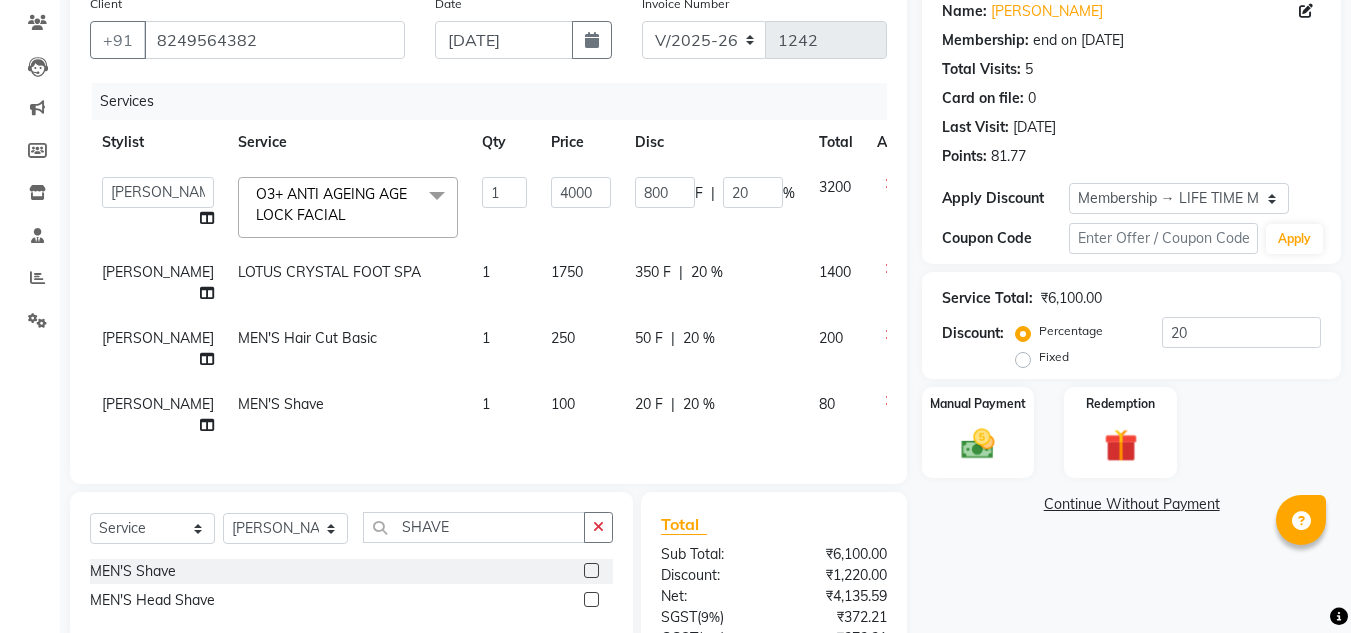 click on "3200" 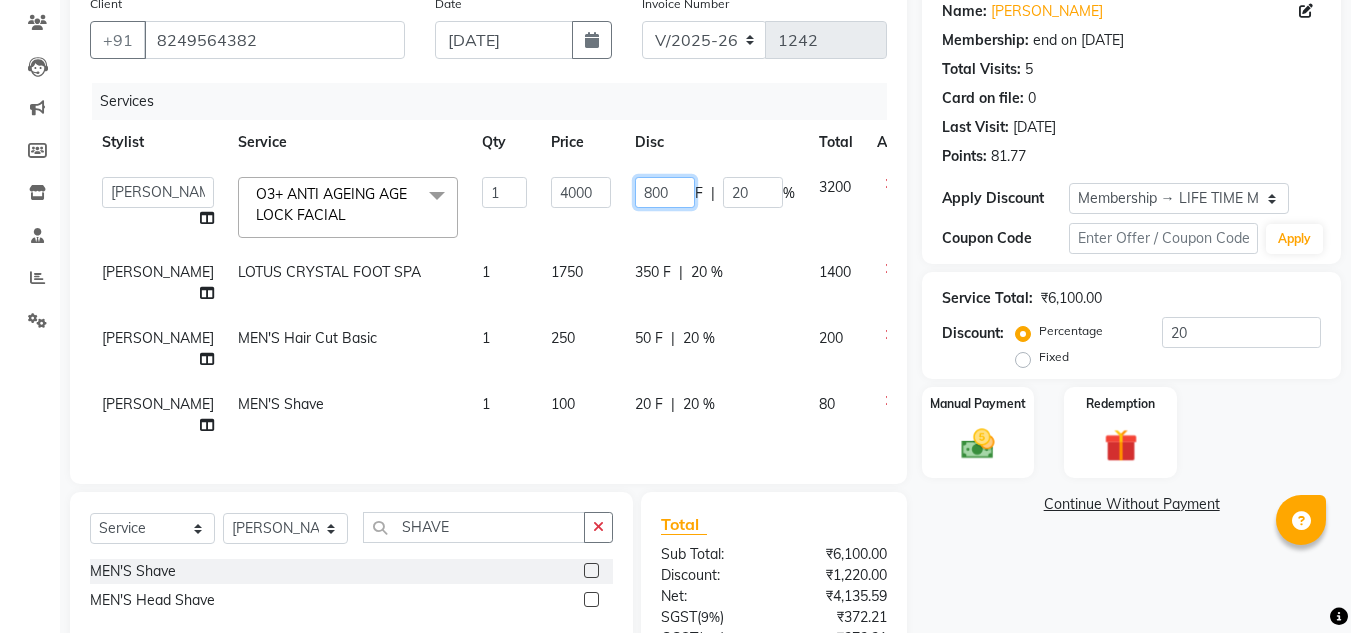 click on "800" 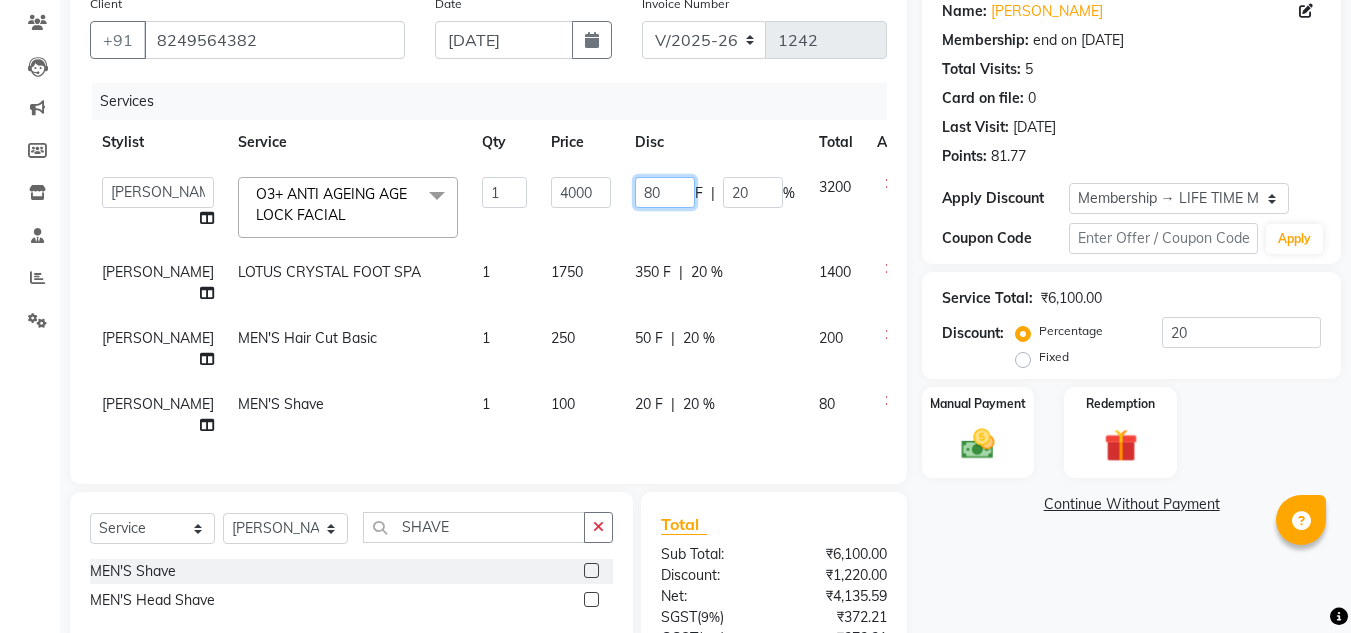 type on "8" 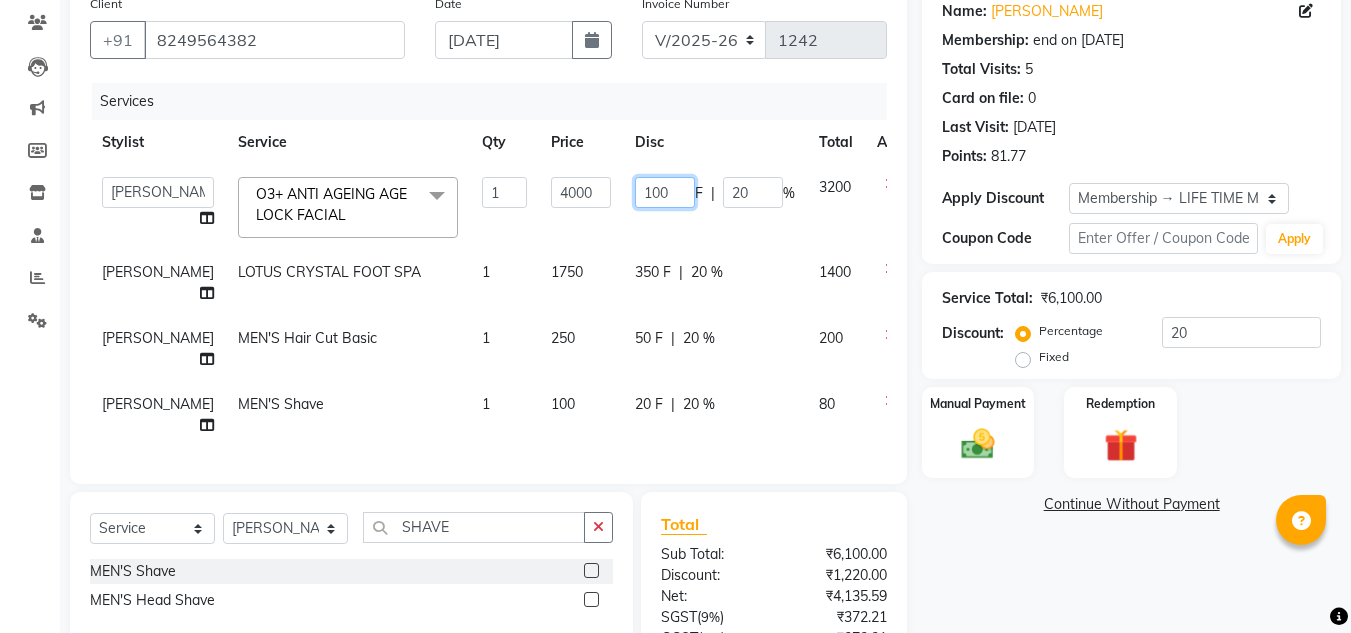 type on "1000" 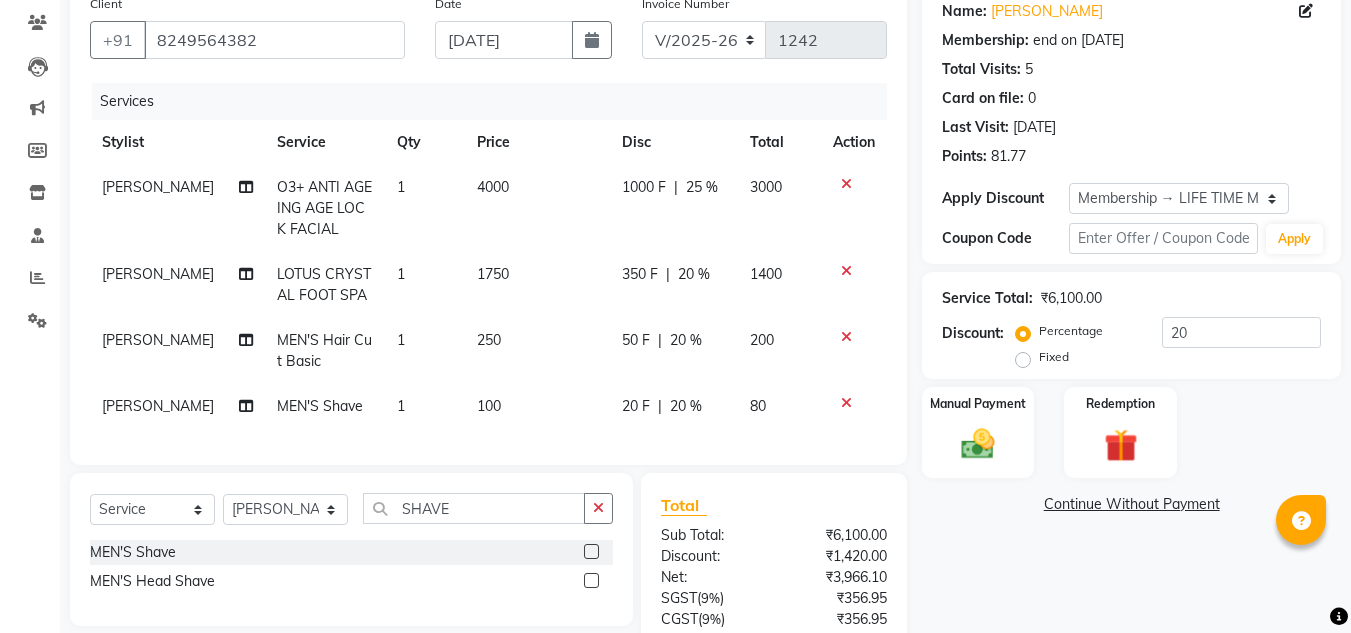 click on "Name: Trupti Patra Membership: end on 24-04-2125 Total Visits:  5 Card on file:  0 Last Visit:   14-06-2025 Points:   81.77  Apply Discount Select Membership → LIFE TIME MEMBERSHIP Coupon Code Apply Service Total:  ₹6,100.00  Discount:  Percentage   Fixed  20 Manual Payment Redemption  Continue Without Payment" 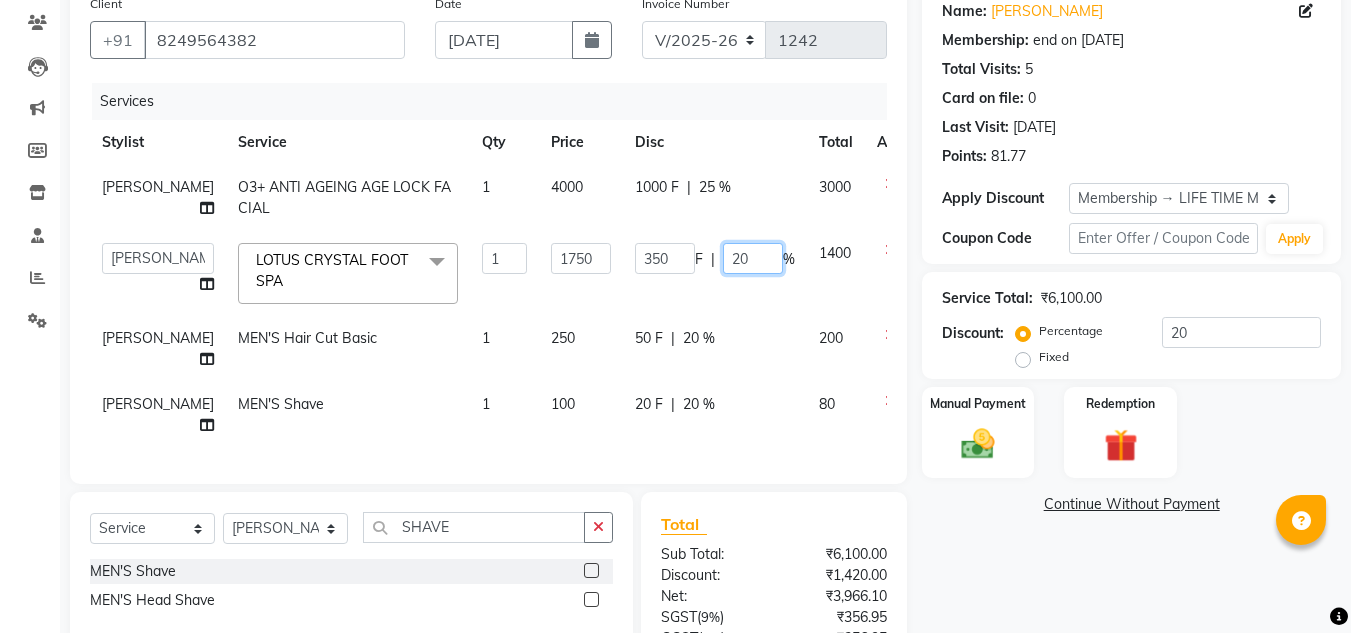 click on "20" 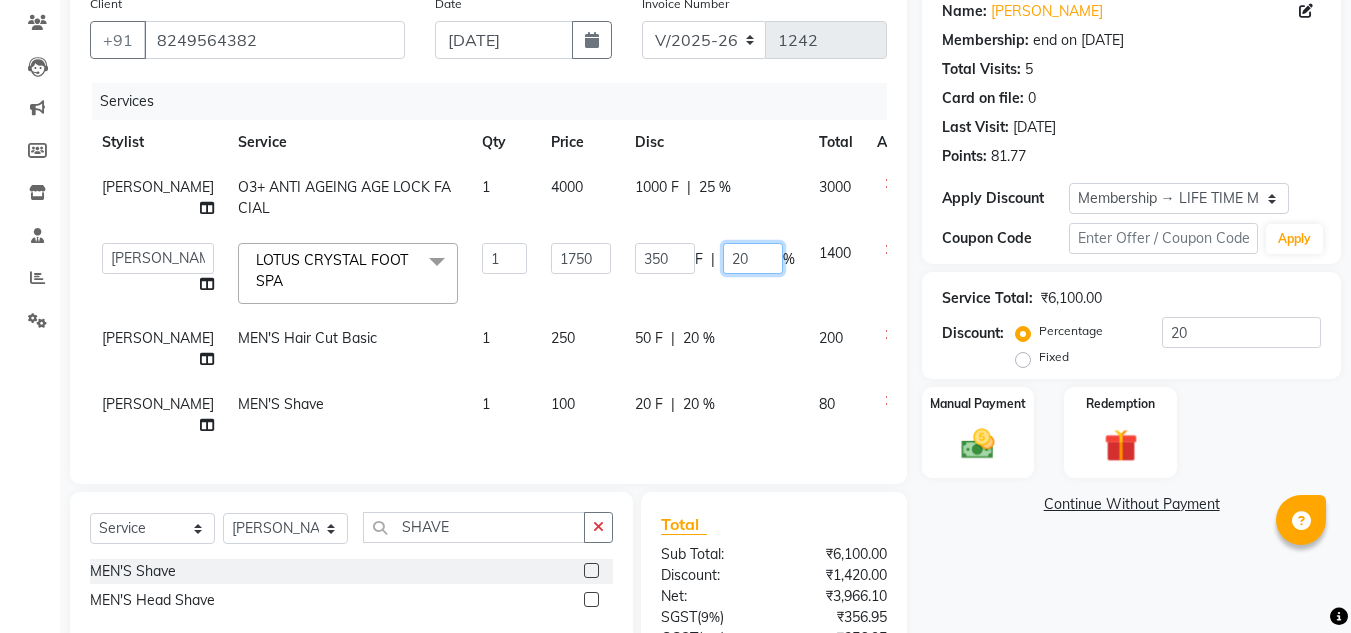type on "2" 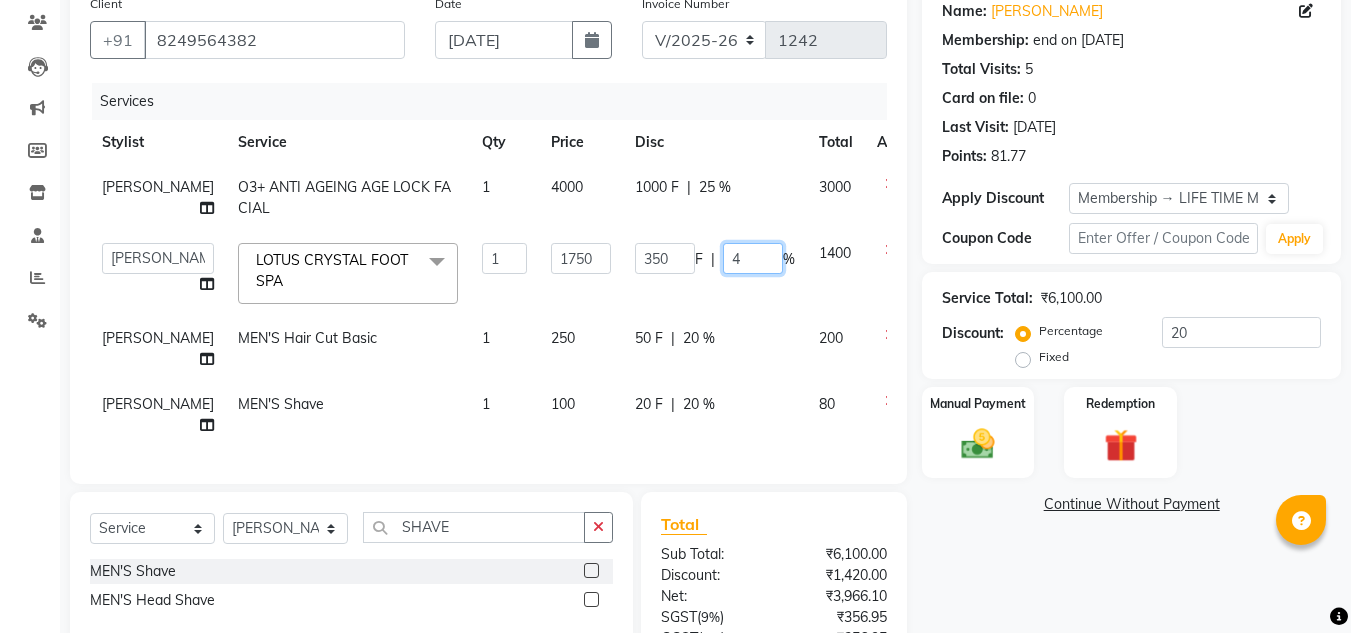 type on "40" 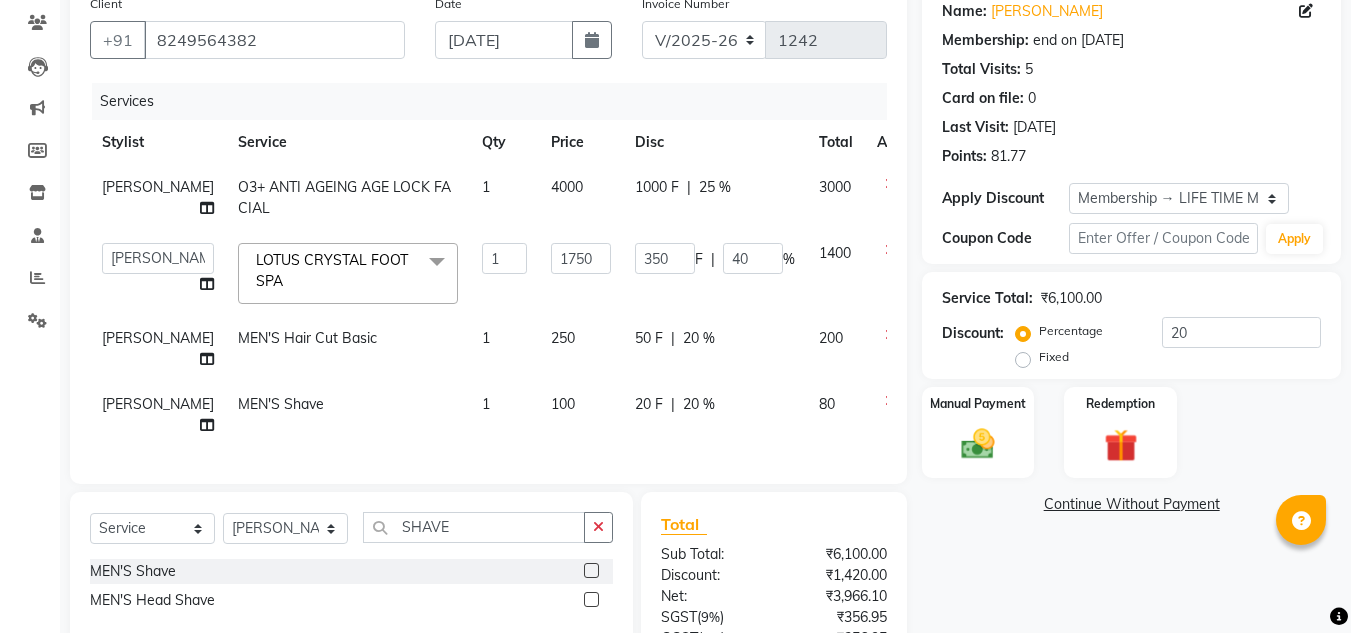 click on "Name: Trupti Patra Membership: end on 24-04-2125 Total Visits:  5 Card on file:  0 Last Visit:   14-06-2025 Points:   81.77  Apply Discount Select Membership → LIFE TIME MEMBERSHIP Coupon Code Apply Service Total:  ₹6,100.00  Discount:  Percentage   Fixed  20 Manual Payment Redemption  Continue Without Payment" 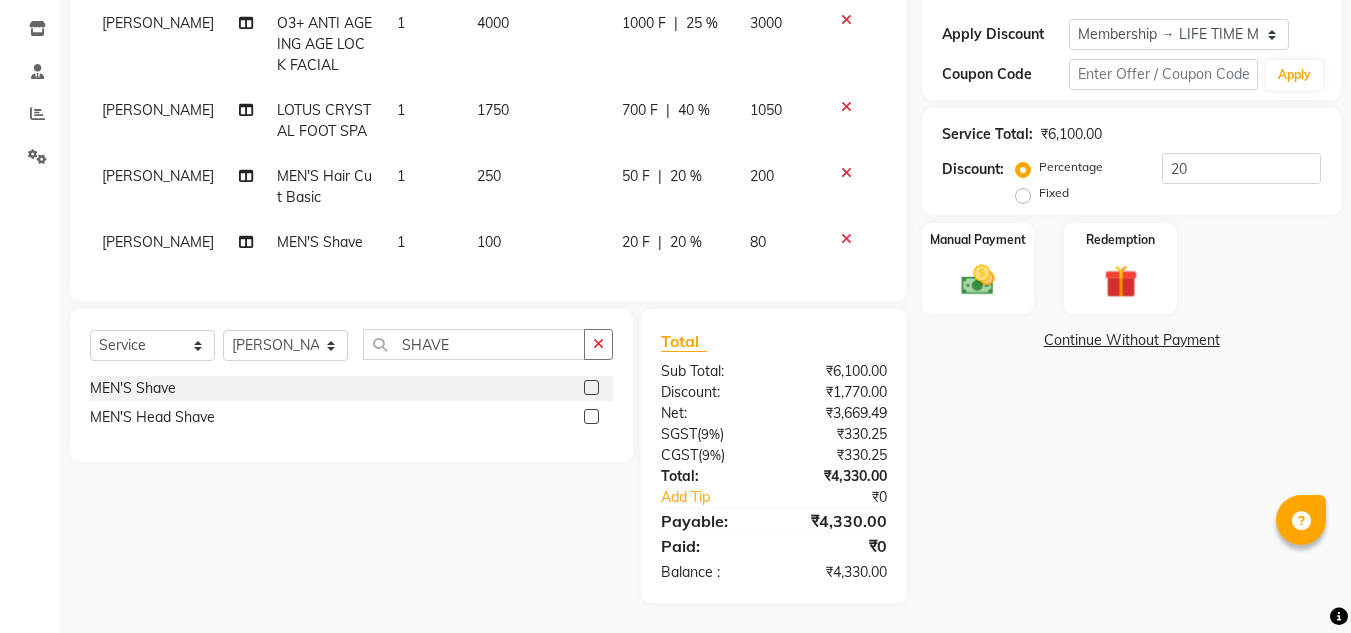 scroll, scrollTop: 165, scrollLeft: 0, axis: vertical 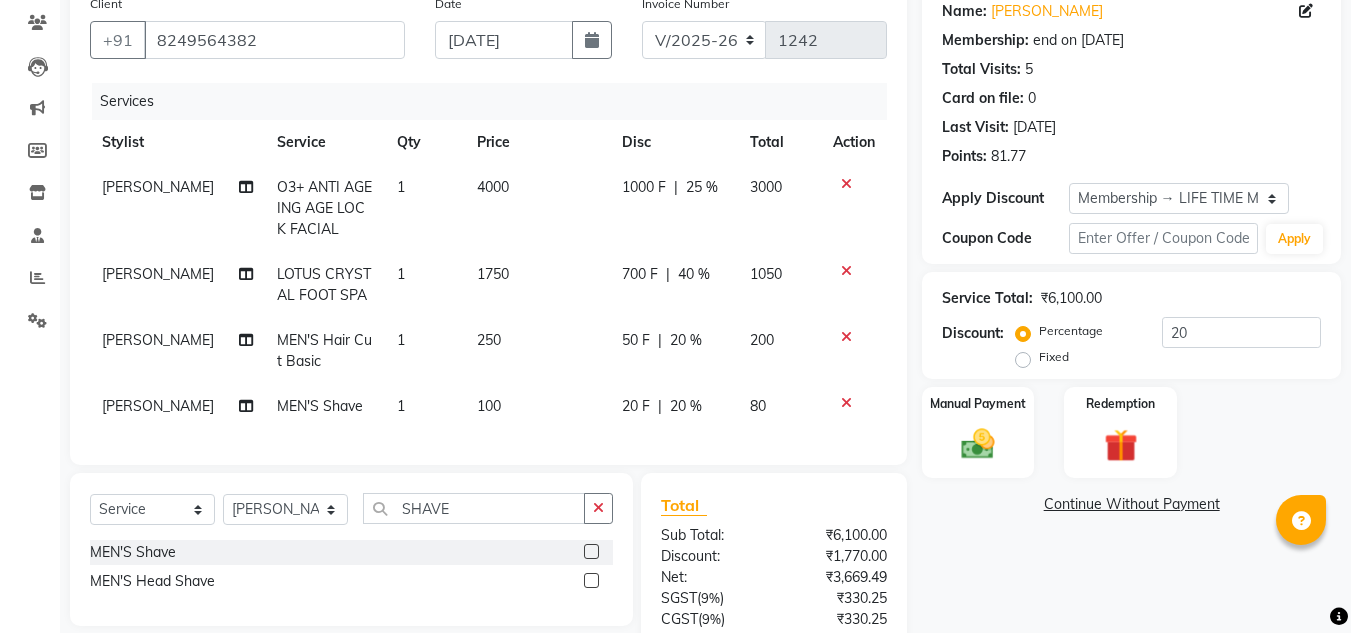 click on "1750" 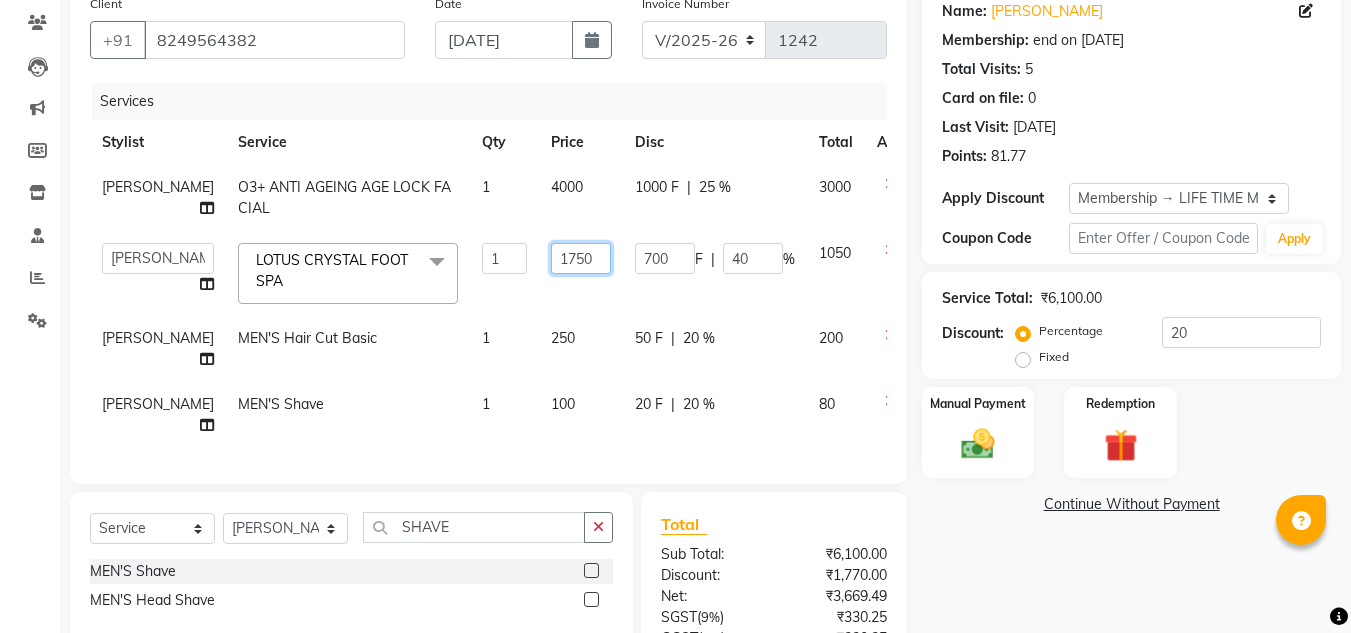 click on "1750" 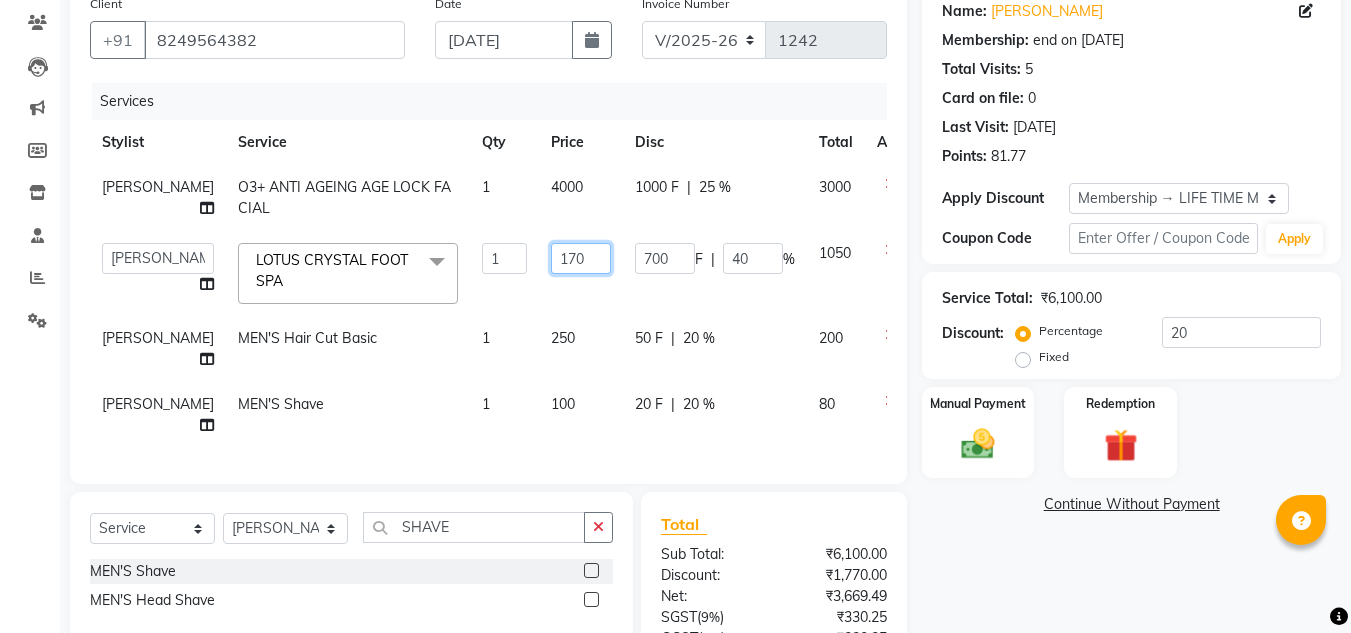 type on "1700" 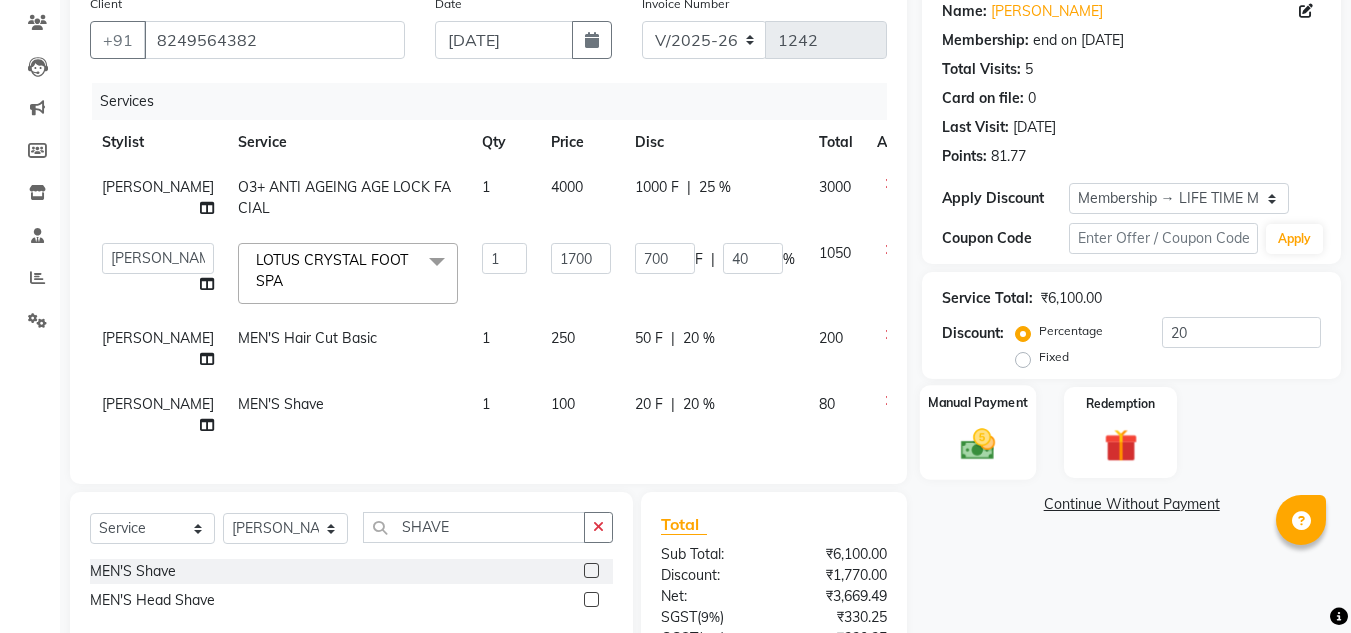 click on "Manual Payment" 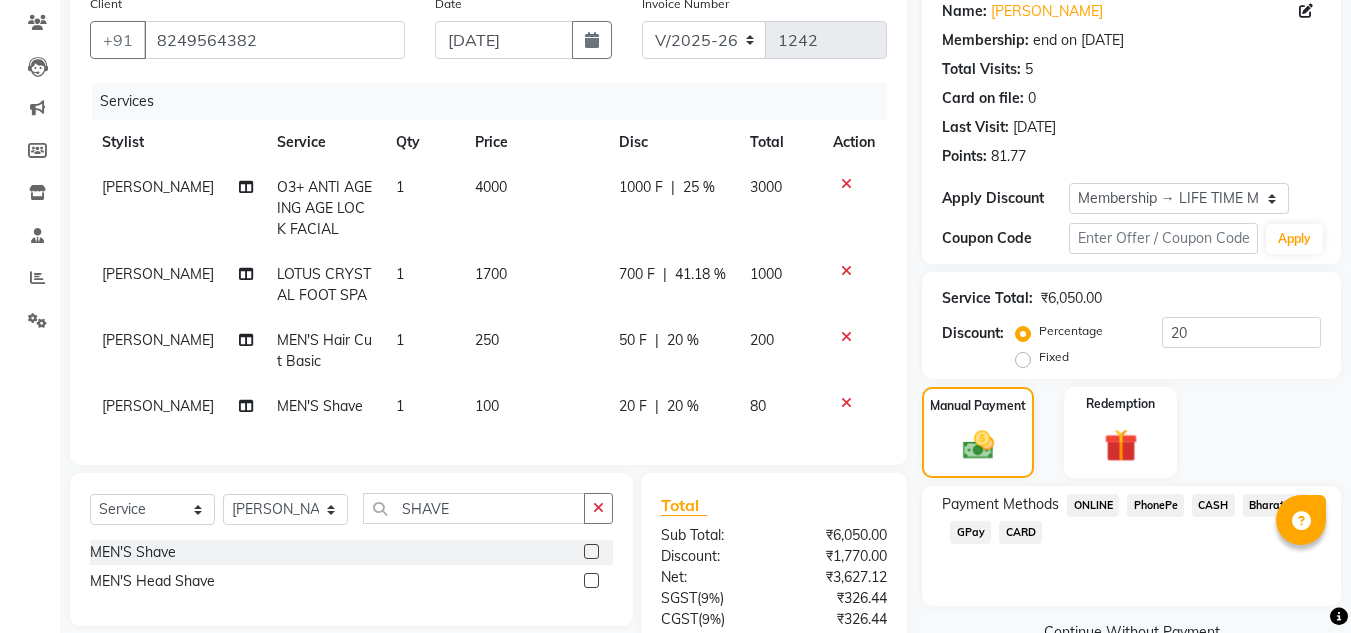 scroll, scrollTop: 365, scrollLeft: 0, axis: vertical 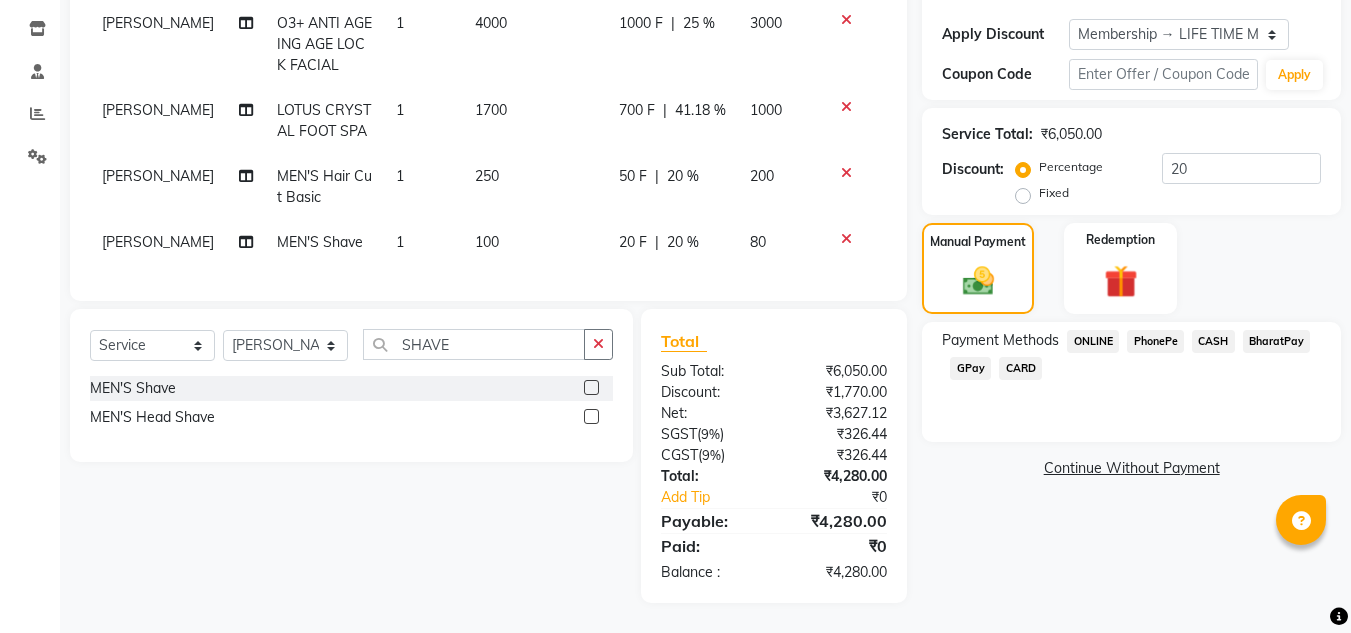 click on "CARD" 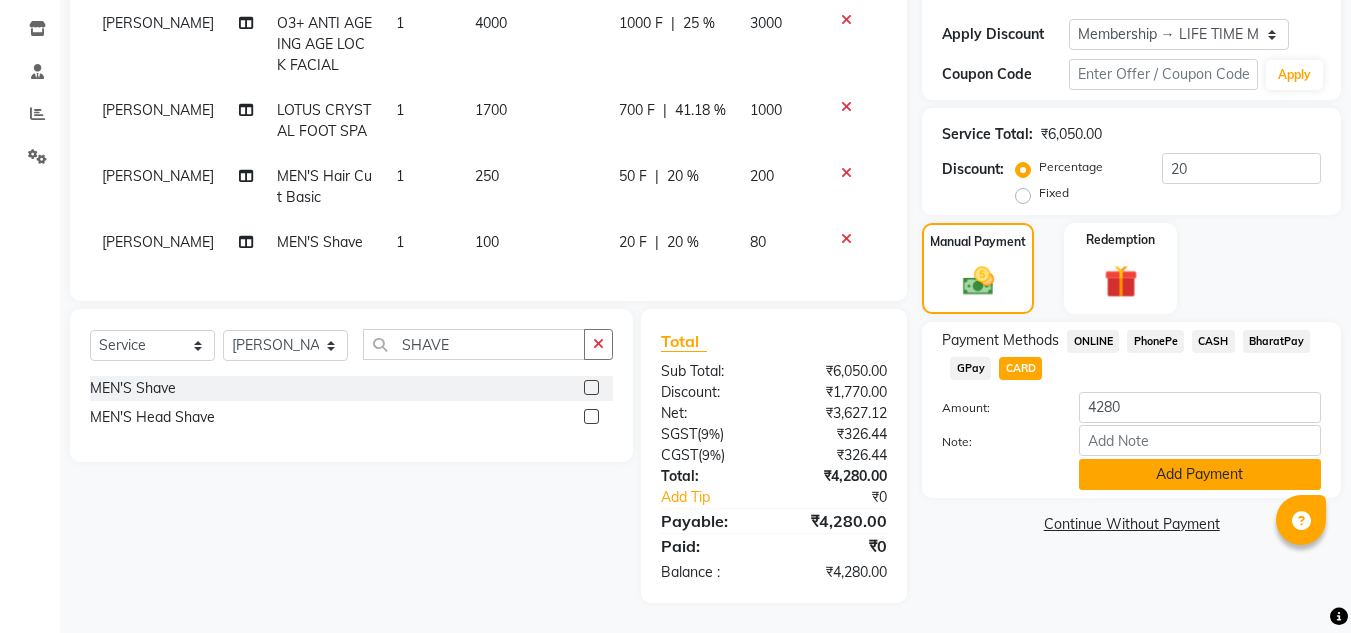 click on "Add Payment" 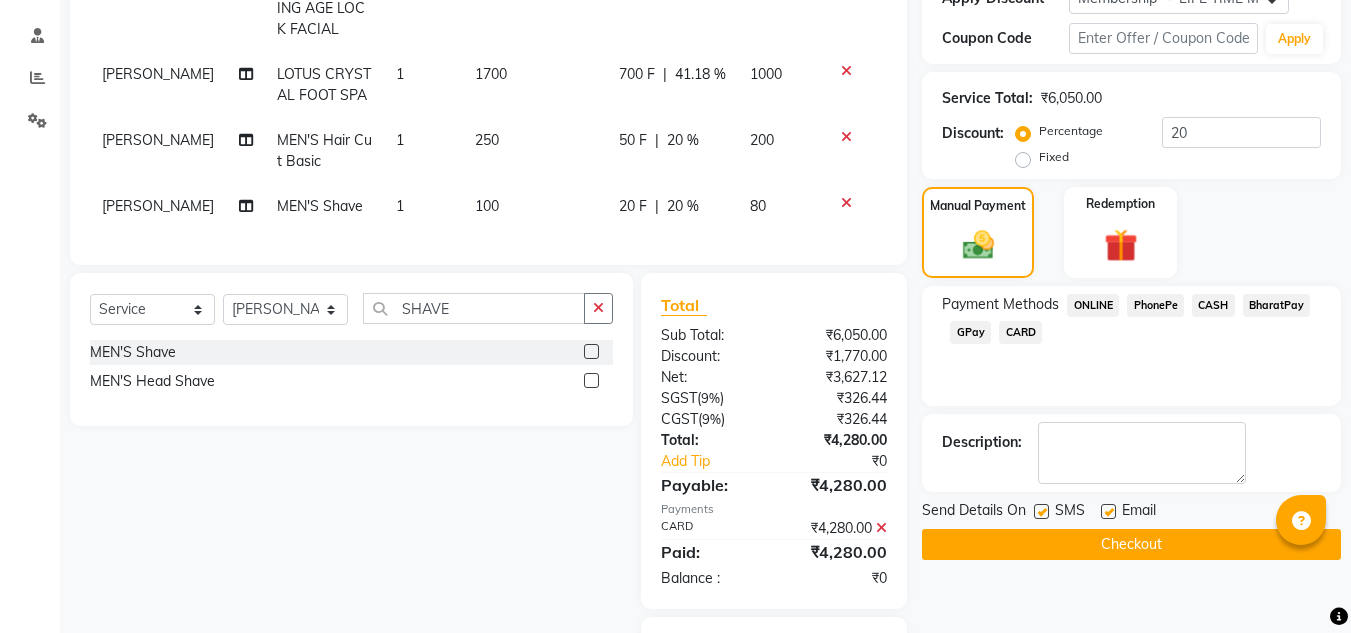scroll, scrollTop: 527, scrollLeft: 0, axis: vertical 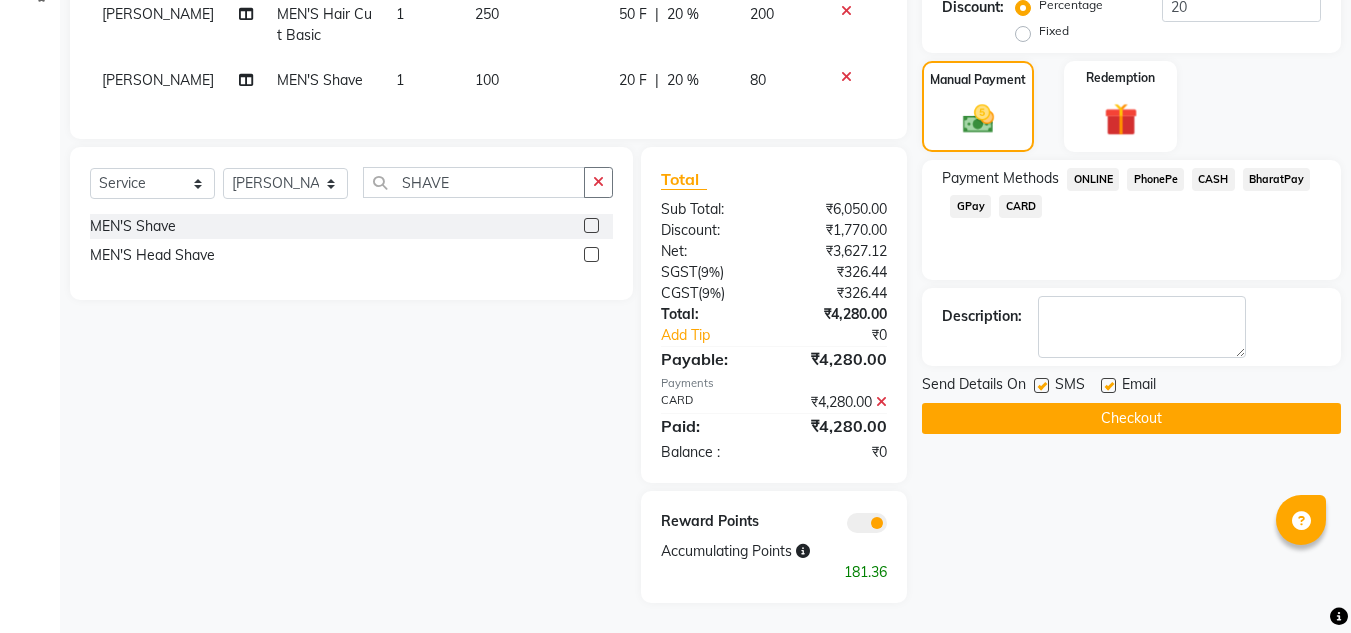 click on "Checkout" 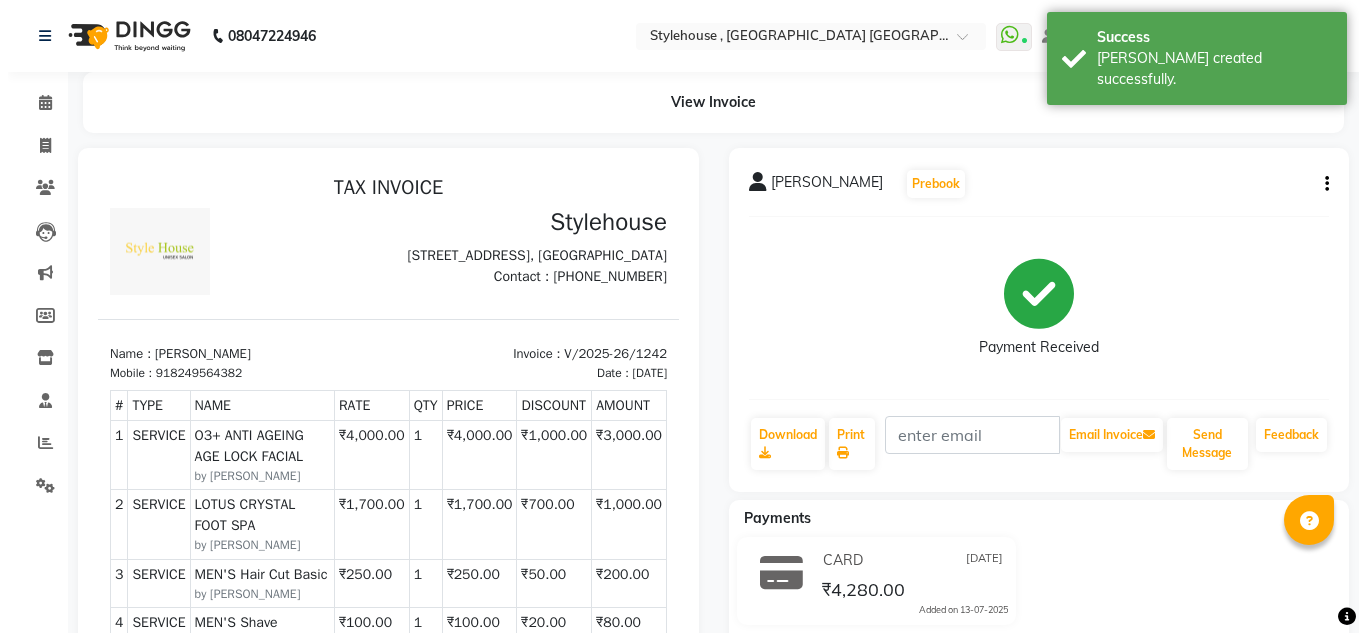 scroll, scrollTop: 0, scrollLeft: 0, axis: both 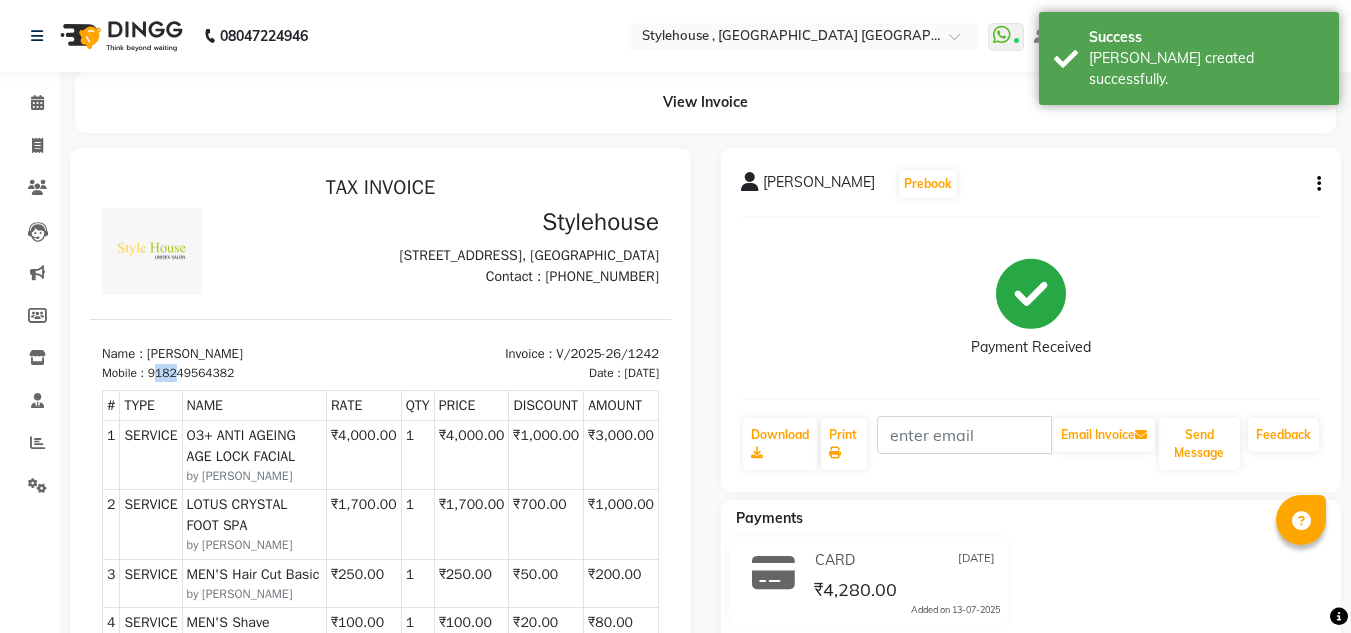 drag, startPoint x: 161, startPoint y: 410, endPoint x: 176, endPoint y: 410, distance: 15 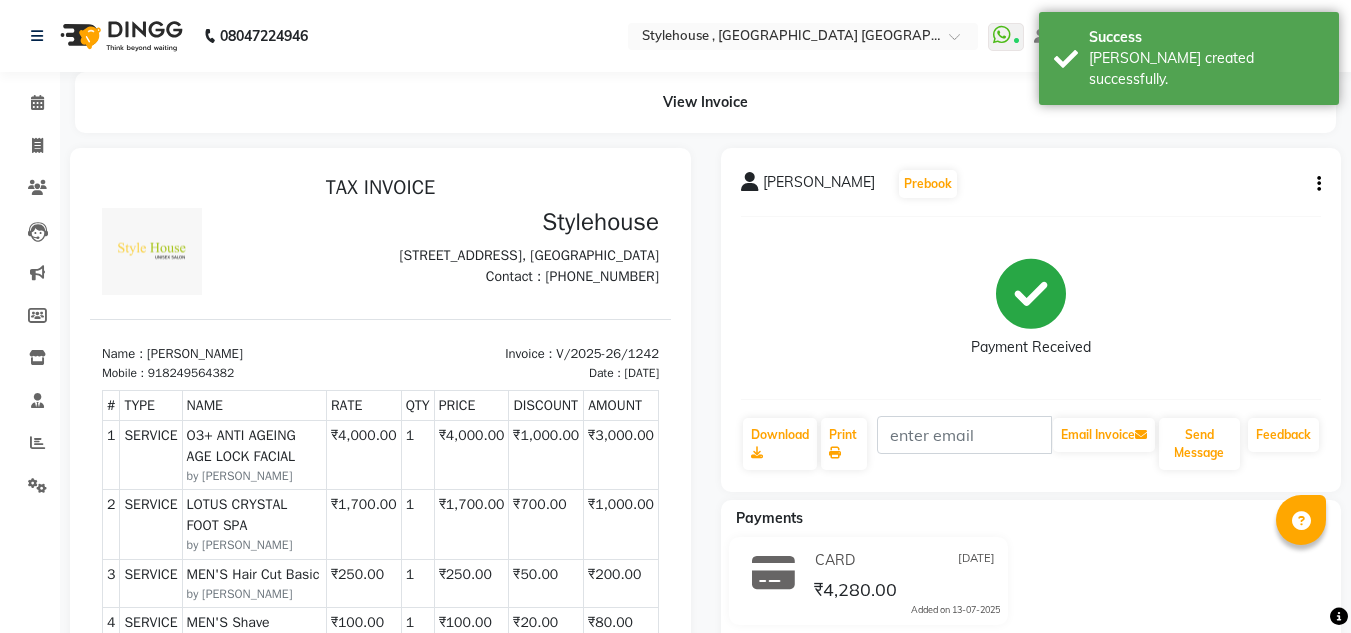 click on "Mobile :
918249564382" at bounding box center (235, 373) 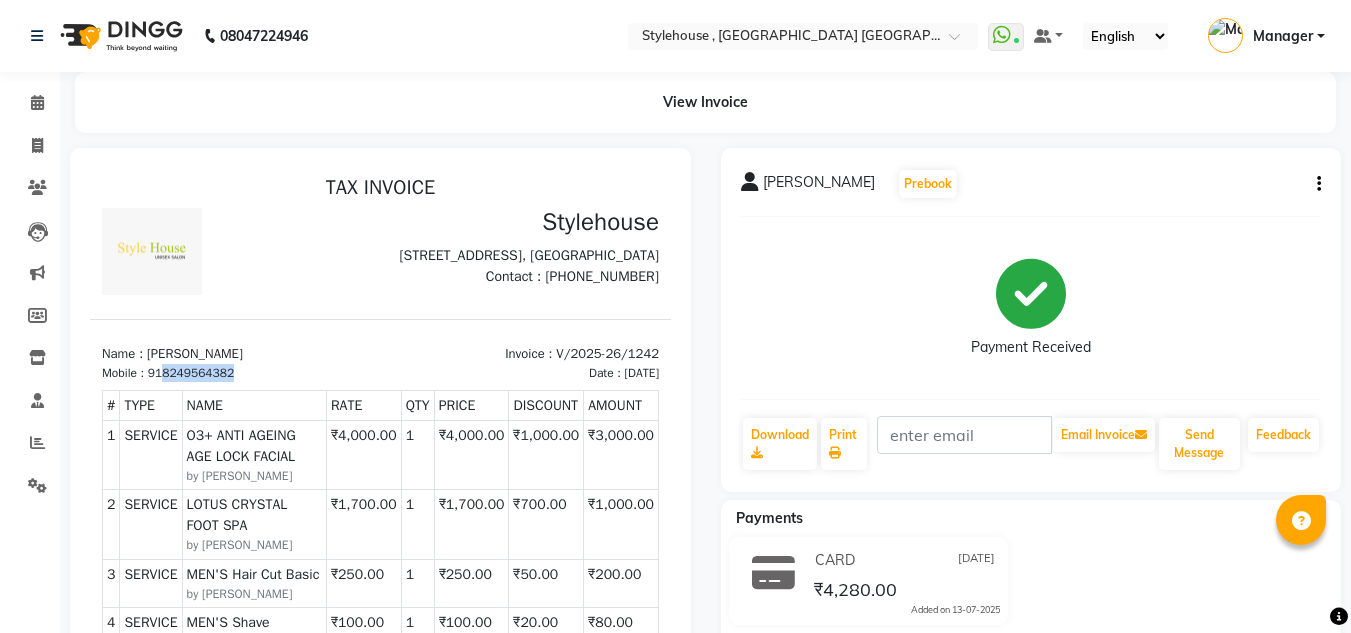 drag, startPoint x: 163, startPoint y: 408, endPoint x: 272, endPoint y: 409, distance: 109.004585 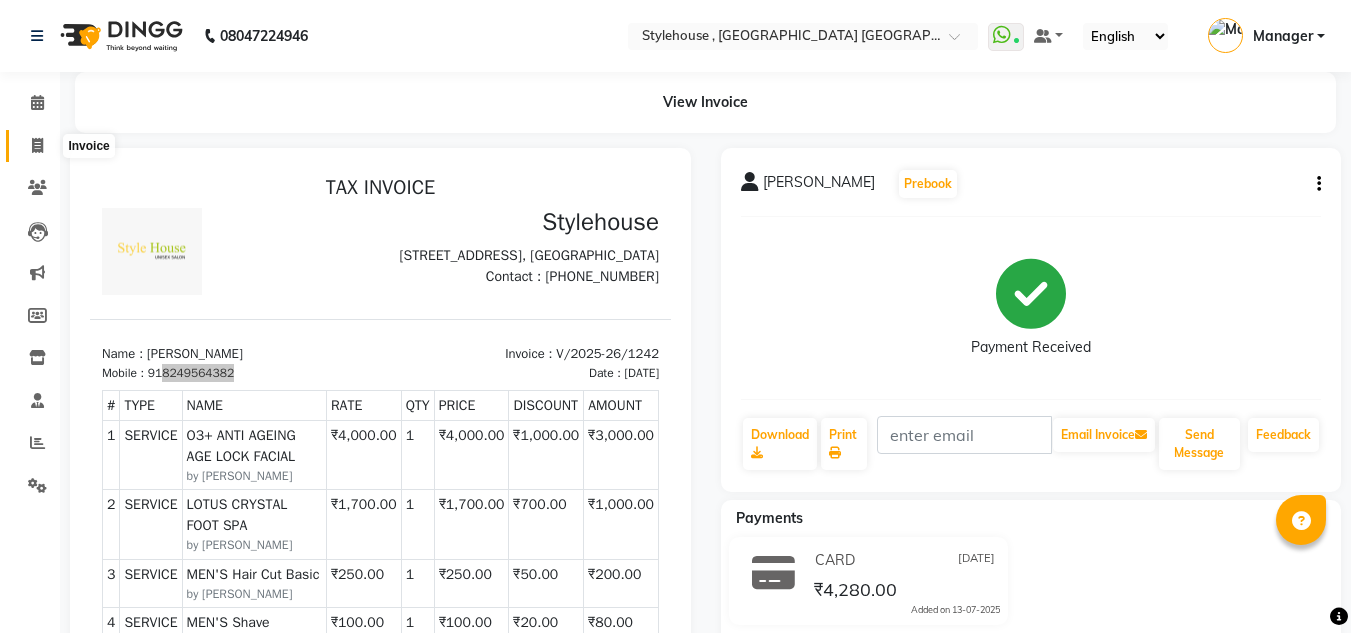 click 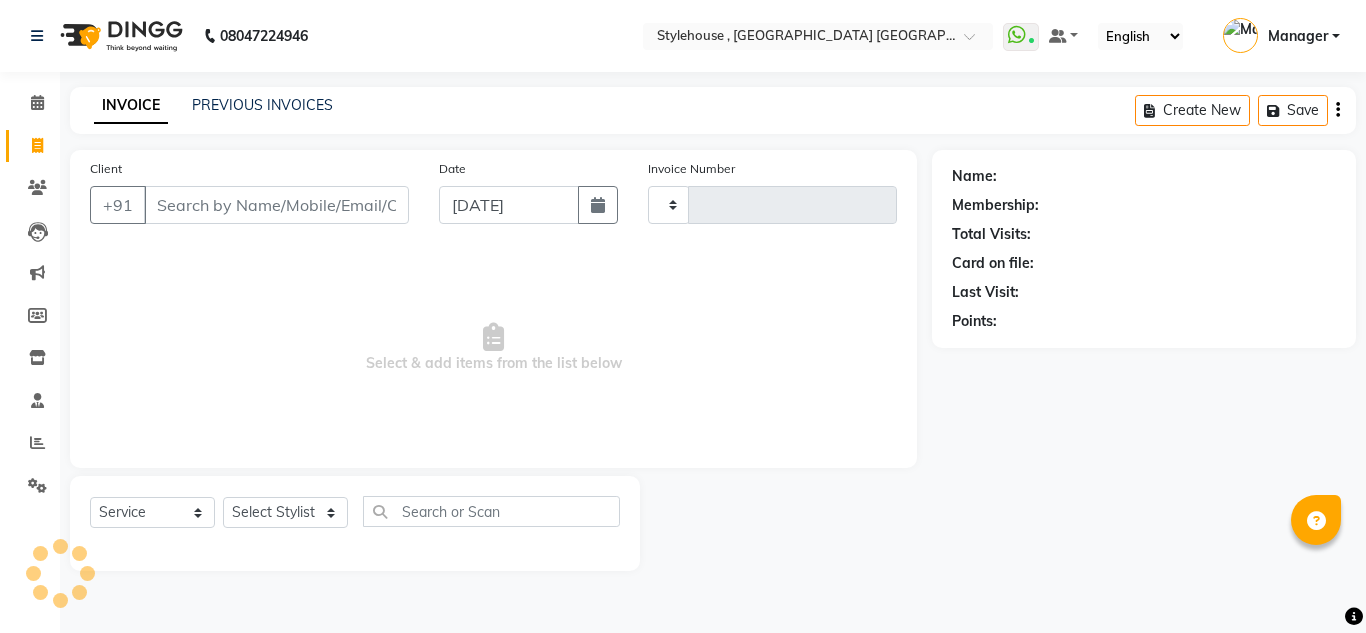 type on "1243" 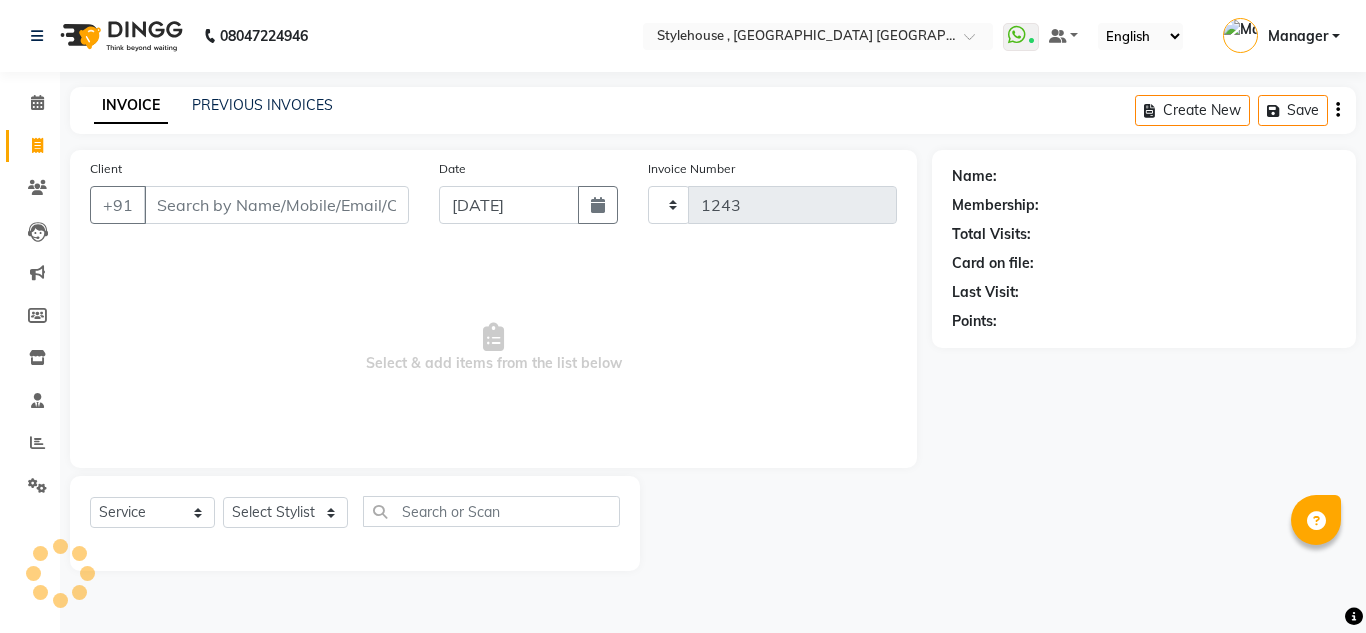 select on "7793" 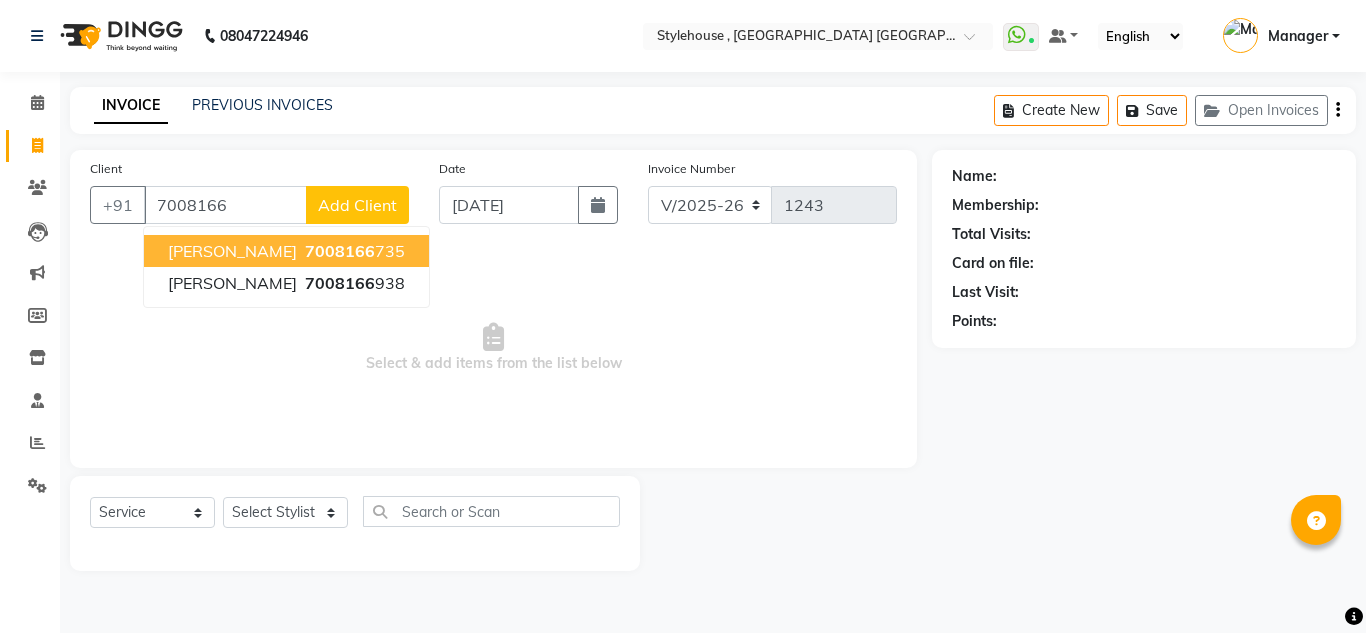 click on "[PERSON_NAME]" at bounding box center [232, 251] 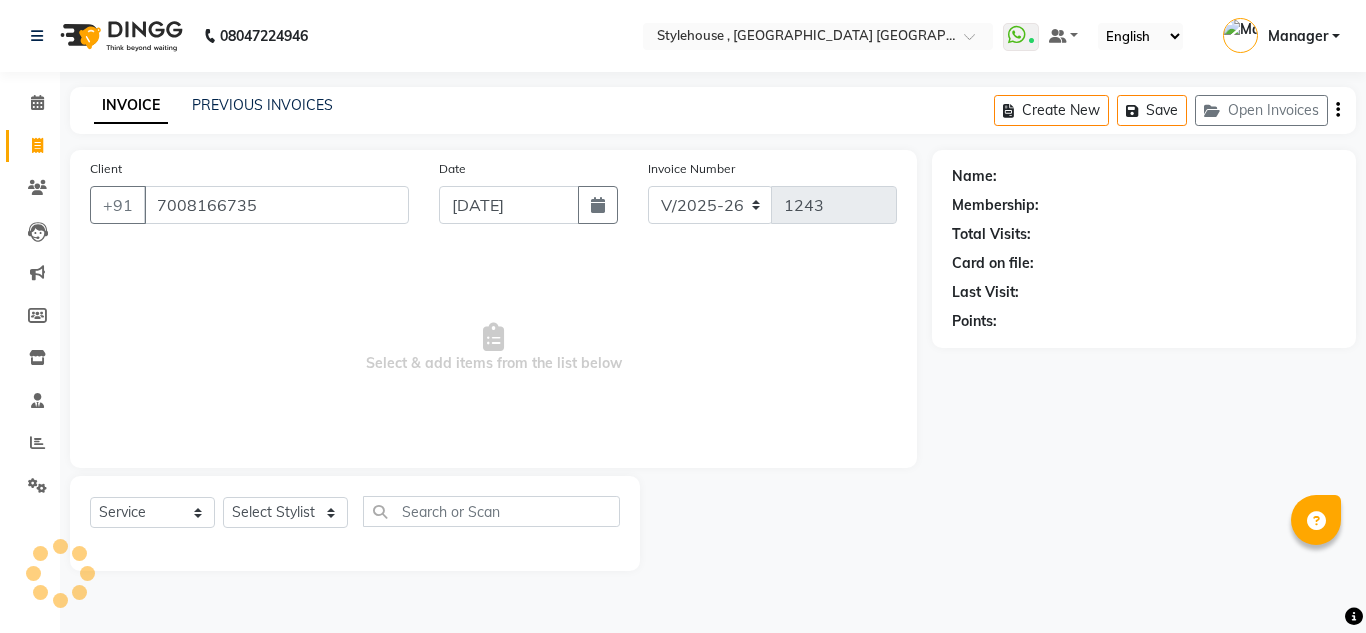 type on "7008166735" 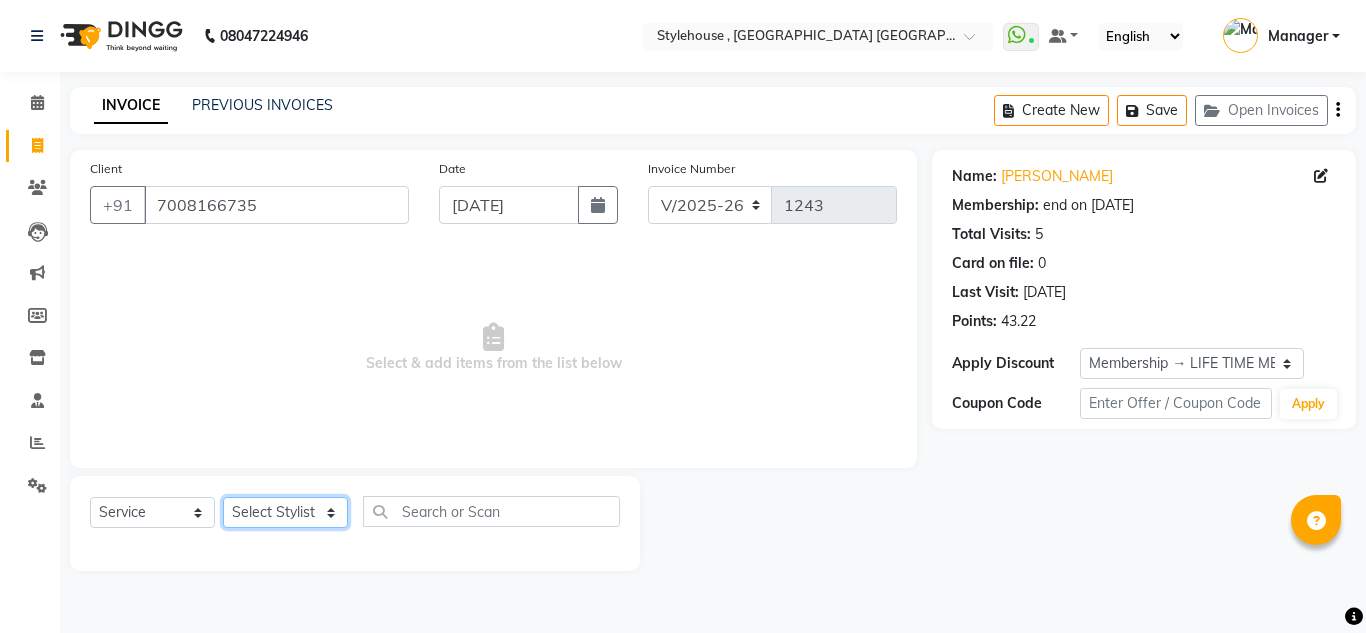click on "Select Stylist" 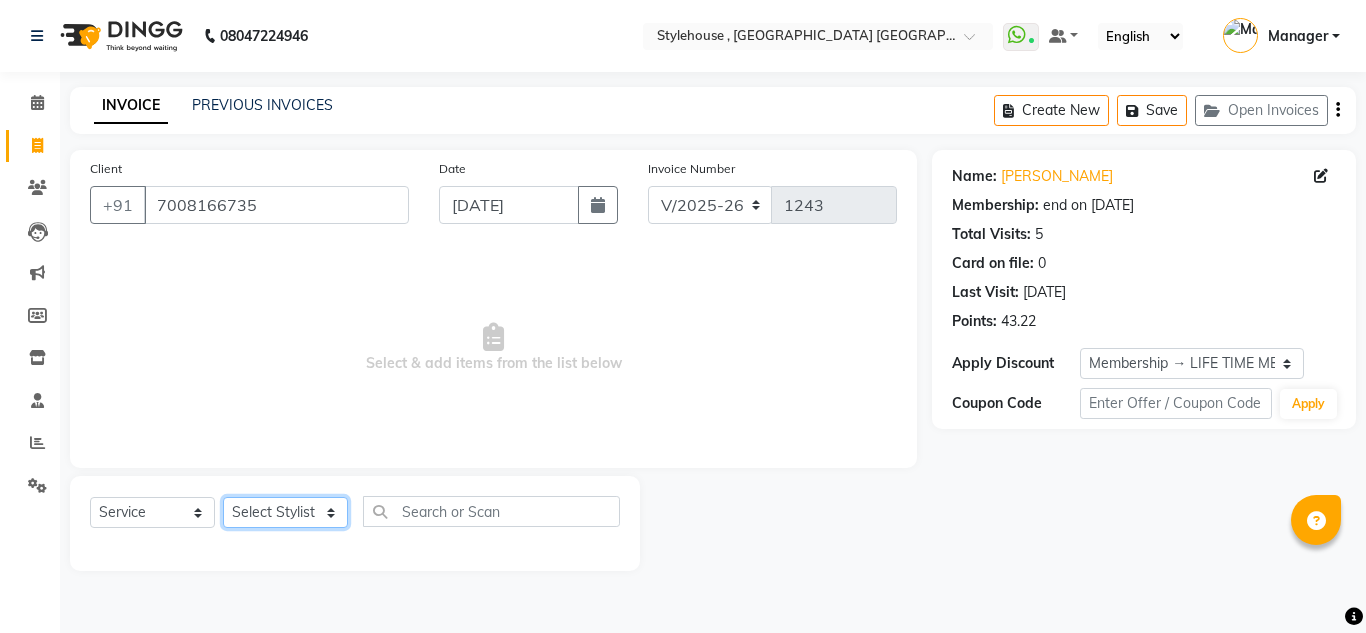 click on "Select Stylist" 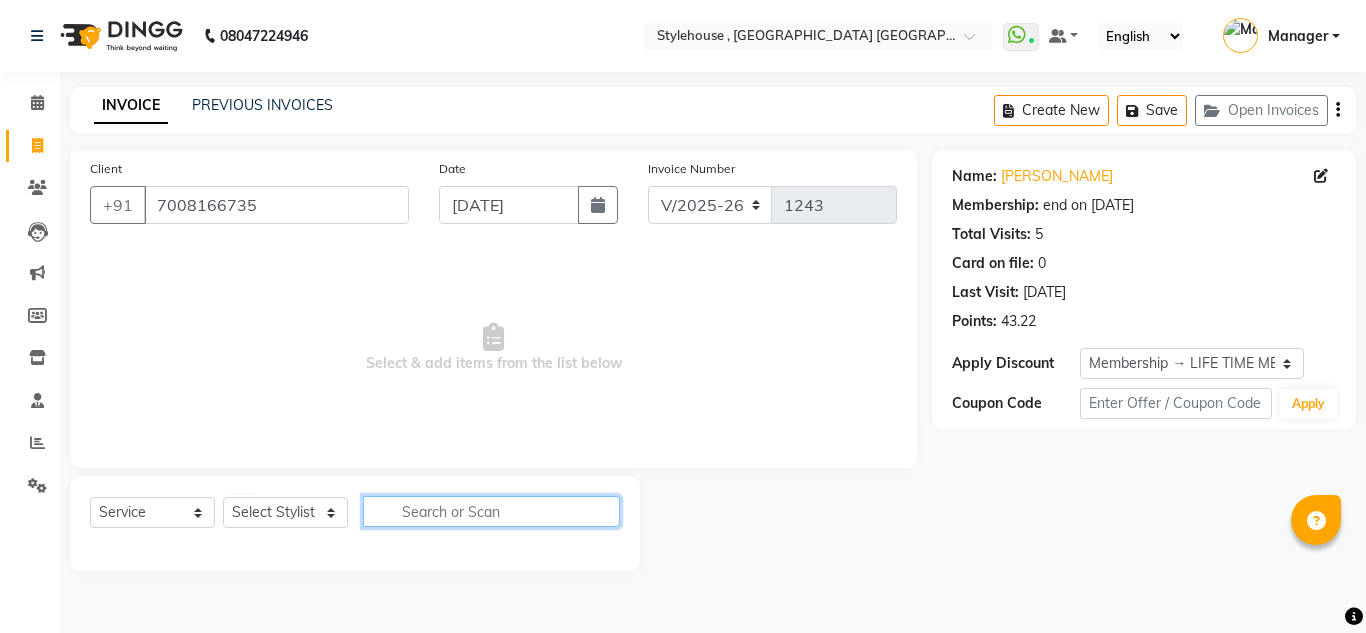 click 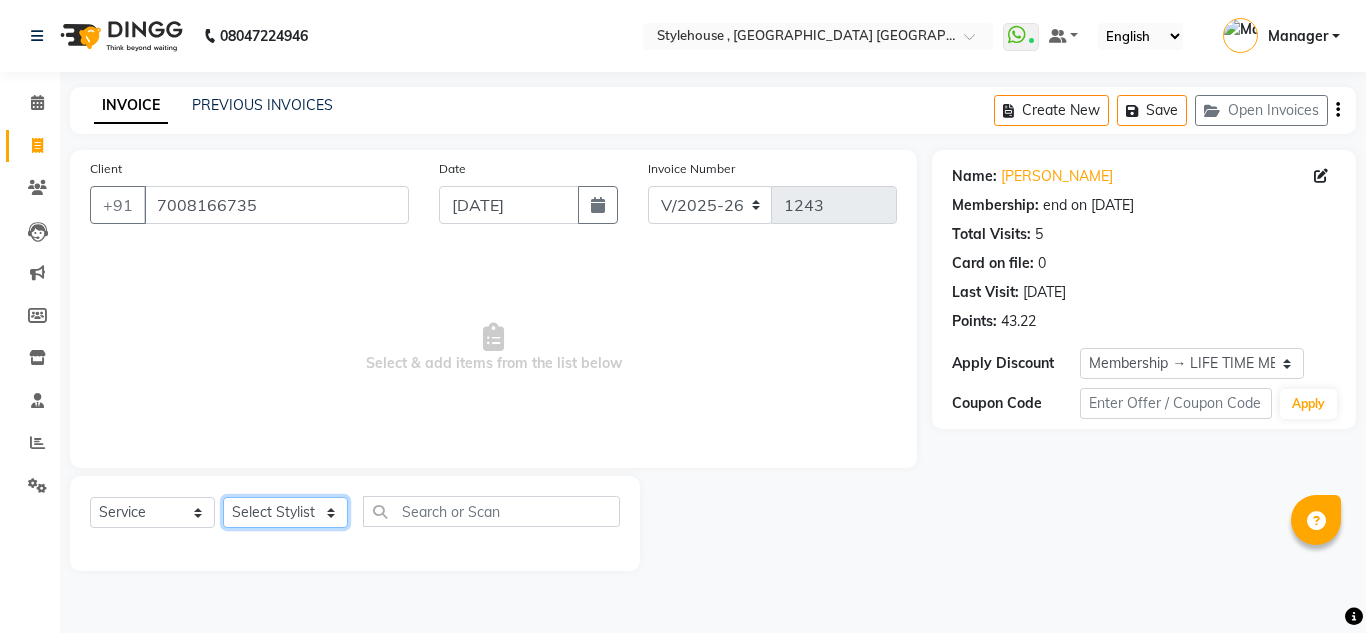 click on "Select Stylist" 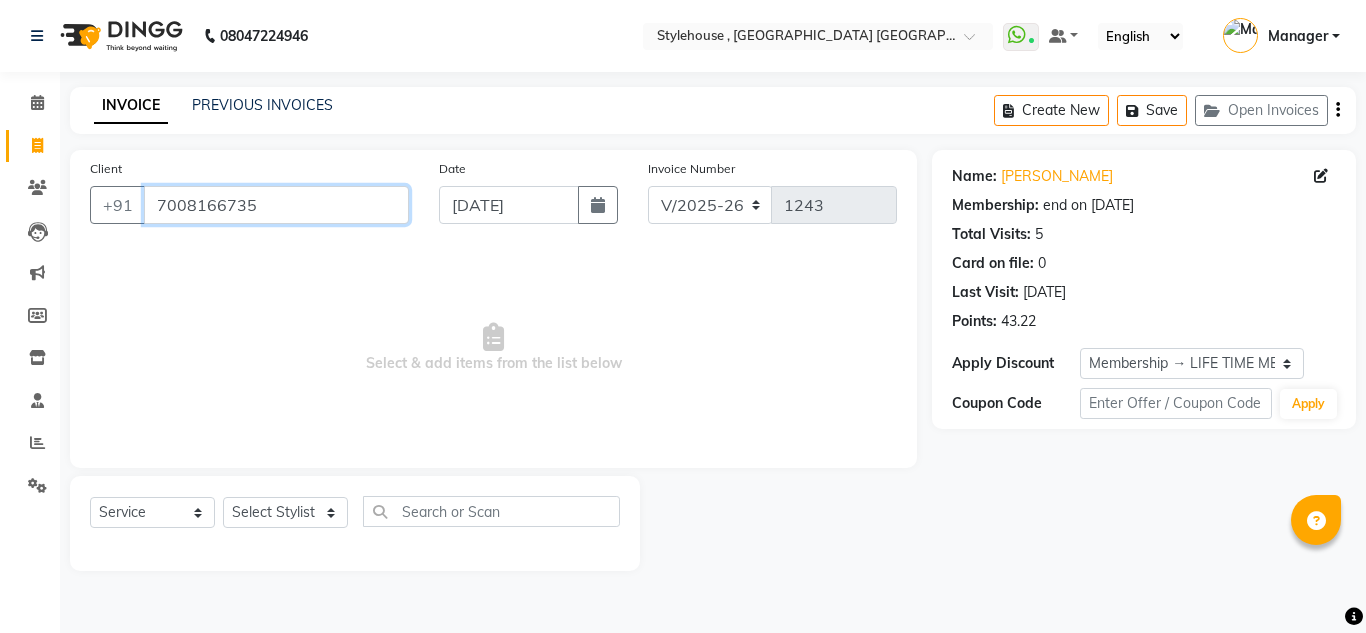 click on "7008166735" at bounding box center [276, 205] 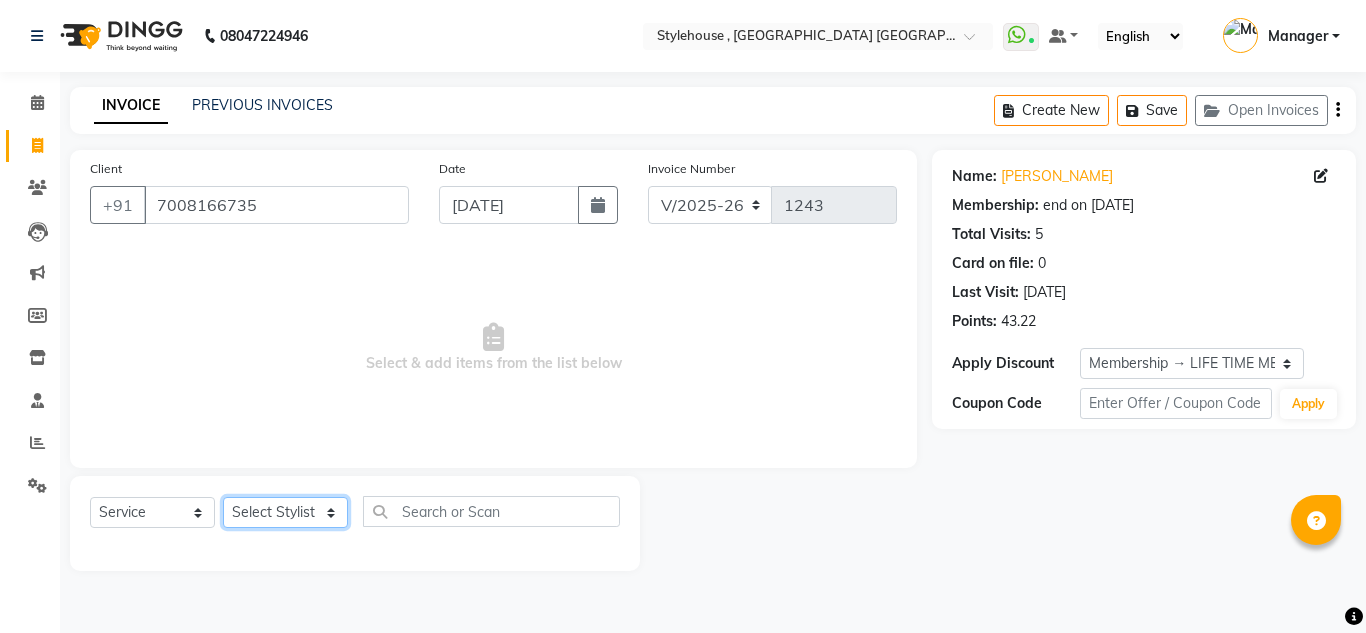 click on "Select Stylist" 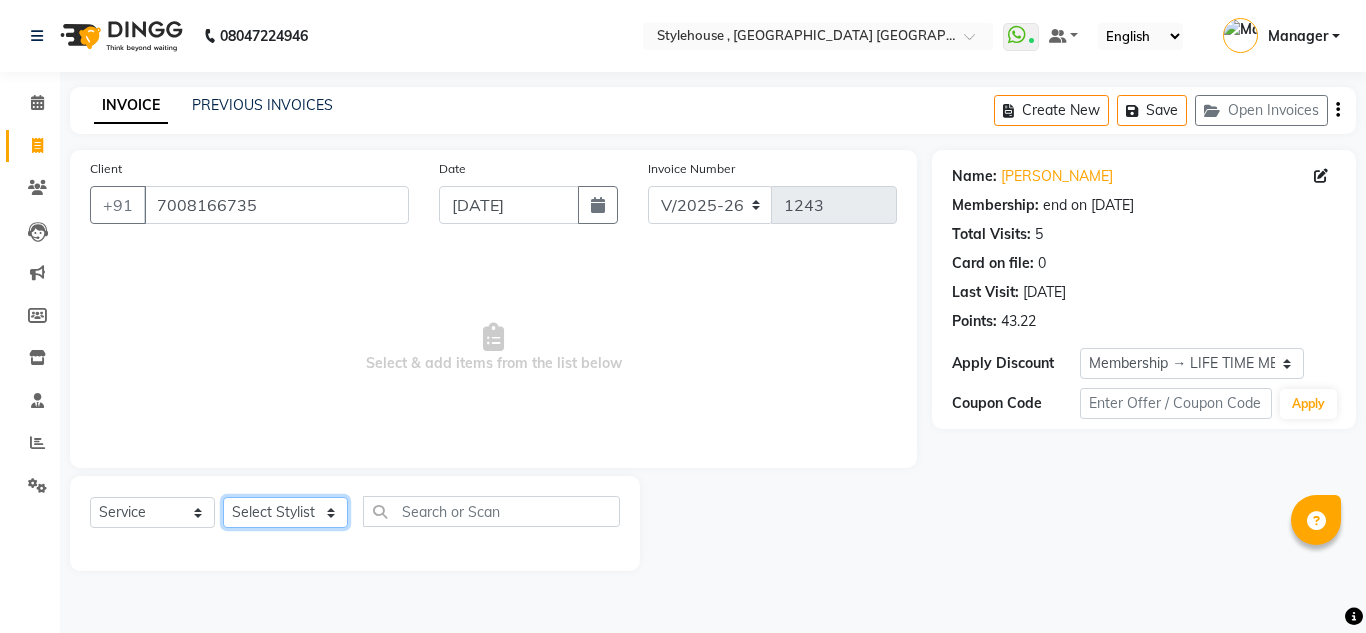 click on "Select Stylist" 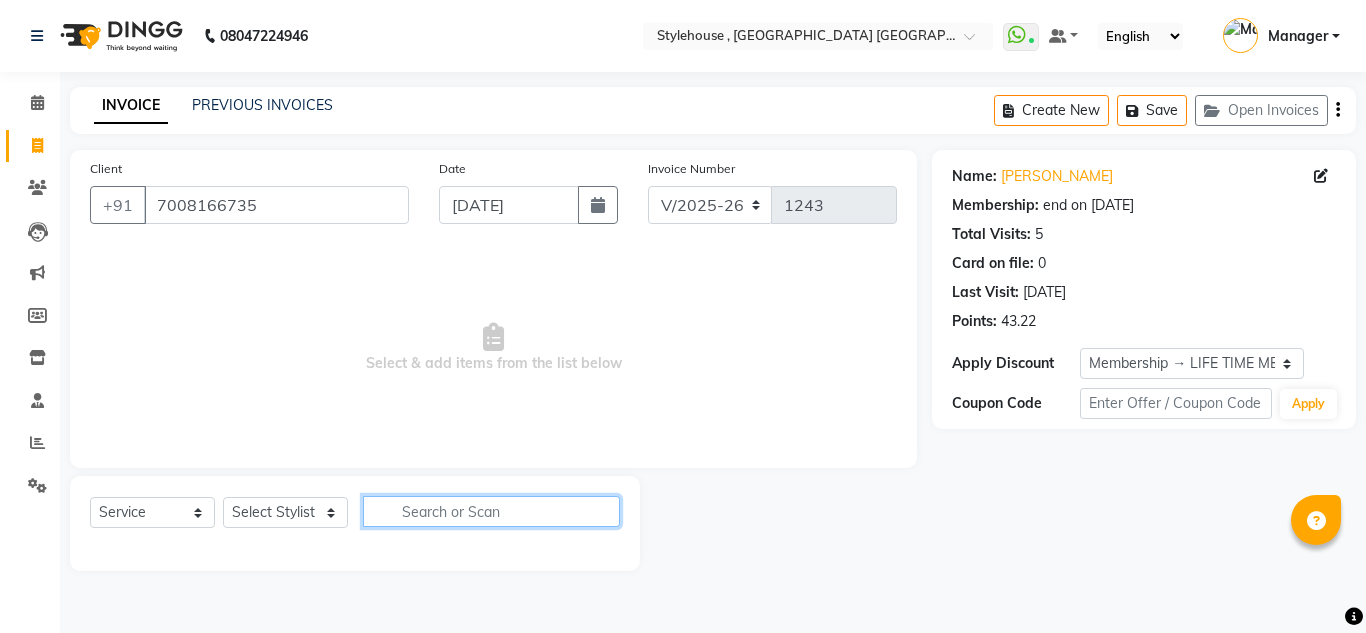 click 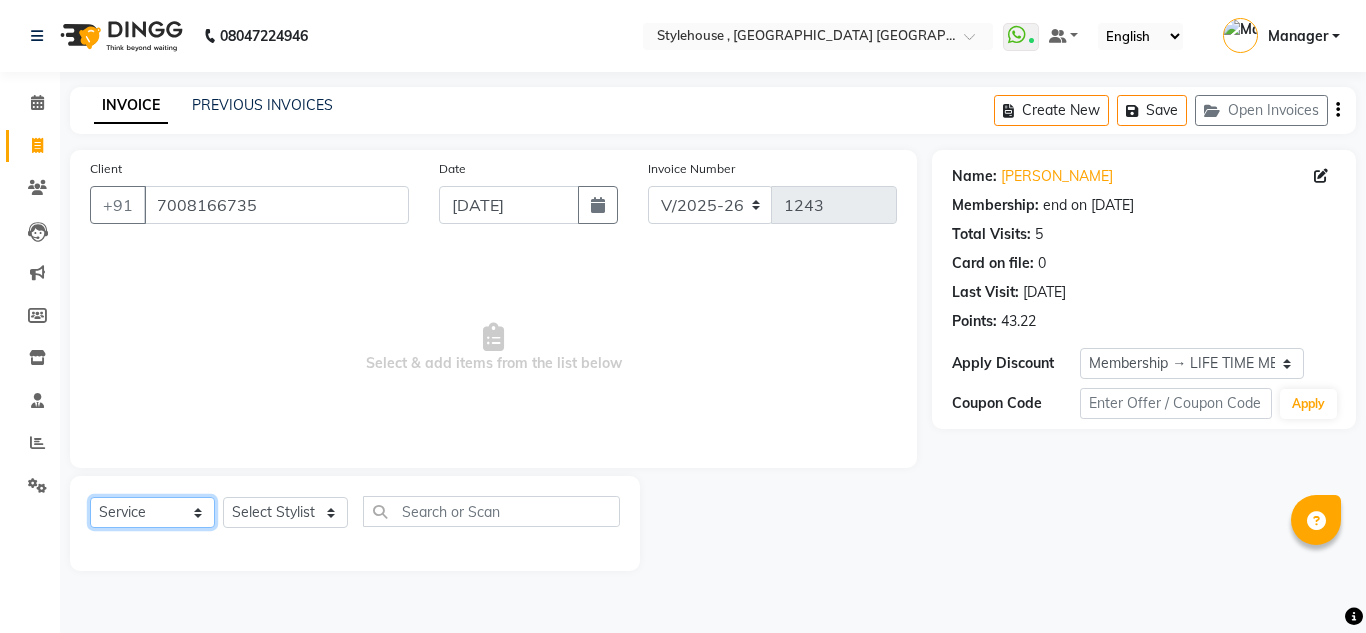 click on "Select  Service  Product  Membership  Package Voucher Prepaid Gift Card" 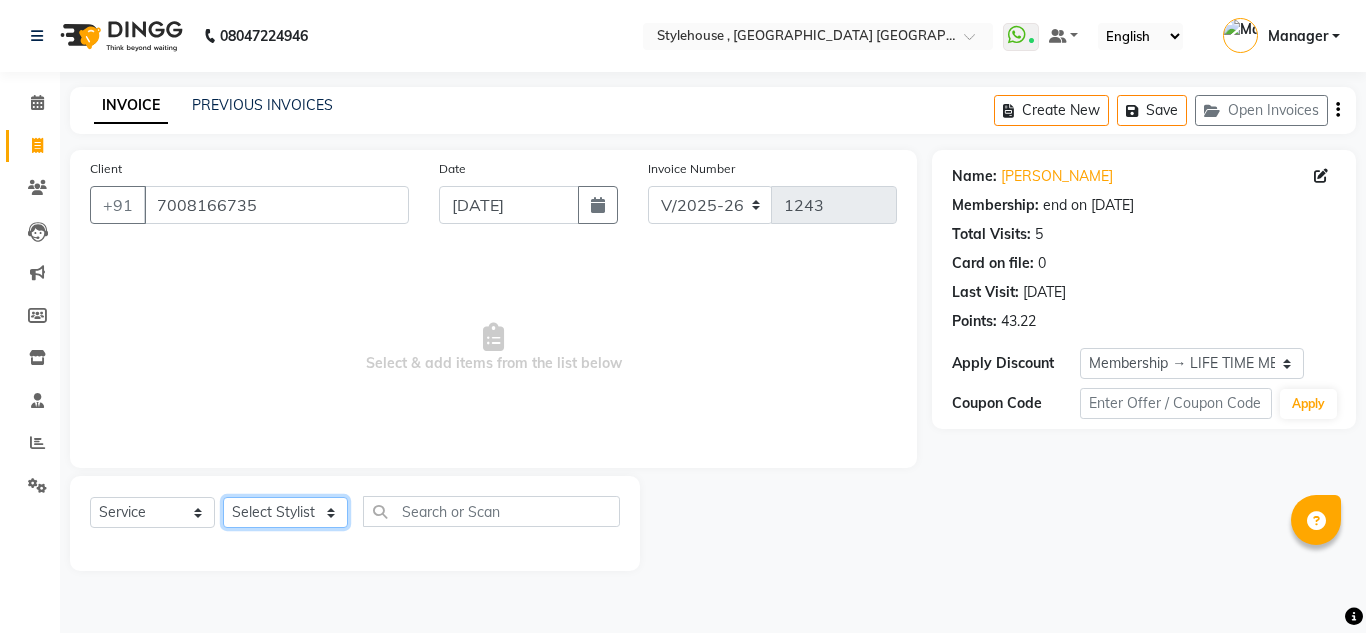 click on "Select Stylist" 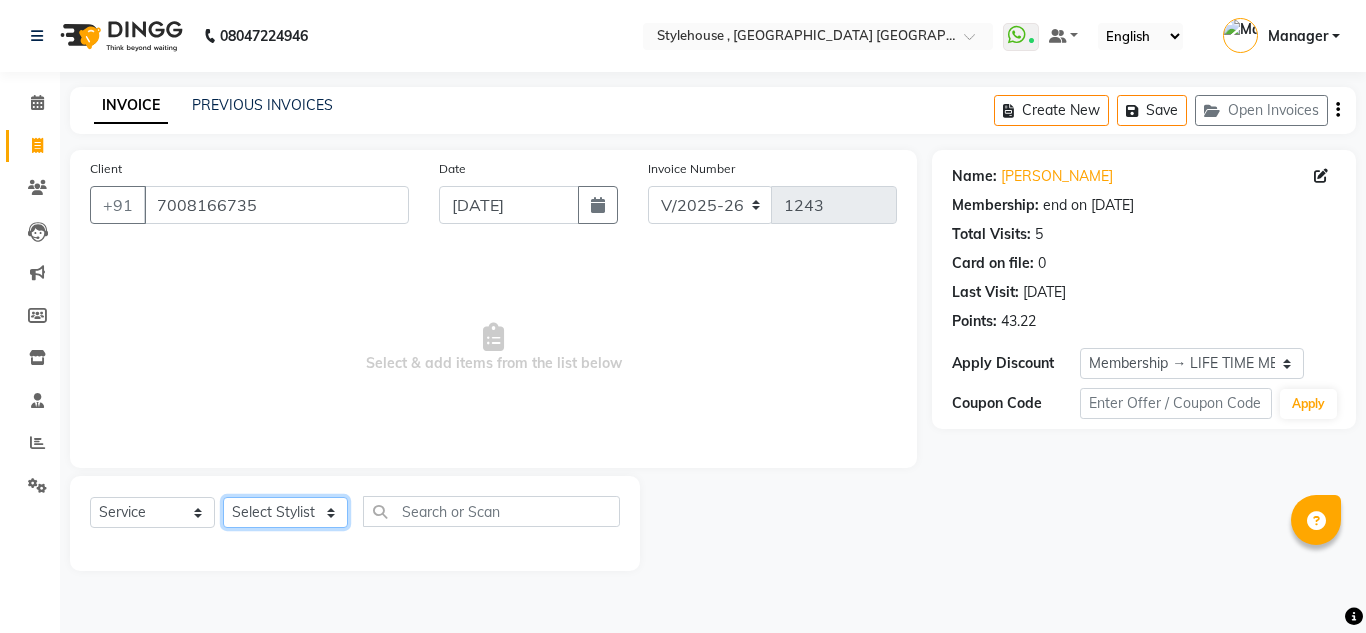 click on "Select Stylist" 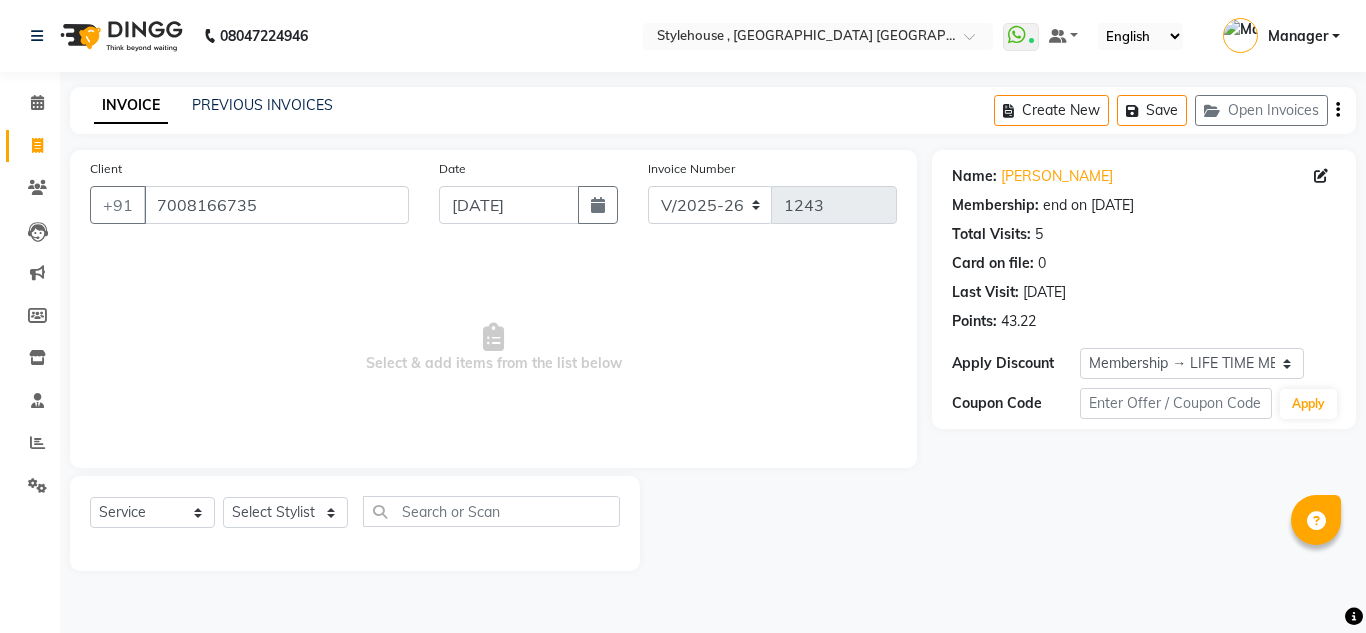click on "Date 13-07-2025" 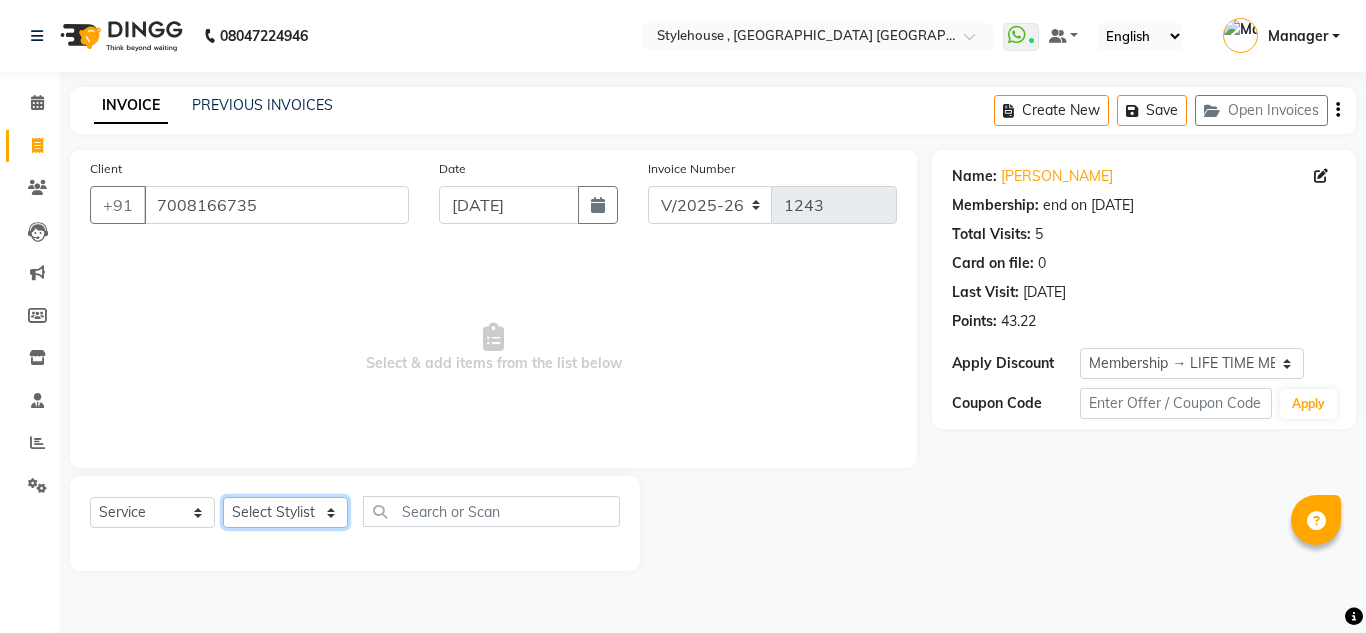 click on "Select Stylist" 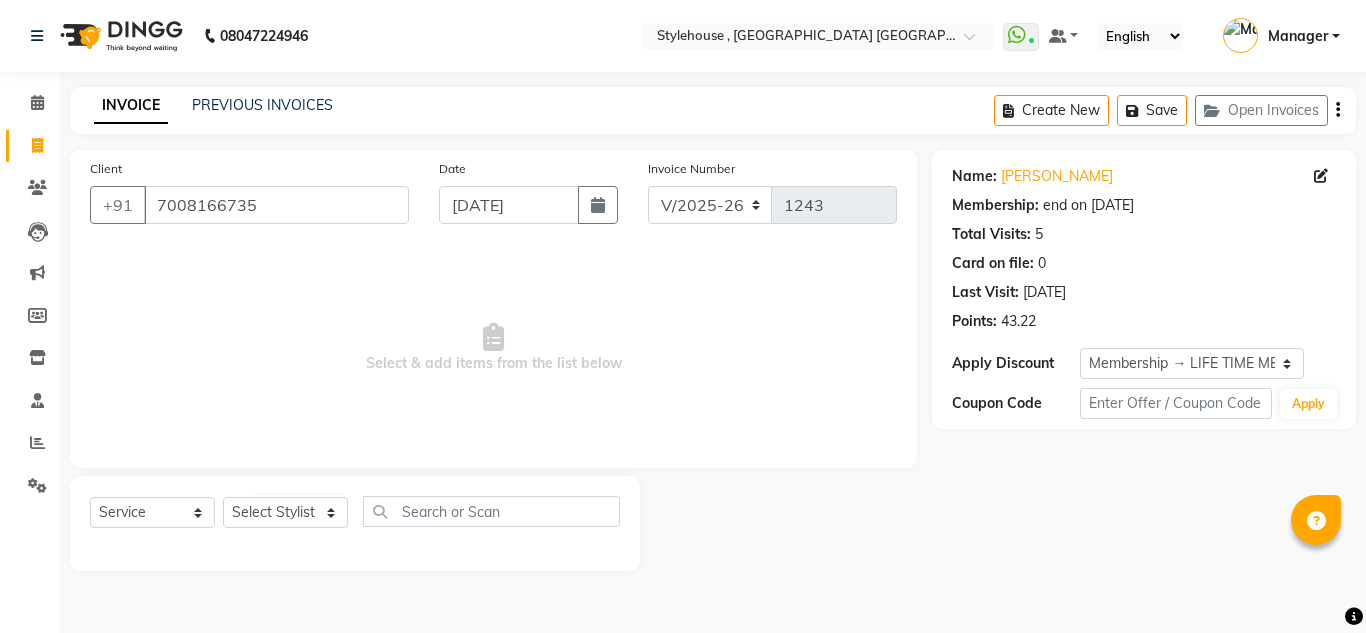 click on "Select & add items from the list below" at bounding box center [493, 348] 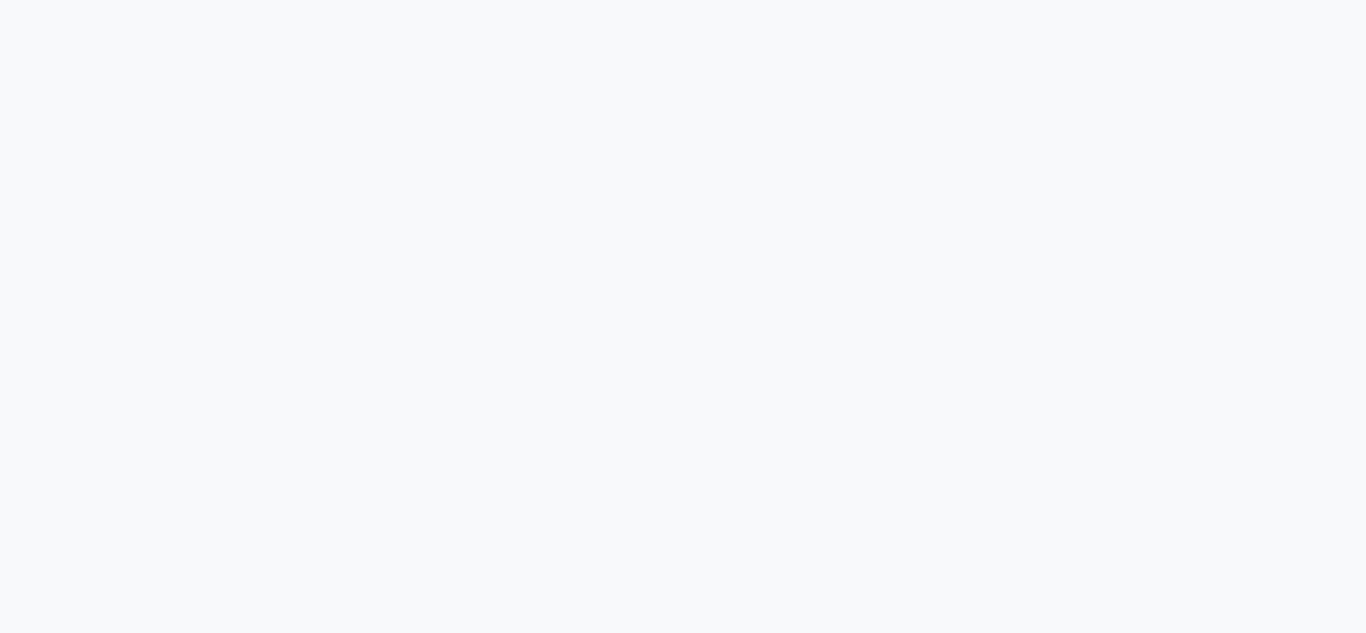 scroll, scrollTop: 0, scrollLeft: 0, axis: both 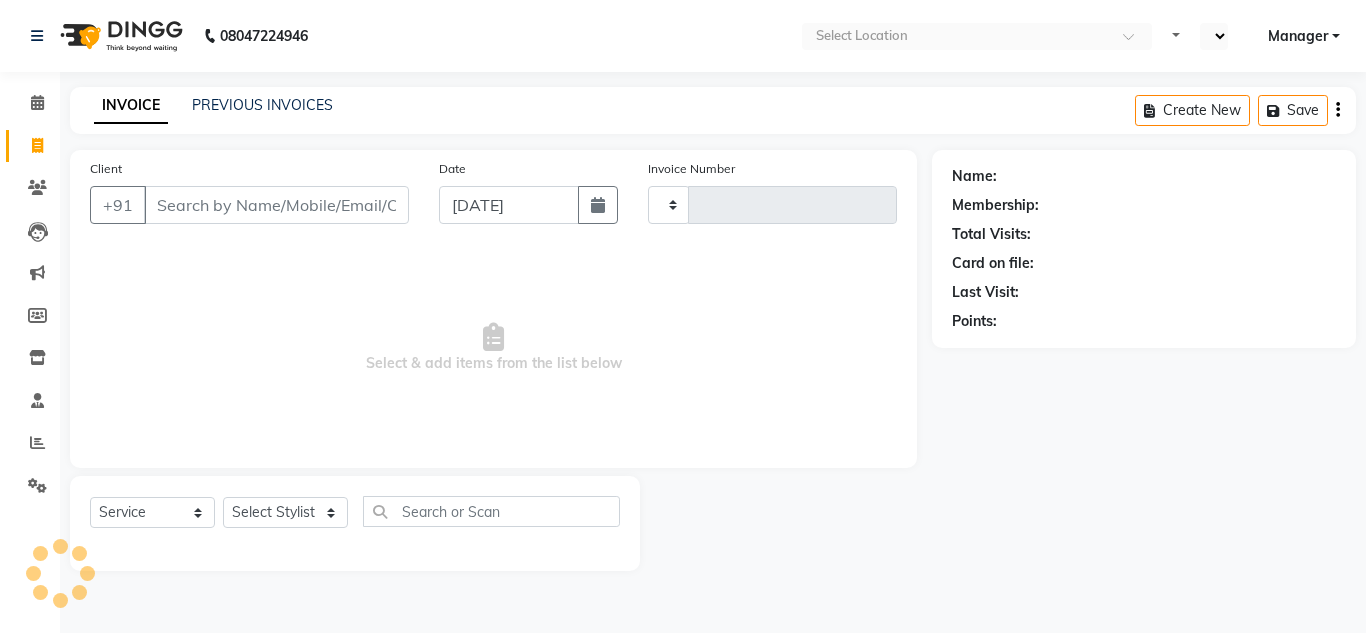 type on "1243" 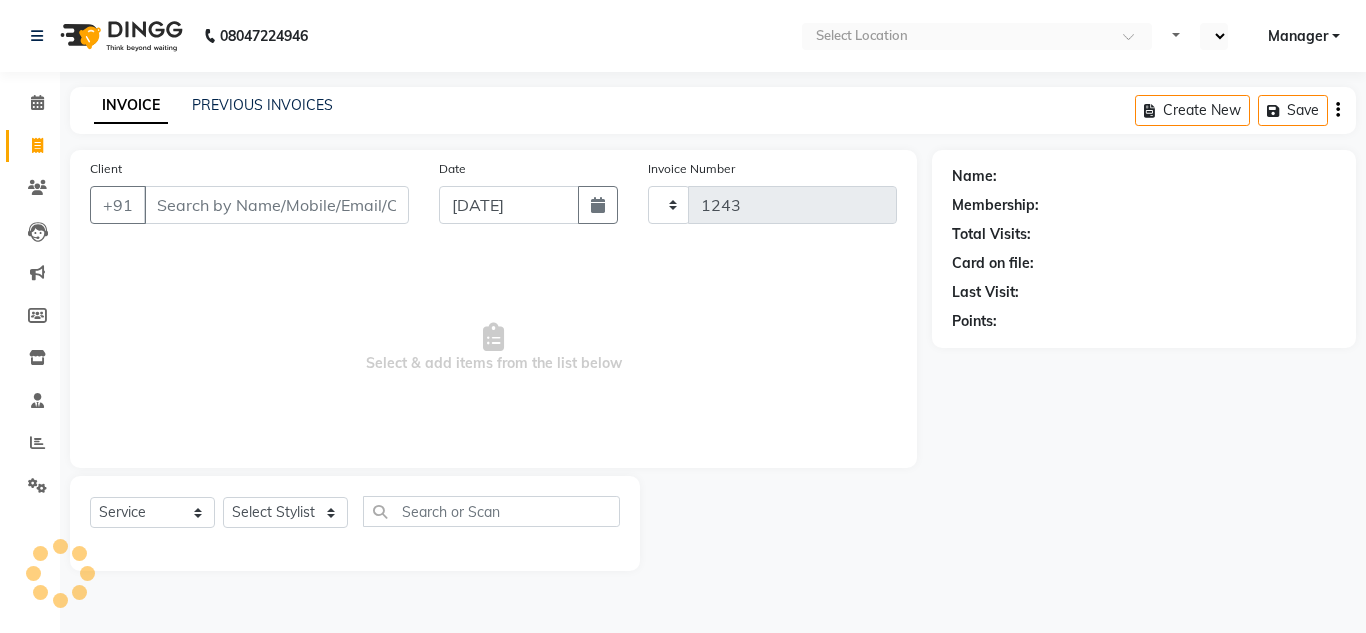 select on "en" 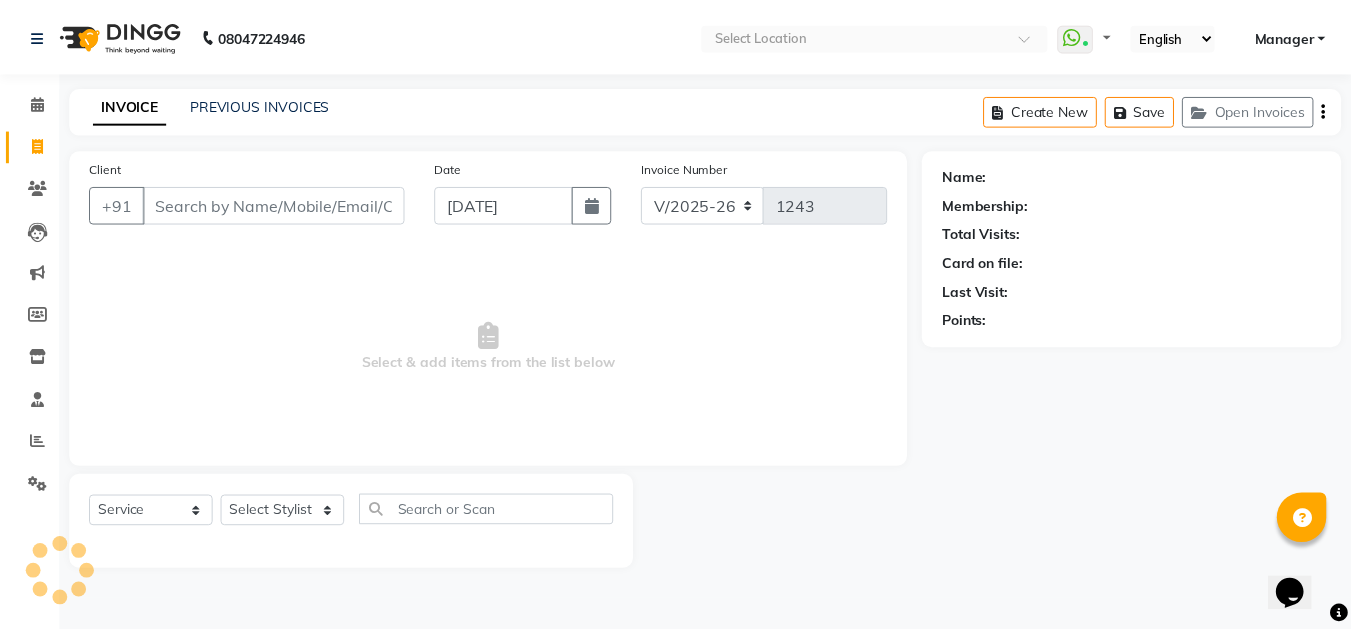 scroll, scrollTop: 0, scrollLeft: 0, axis: both 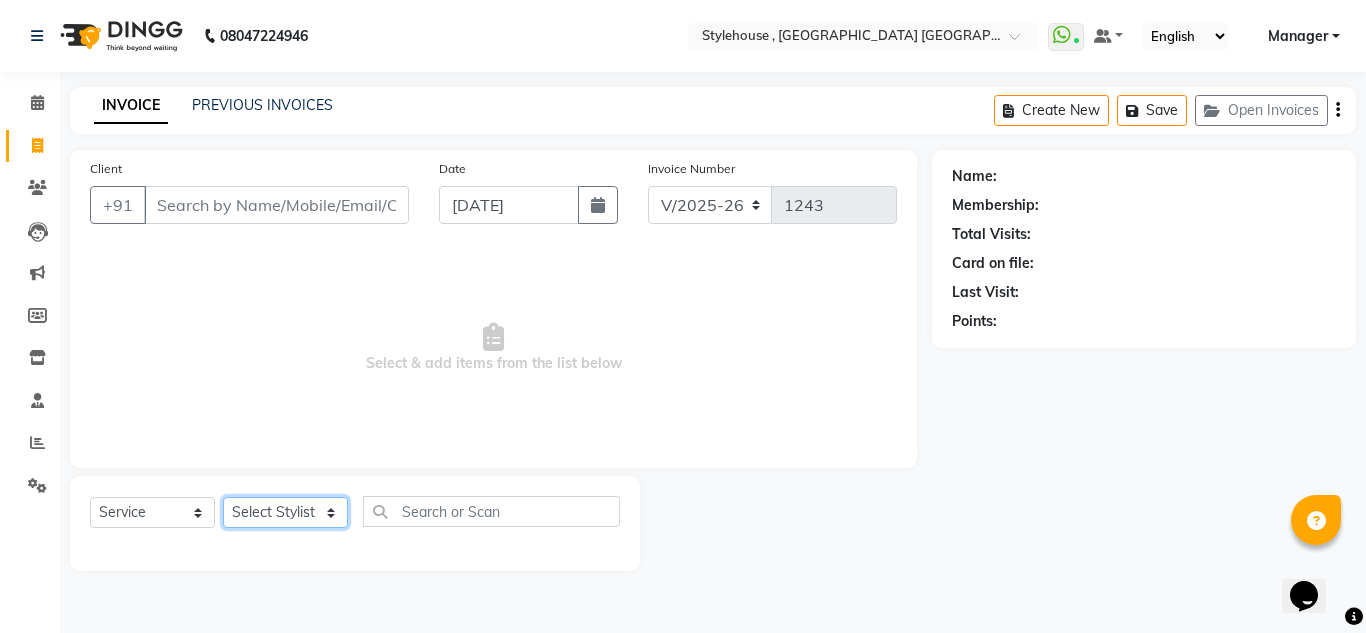 click on "Select Stylist [PERSON_NAME] [PERSON_NAME] [PERSON_NAME] [PERSON_NAME] PRIYA Manager [PERSON_NAME] [PERSON_NAME] [PERSON_NAME] PRIYANKA NANDA PUJA [PERSON_NAME] [PERSON_NAME] [PERSON_NAME] SAMEER [PERSON_NAME] [PERSON_NAME]" 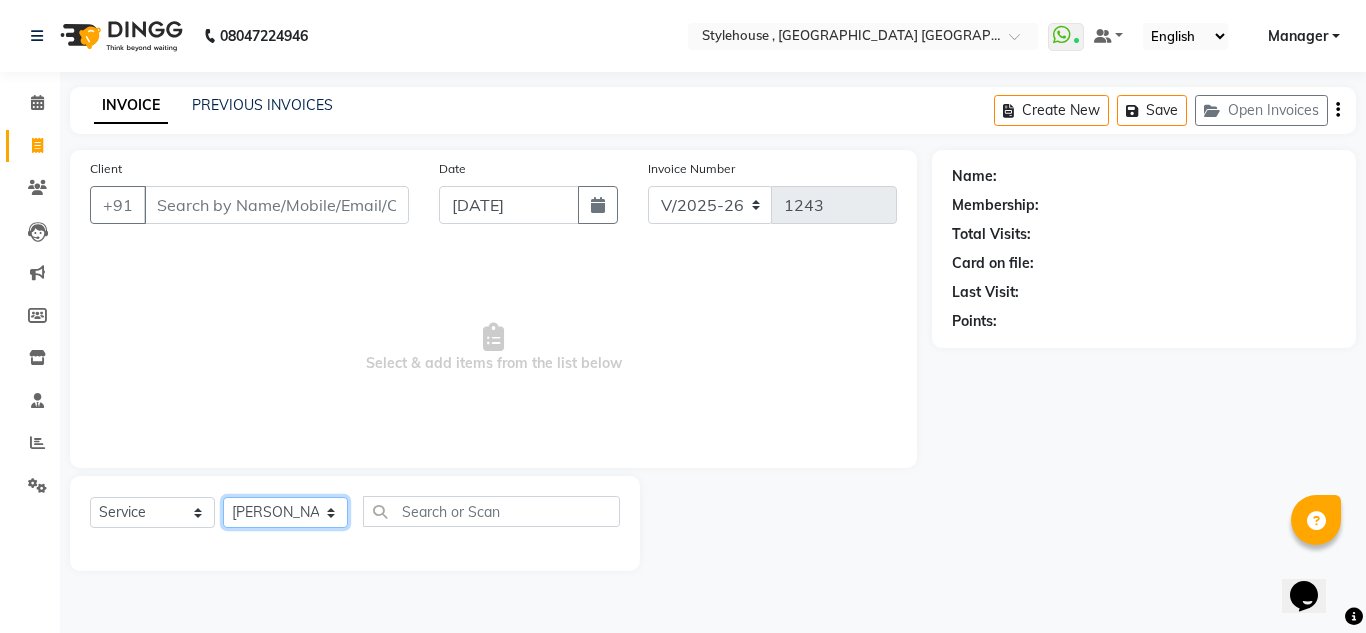 click on "Select Stylist [PERSON_NAME] [PERSON_NAME] [PERSON_NAME] [PERSON_NAME] PRIYA Manager [PERSON_NAME] [PERSON_NAME] [PERSON_NAME] PRIYANKA NANDA PUJA [PERSON_NAME] [PERSON_NAME] [PERSON_NAME] SAMEER [PERSON_NAME] [PERSON_NAME]" 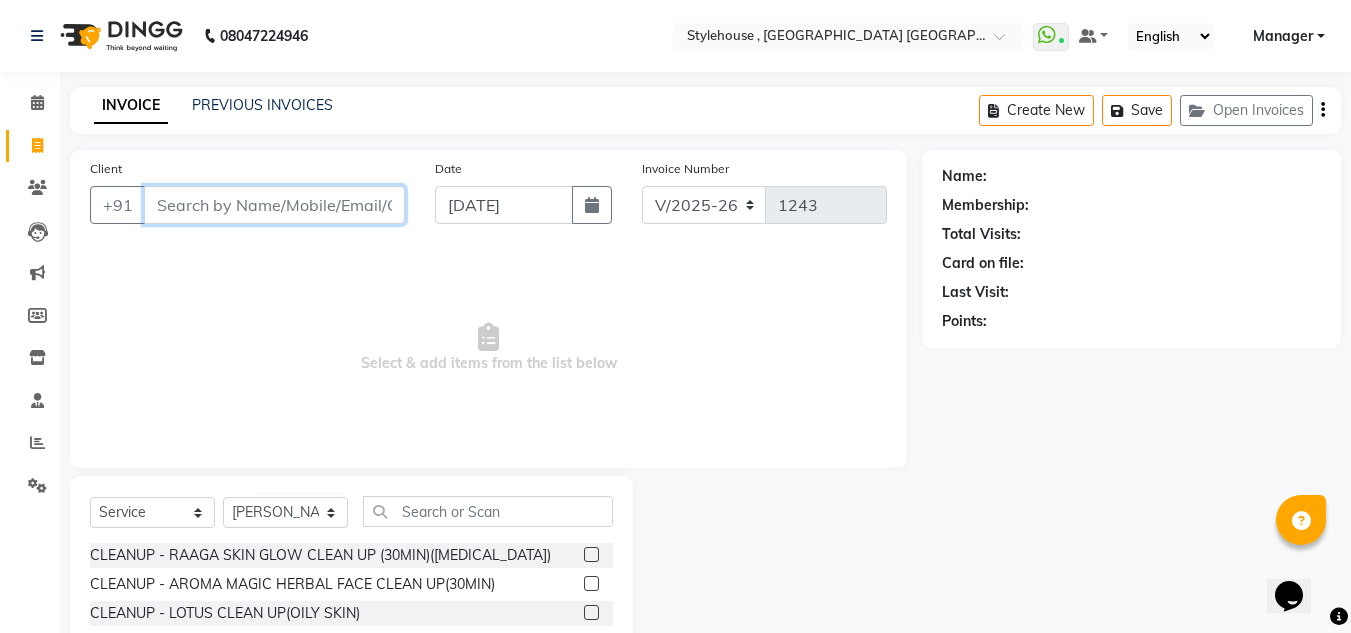 click on "Client" at bounding box center (274, 205) 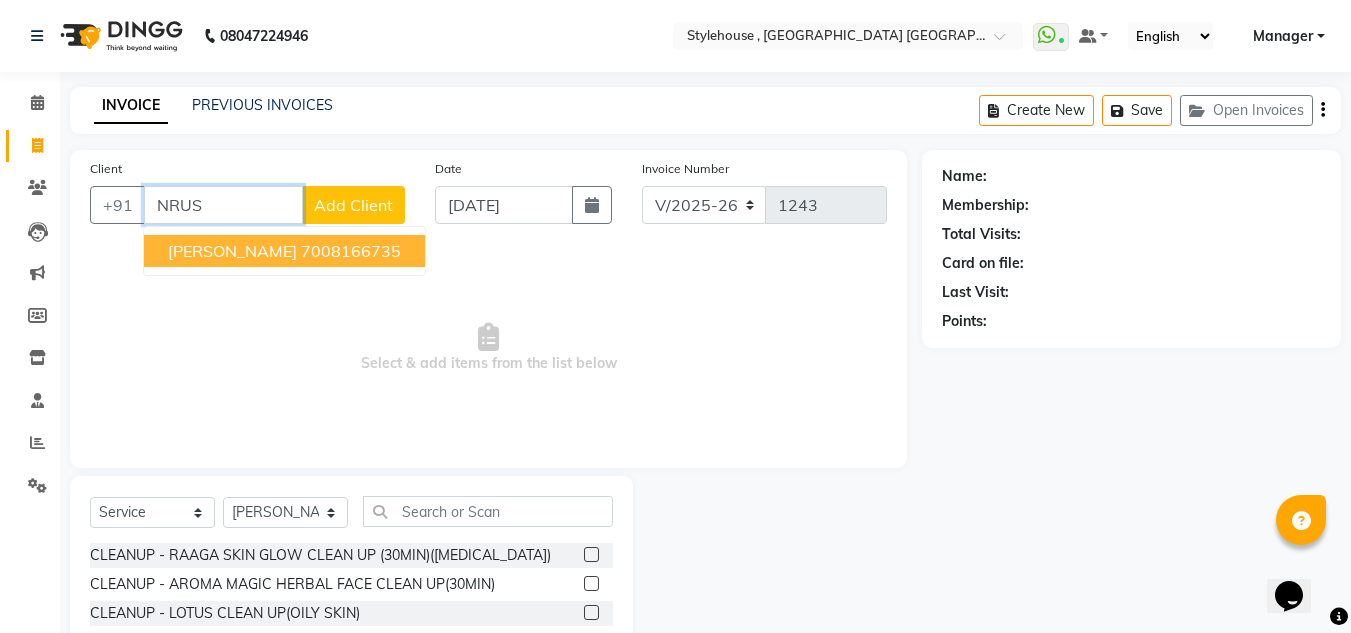 click on "7008166735" at bounding box center (351, 251) 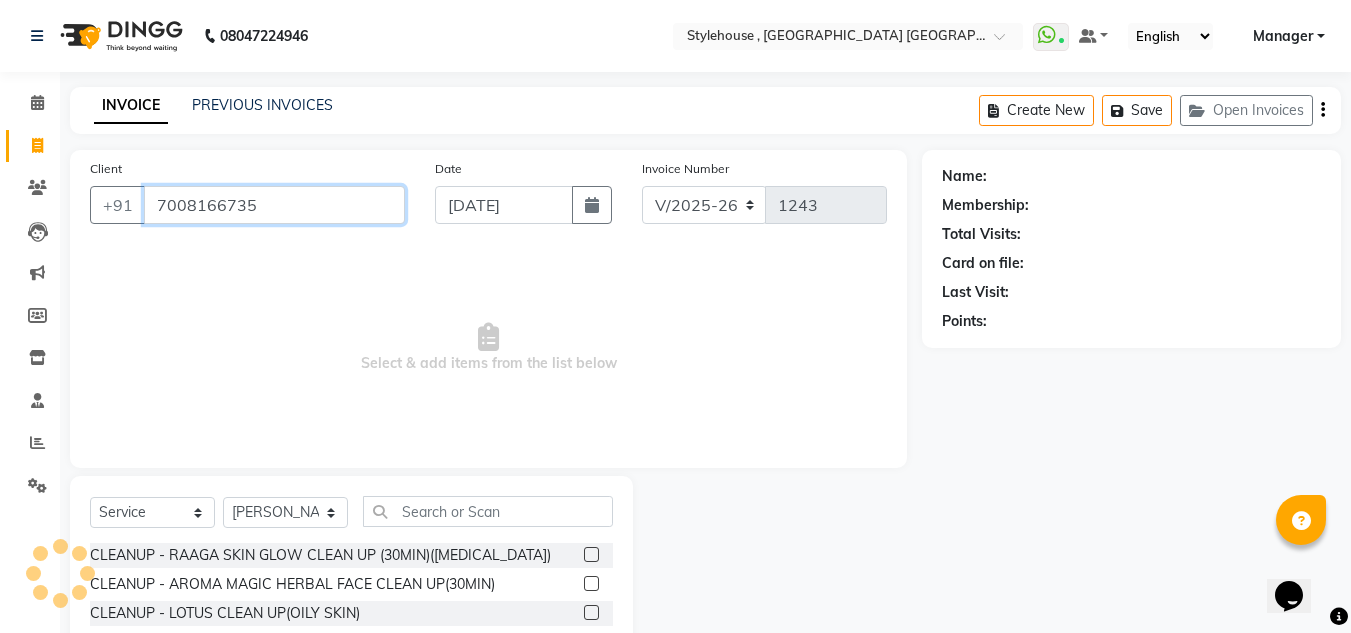 type on "7008166735" 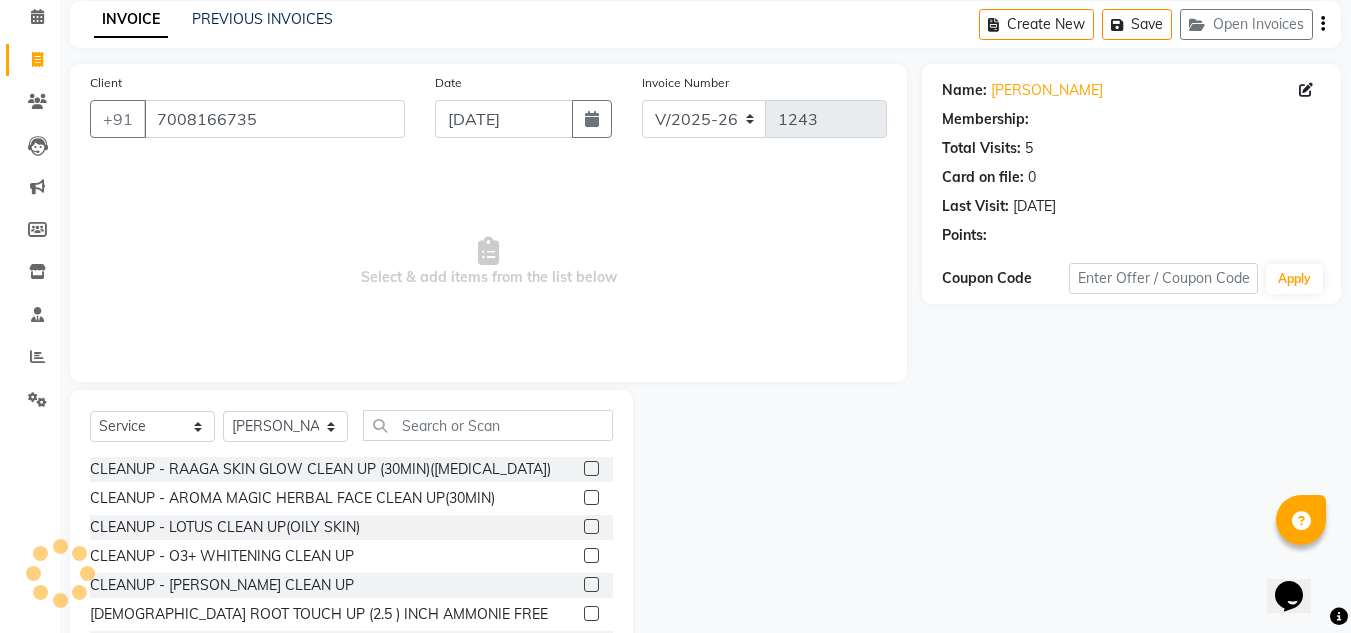 scroll, scrollTop: 168, scrollLeft: 0, axis: vertical 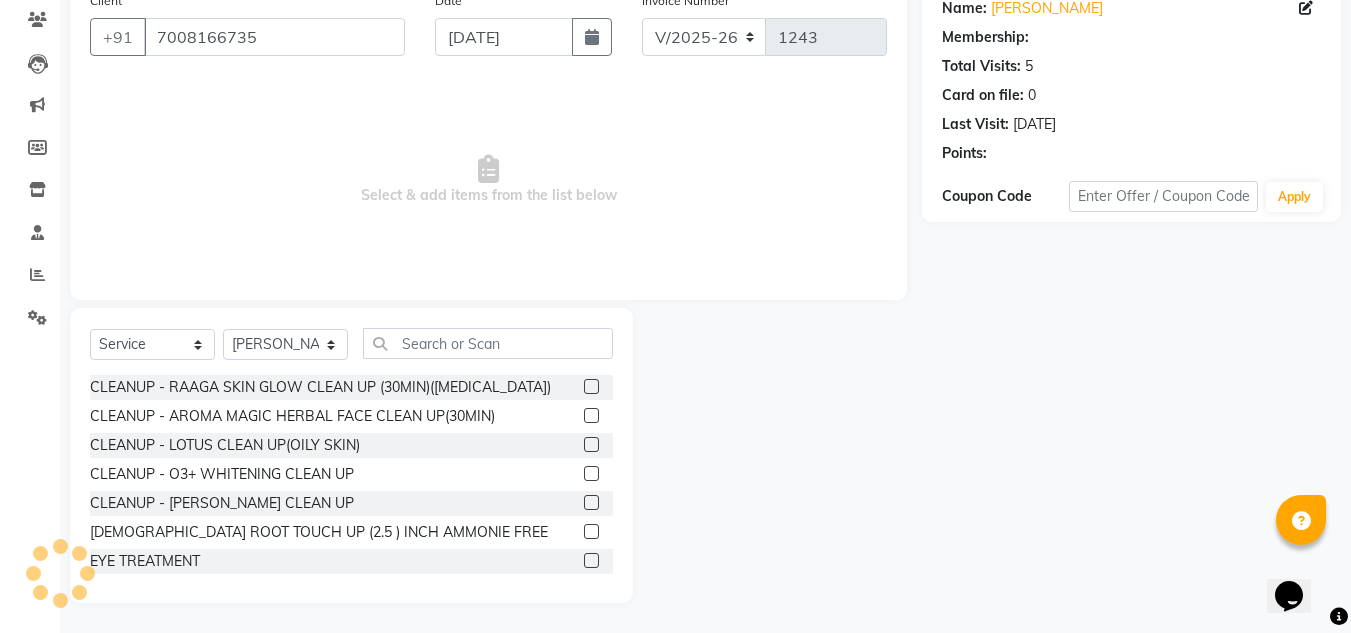 select on "1: Object" 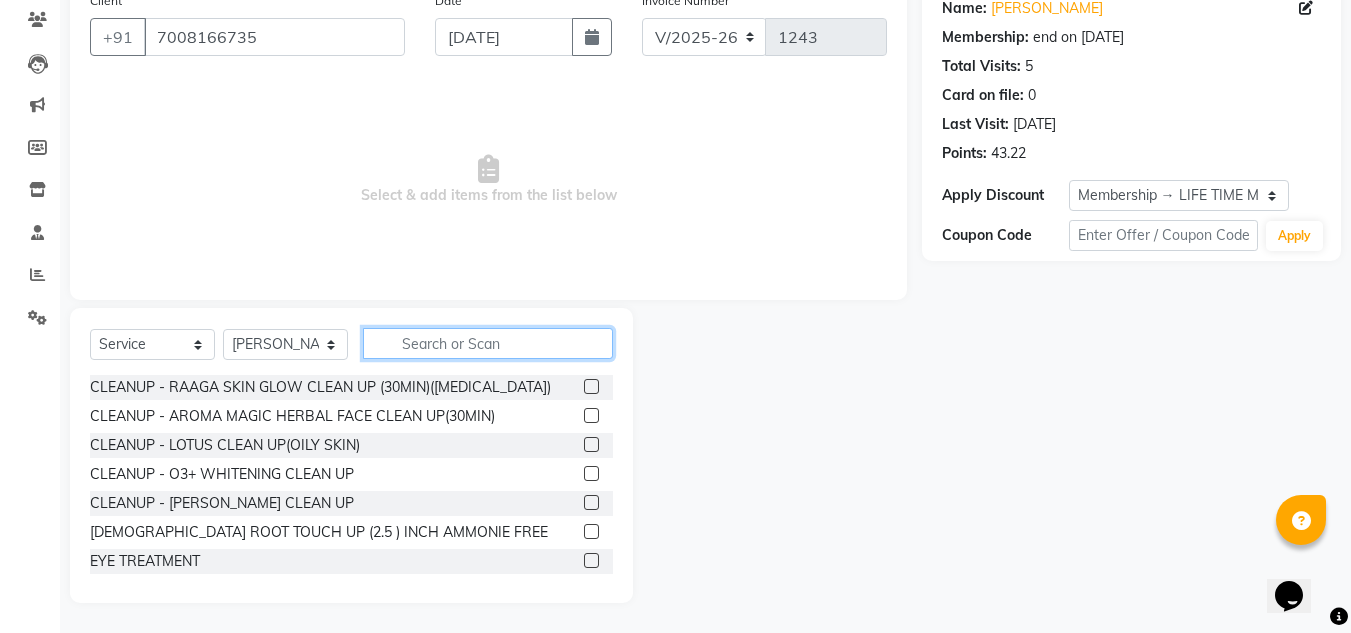 click 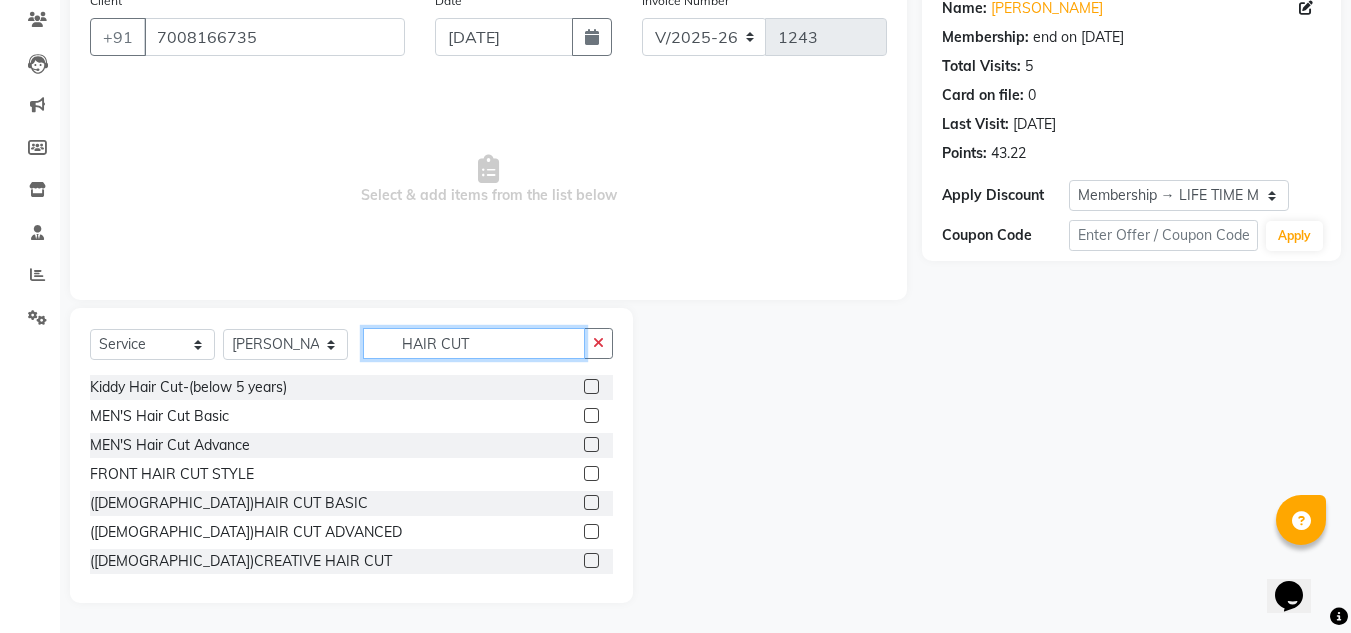 type on "HAIR CUT" 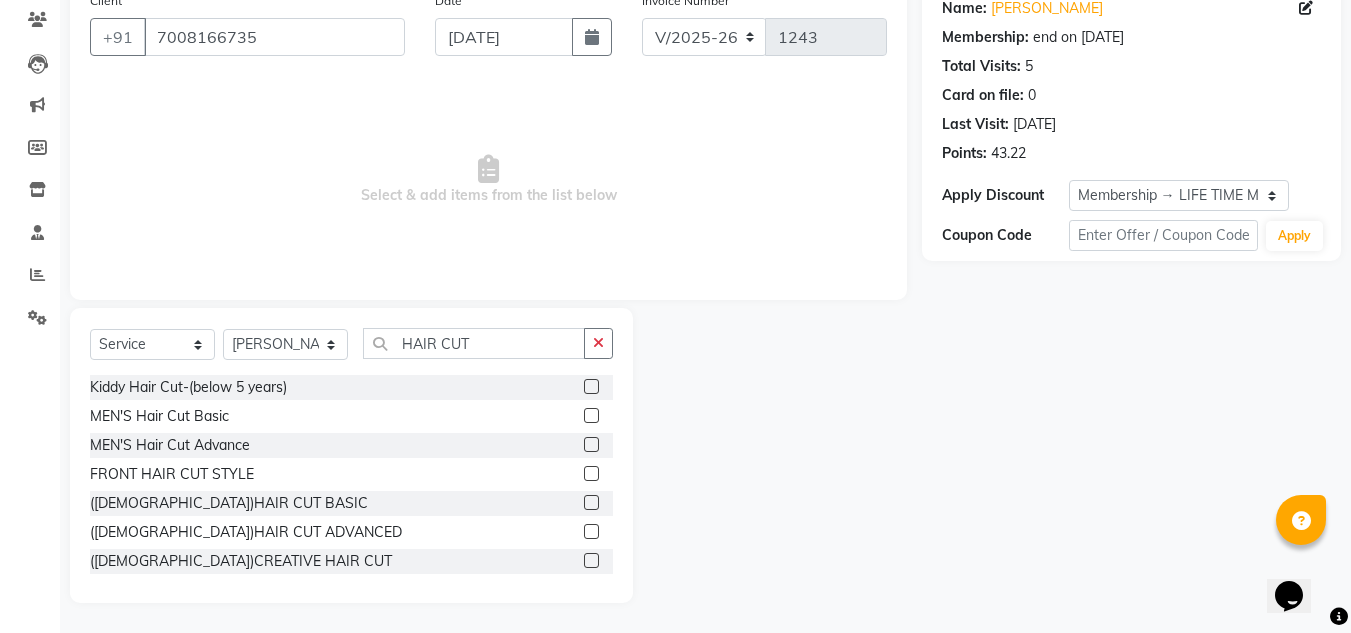 click 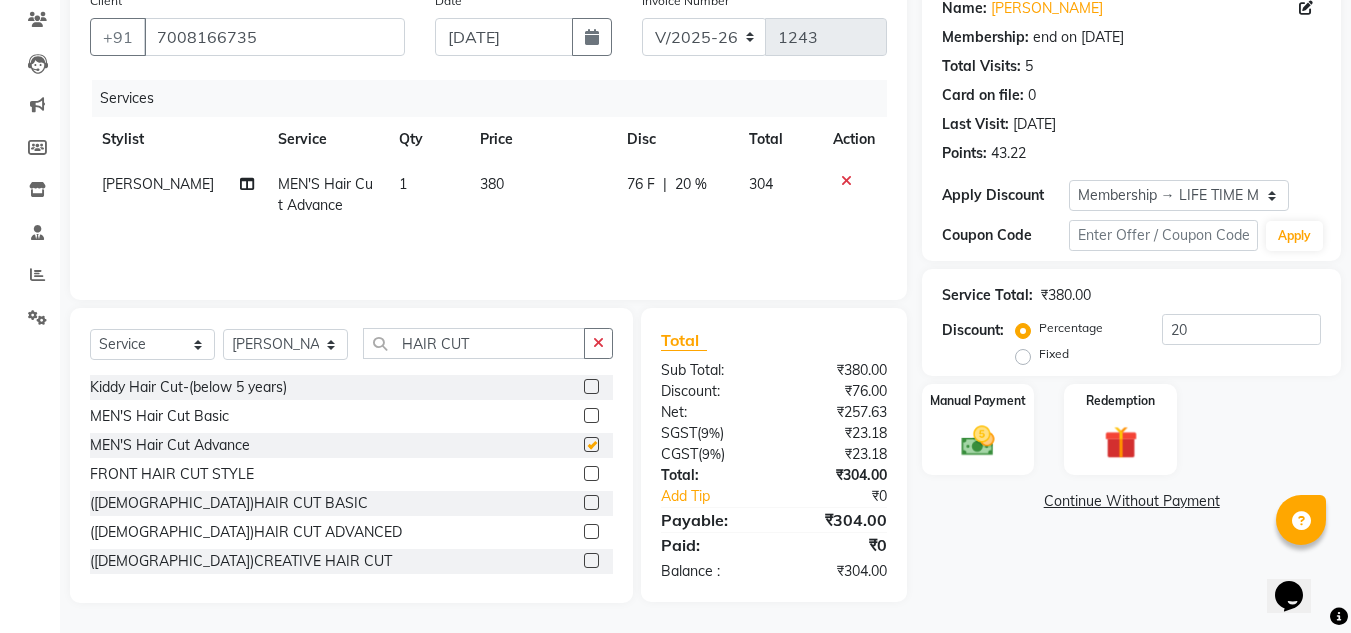 checkbox on "false" 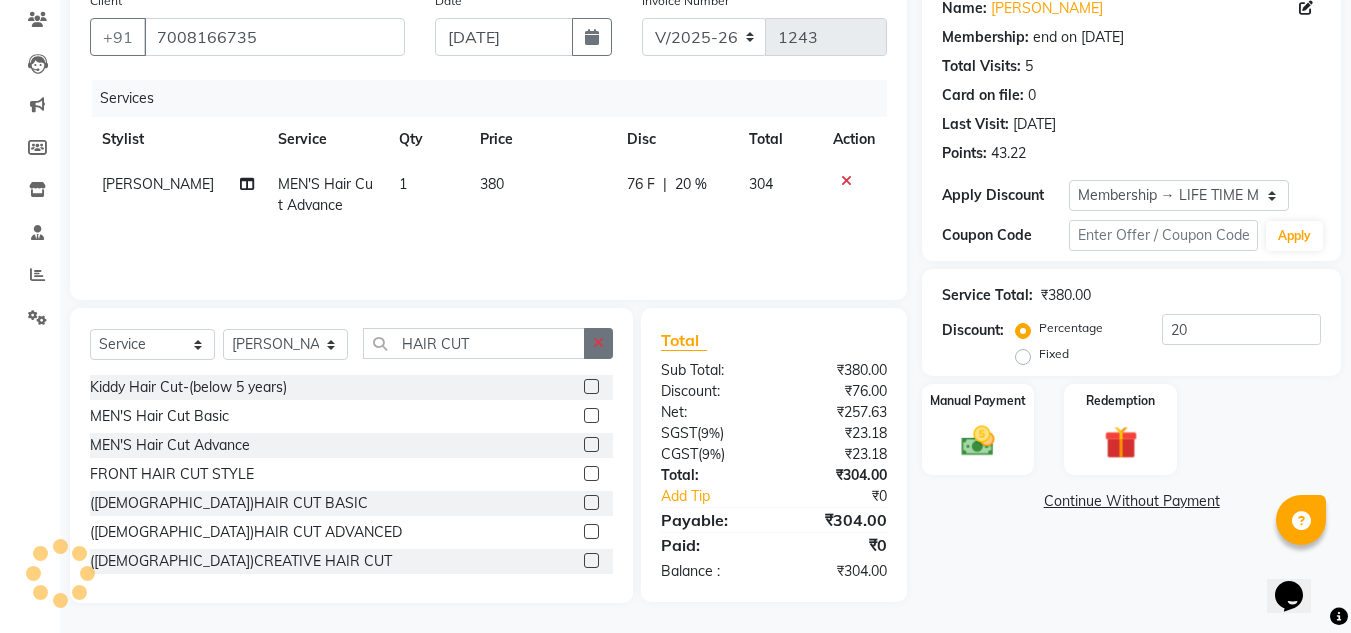 click 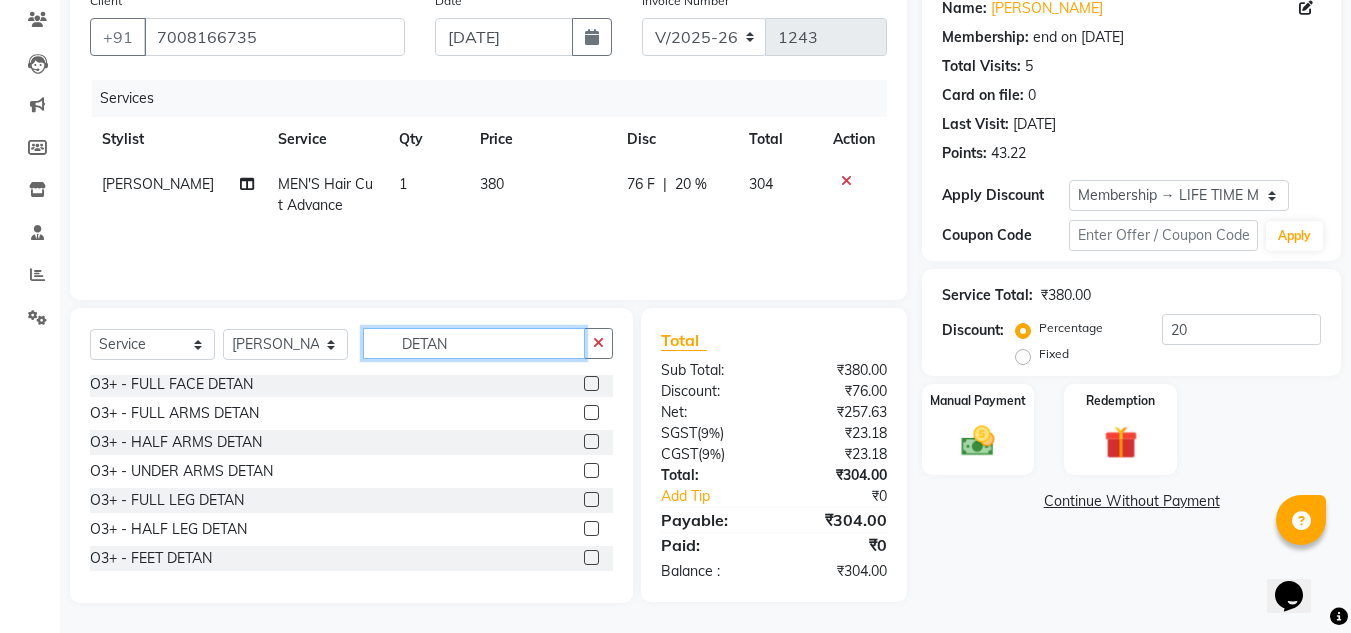 scroll, scrollTop: 700, scrollLeft: 0, axis: vertical 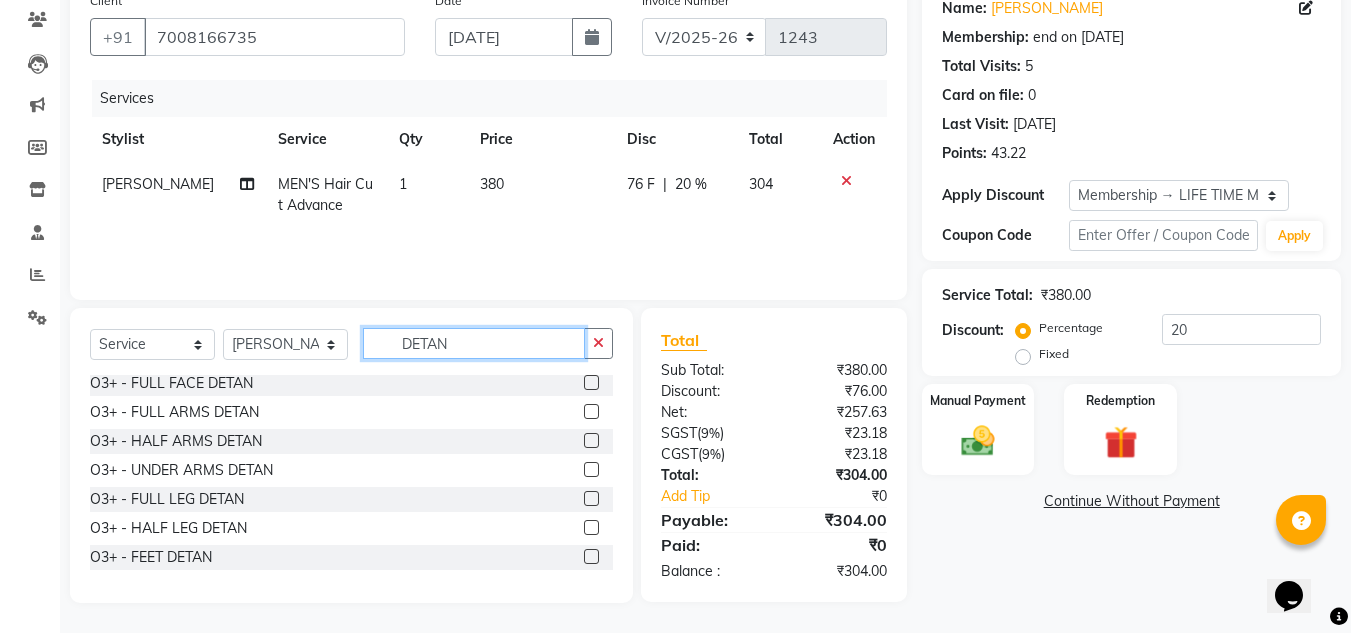 type on "DETAN" 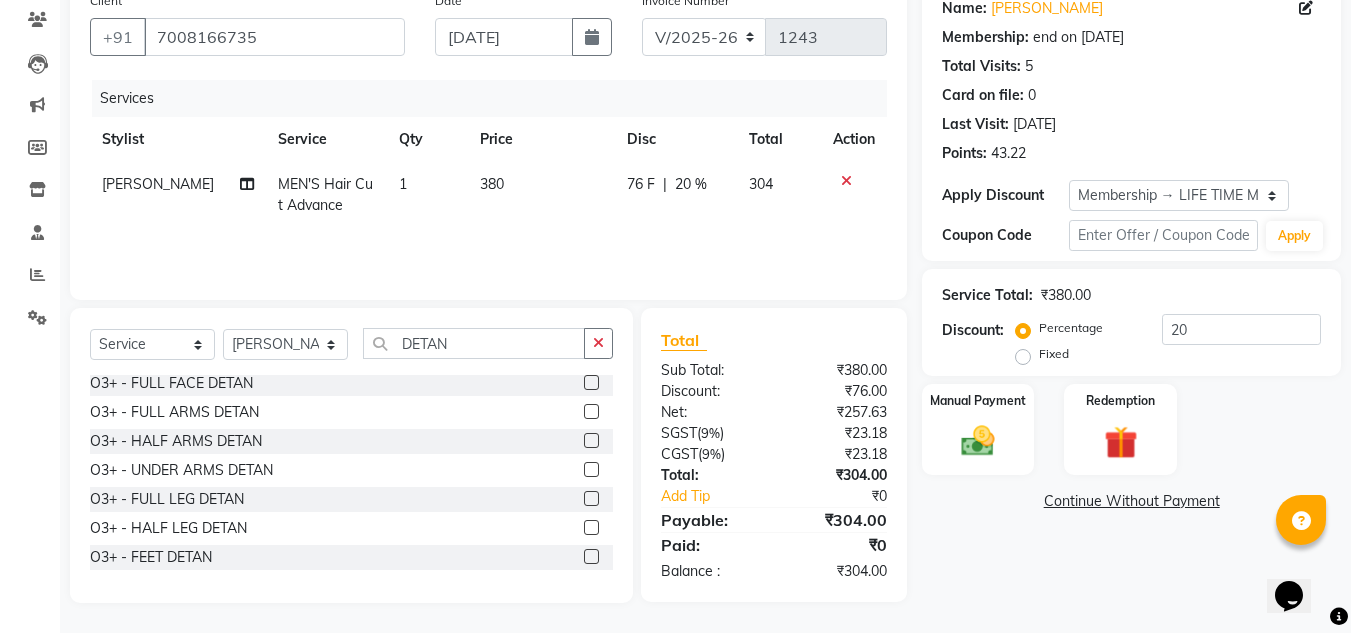 click 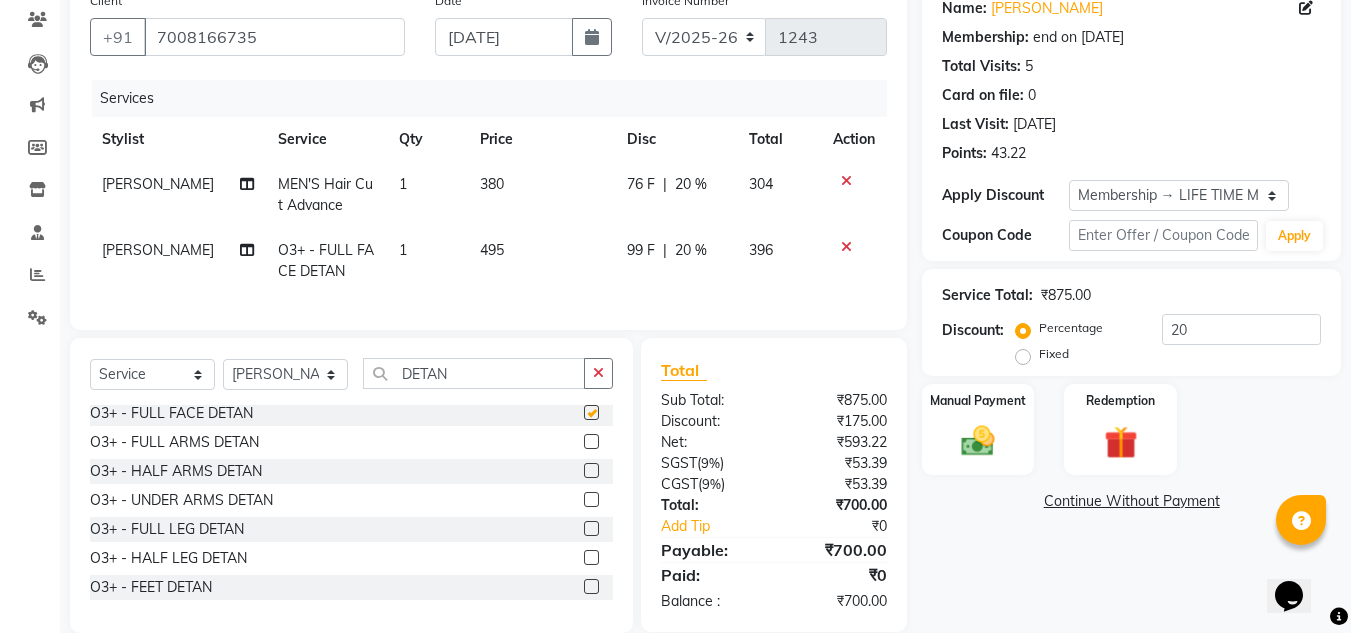 checkbox on "false" 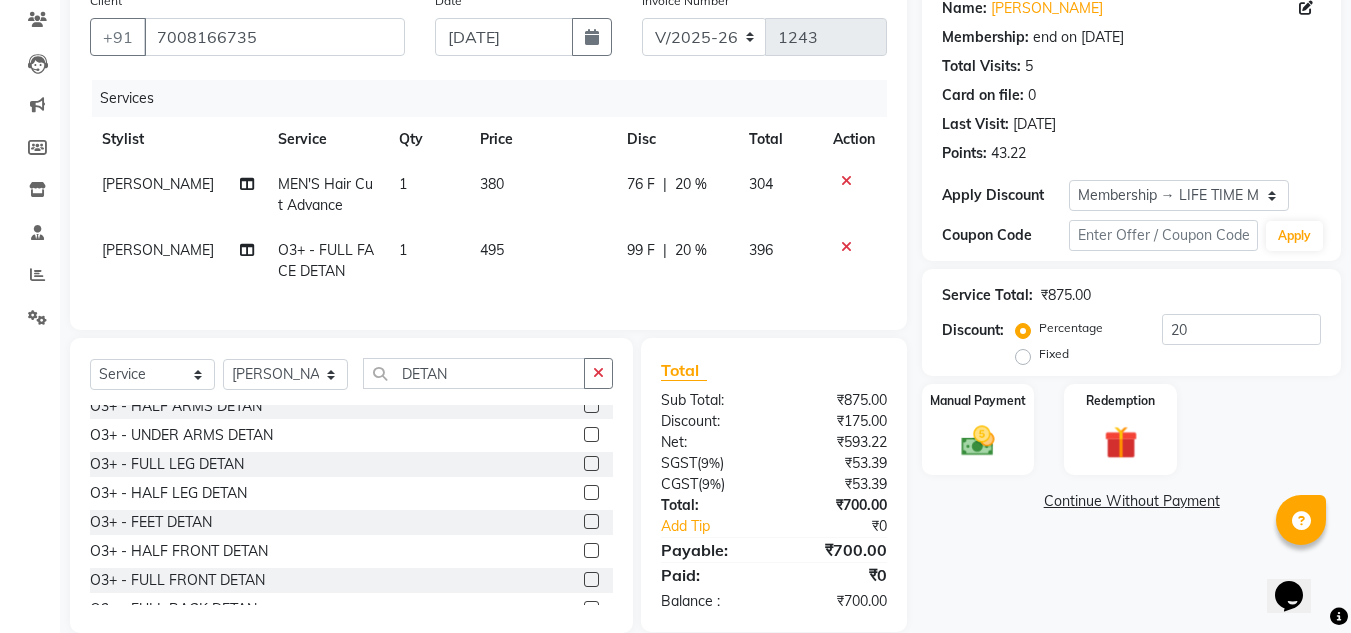 scroll, scrollTop: 900, scrollLeft: 0, axis: vertical 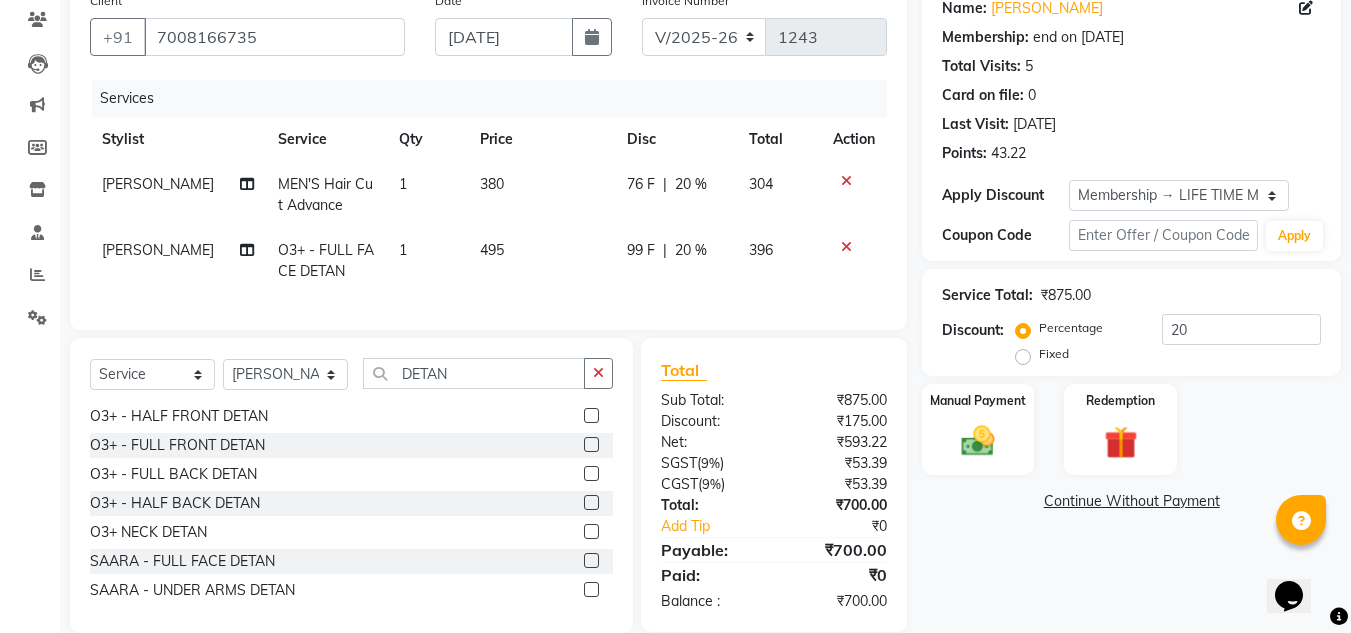click 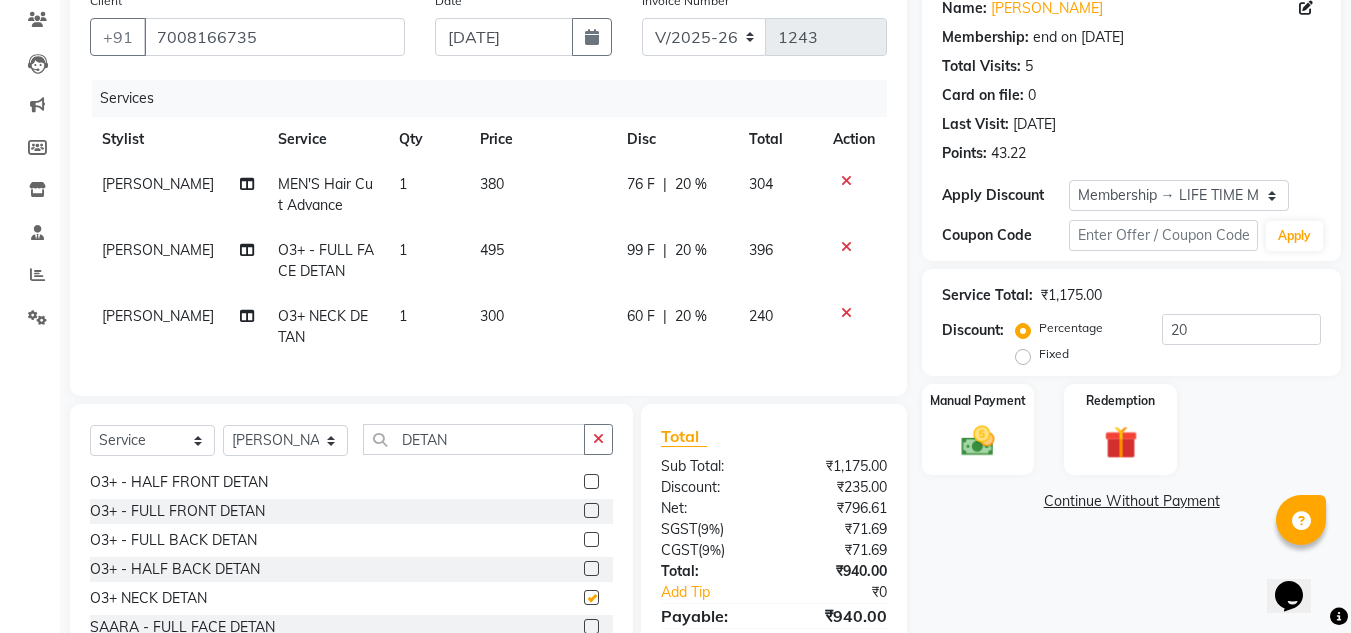 checkbox on "false" 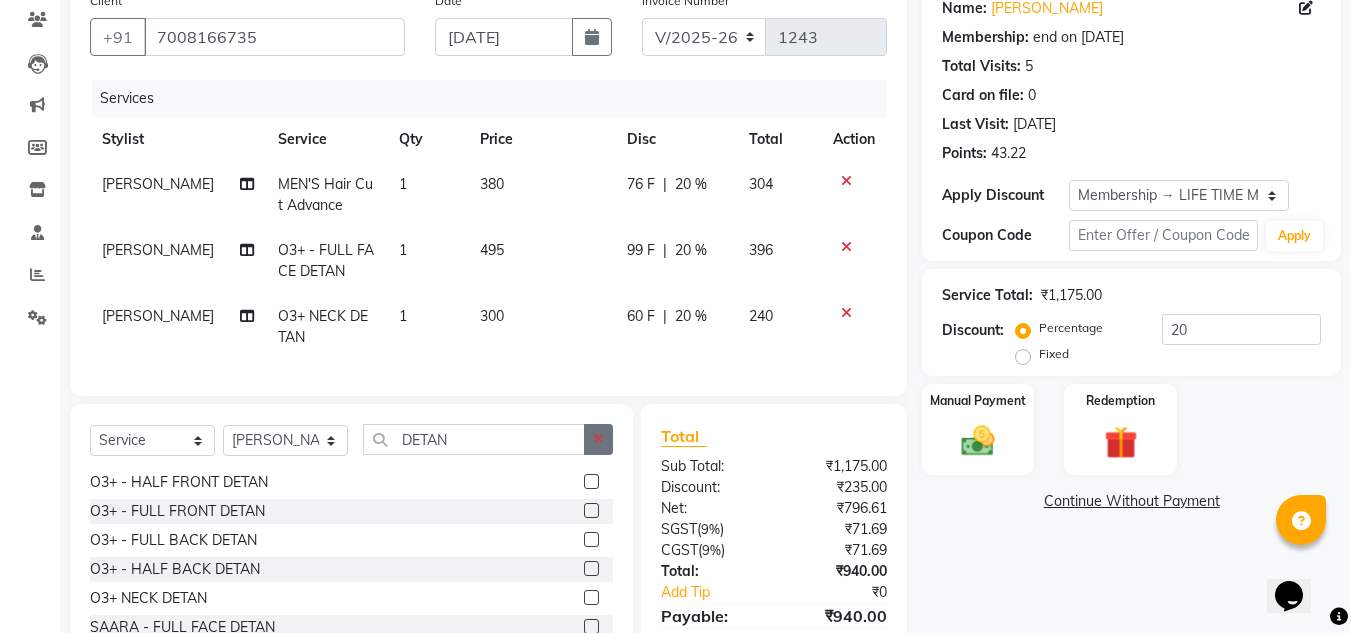click 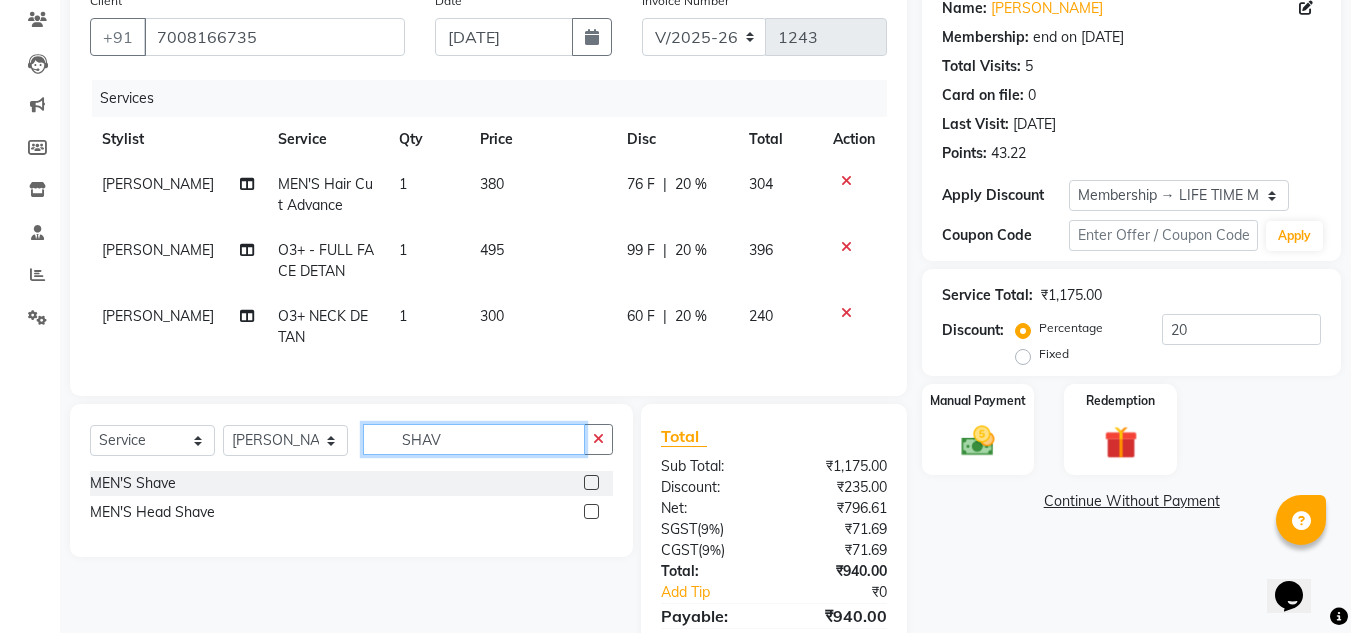 scroll, scrollTop: 0, scrollLeft: 0, axis: both 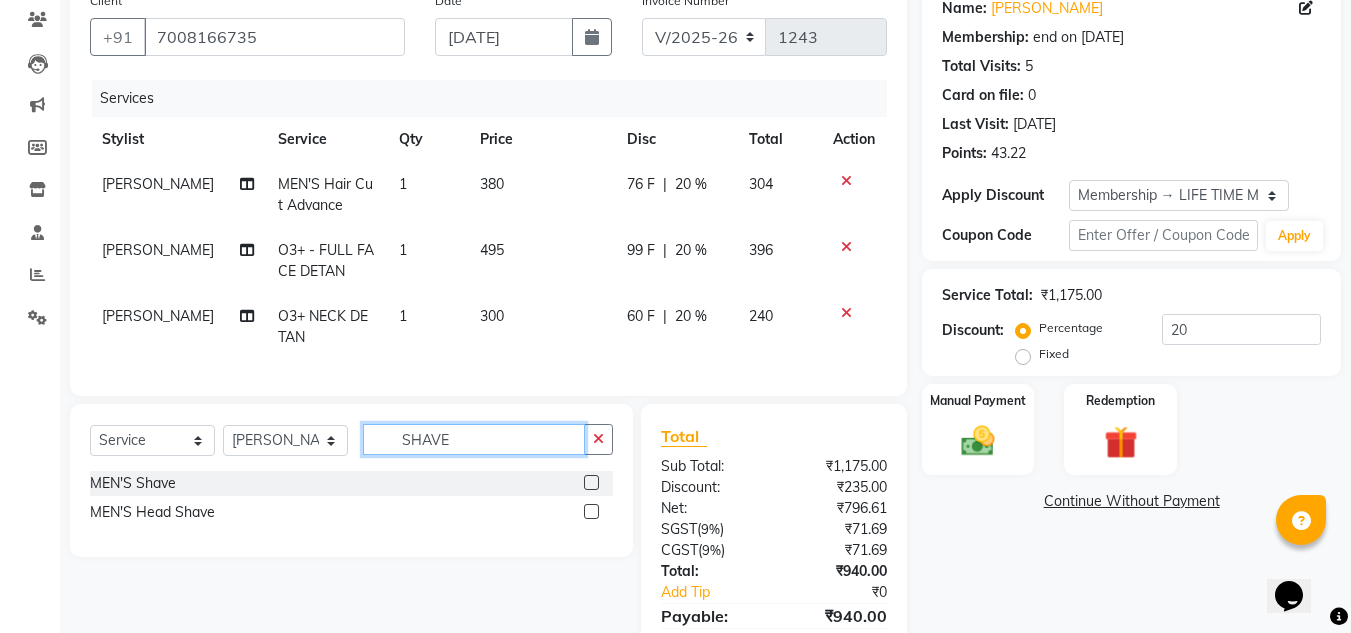 type on "SHAVE" 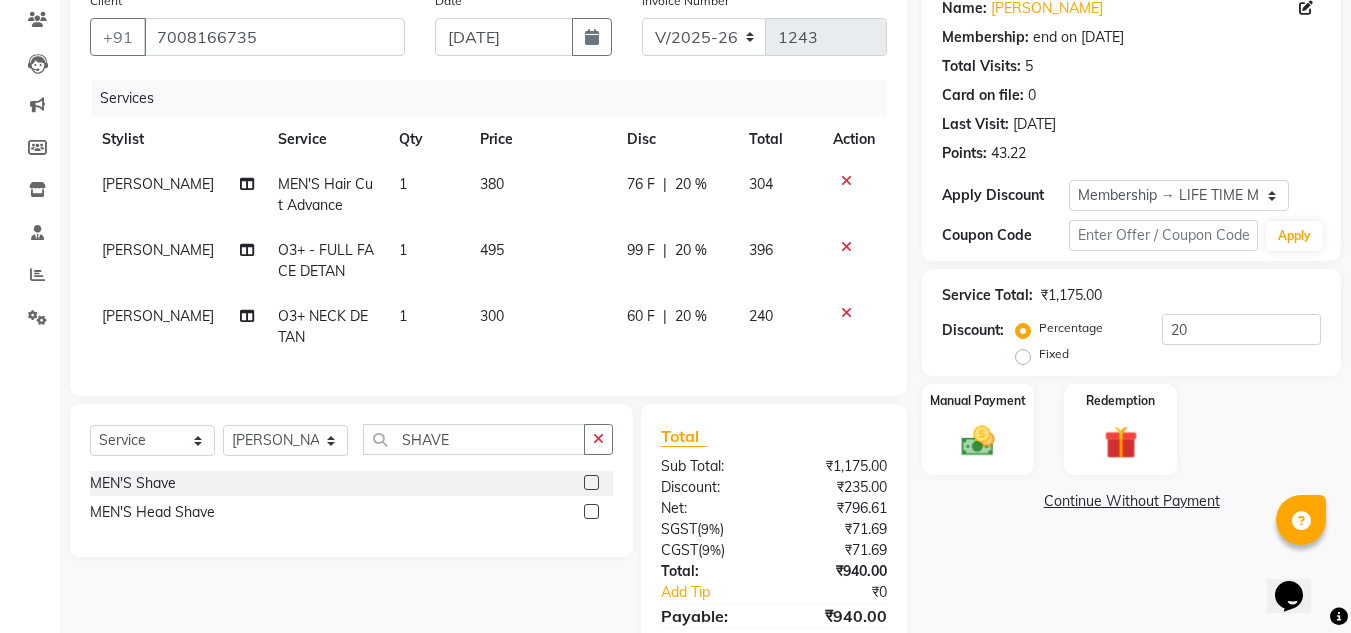 click 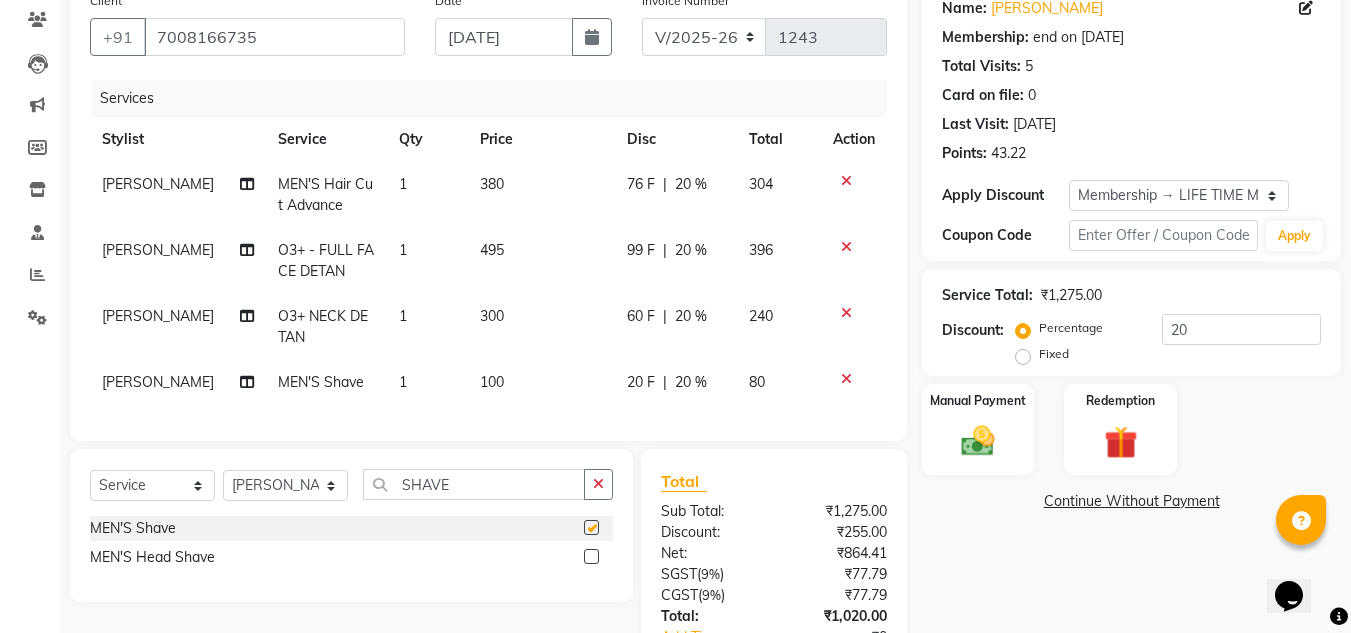 checkbox on "false" 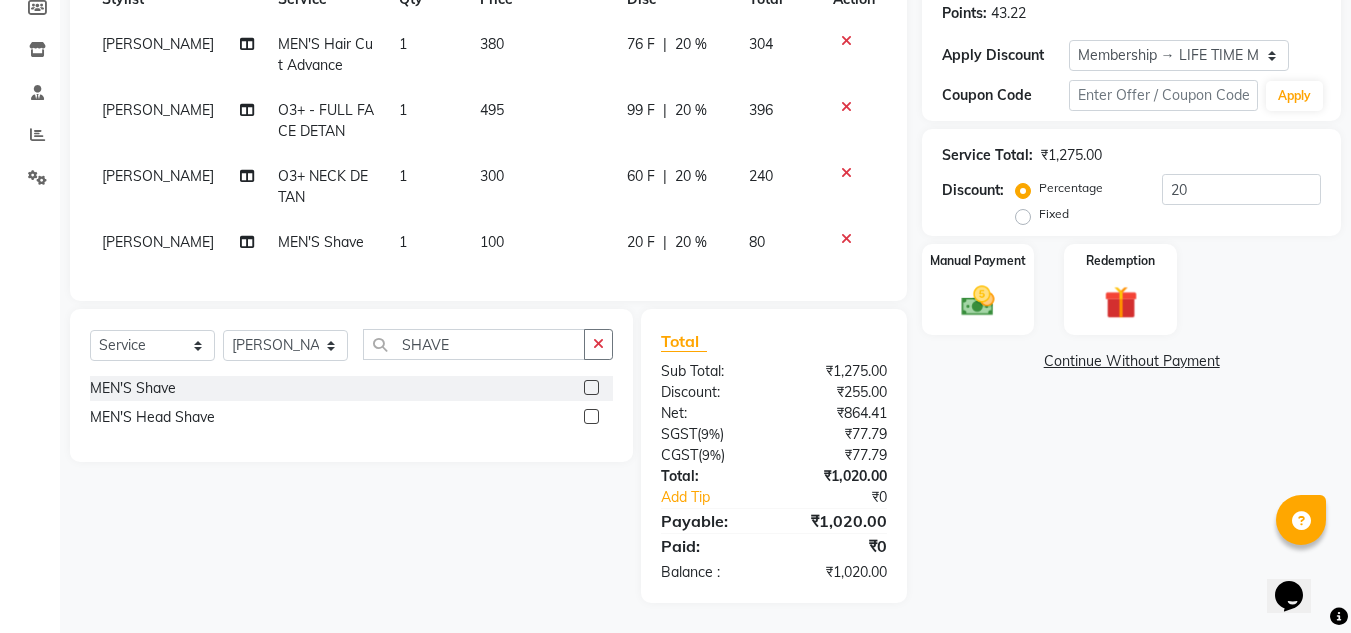 scroll, scrollTop: 323, scrollLeft: 0, axis: vertical 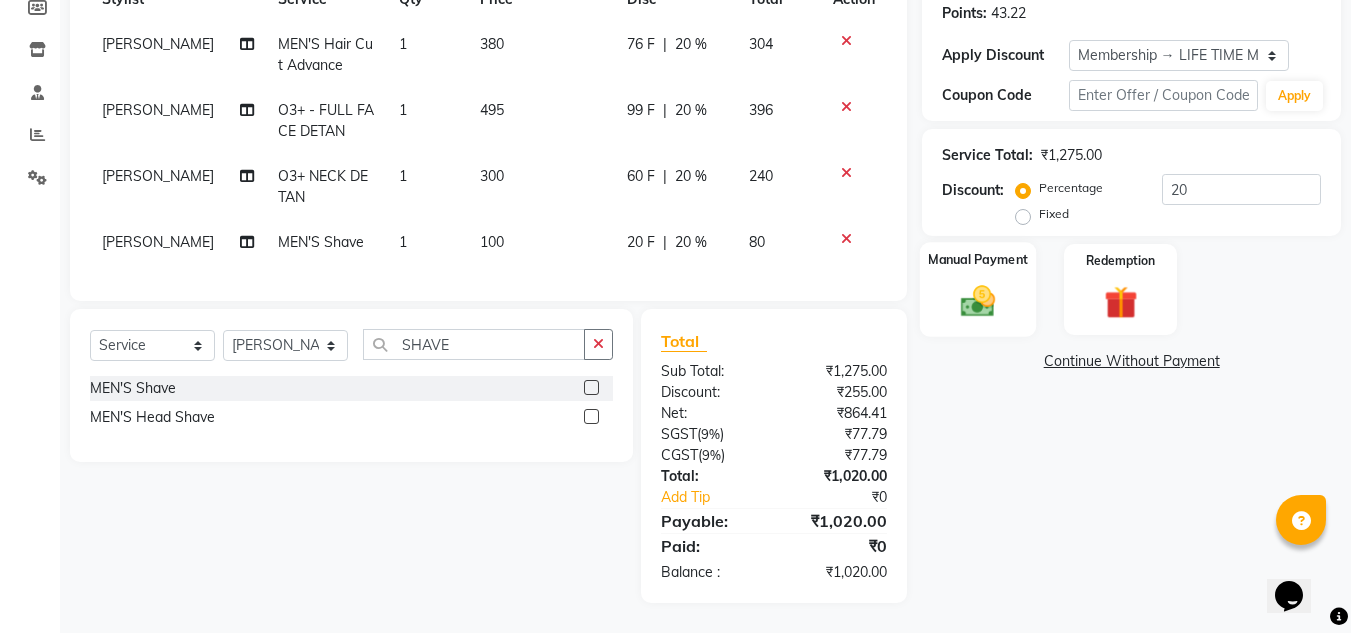 click 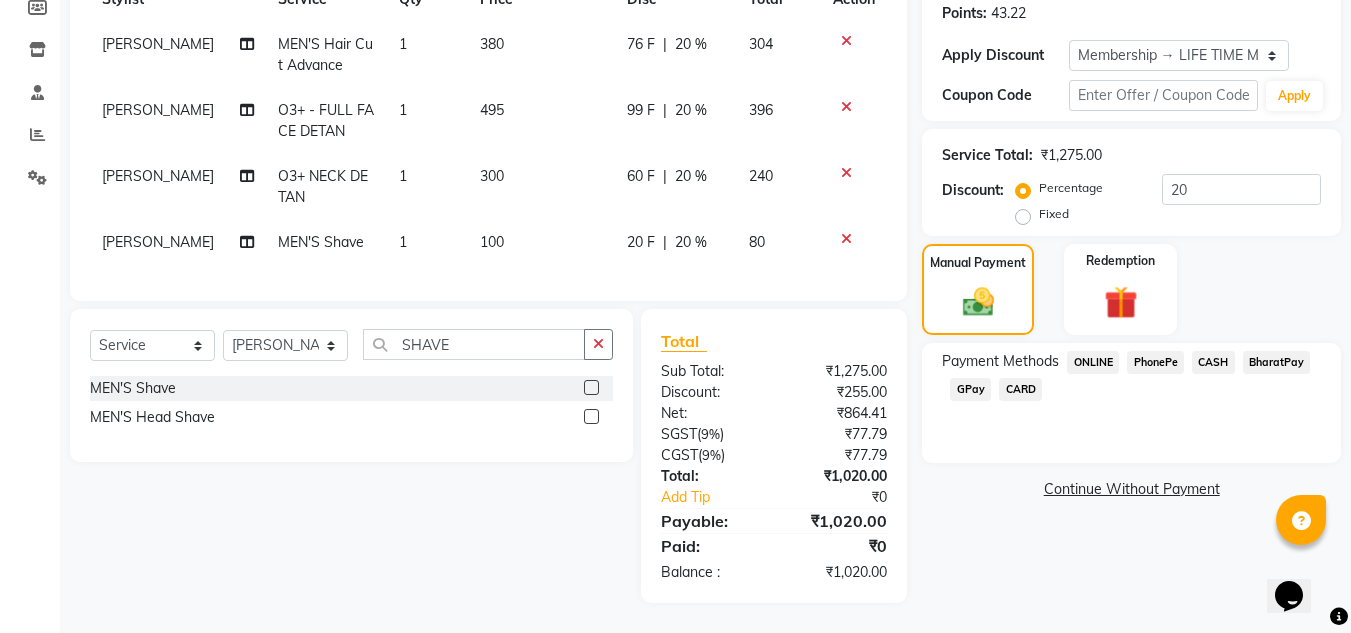 click on "PhonePe" 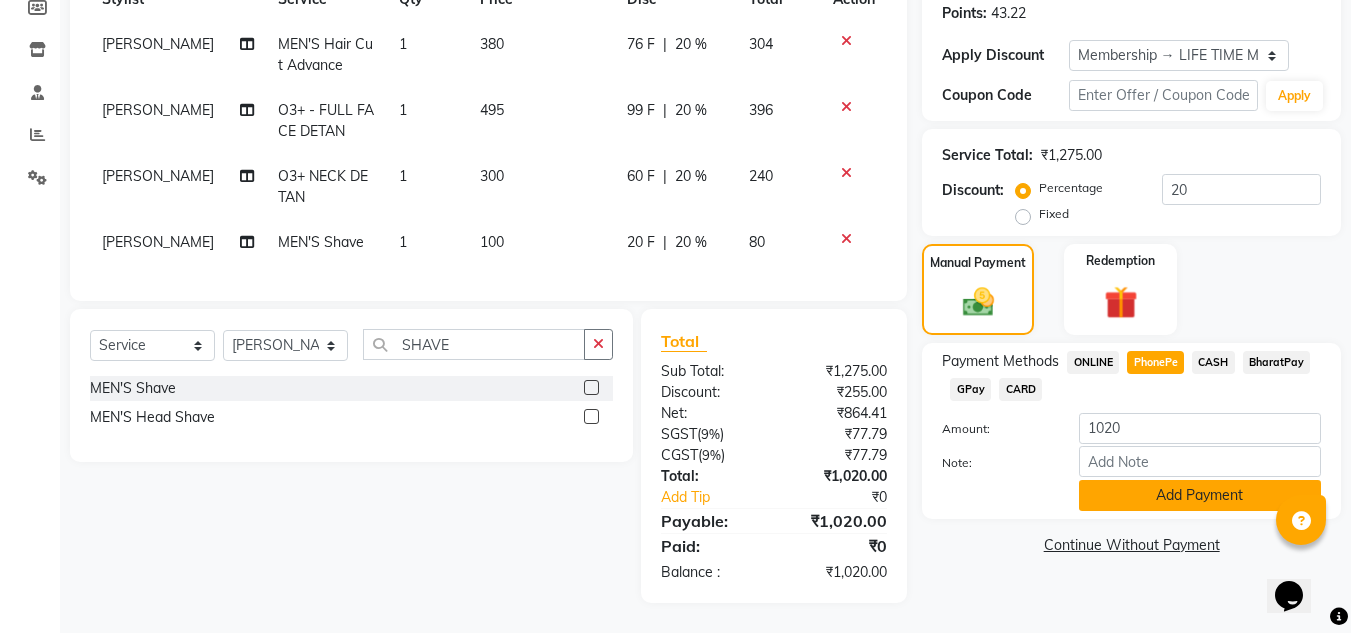 click on "Add Payment" 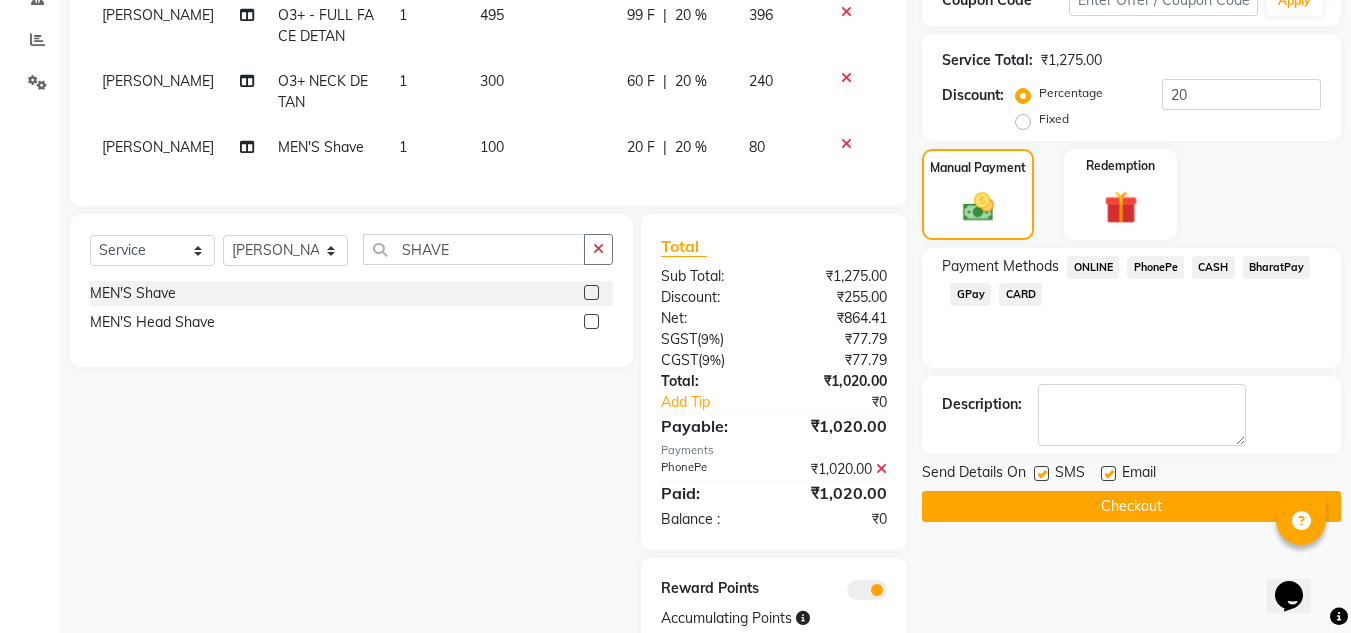 scroll, scrollTop: 485, scrollLeft: 0, axis: vertical 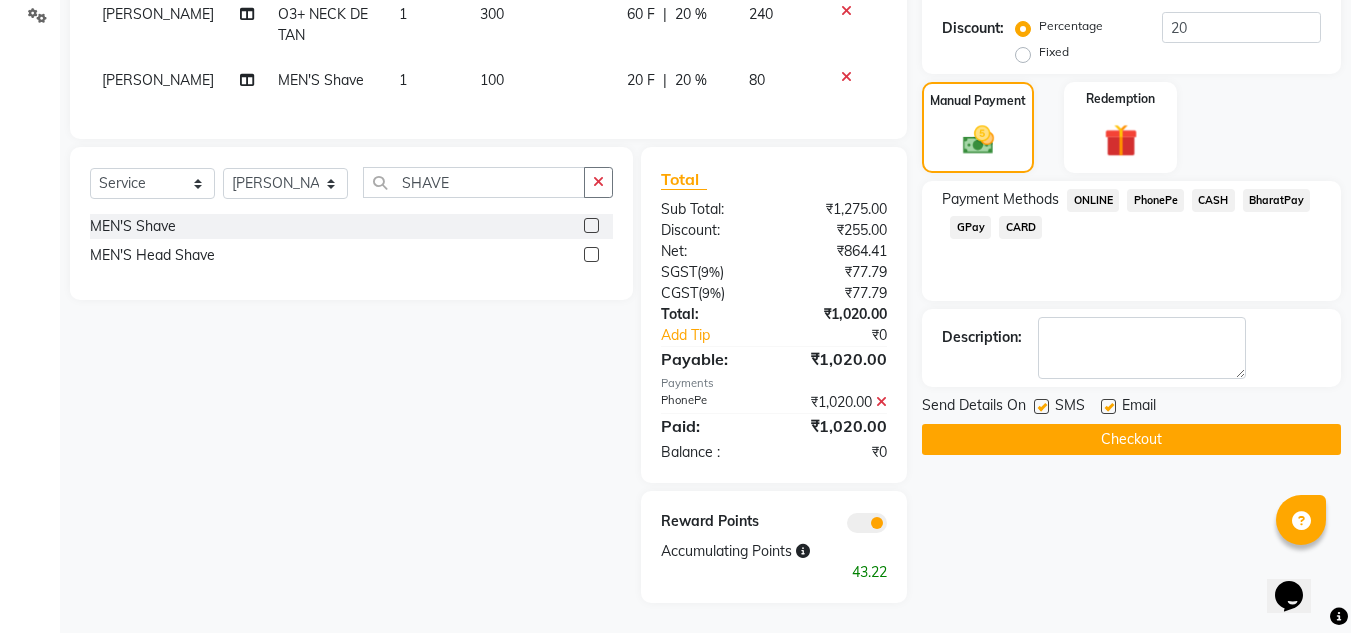 click on "Checkout" 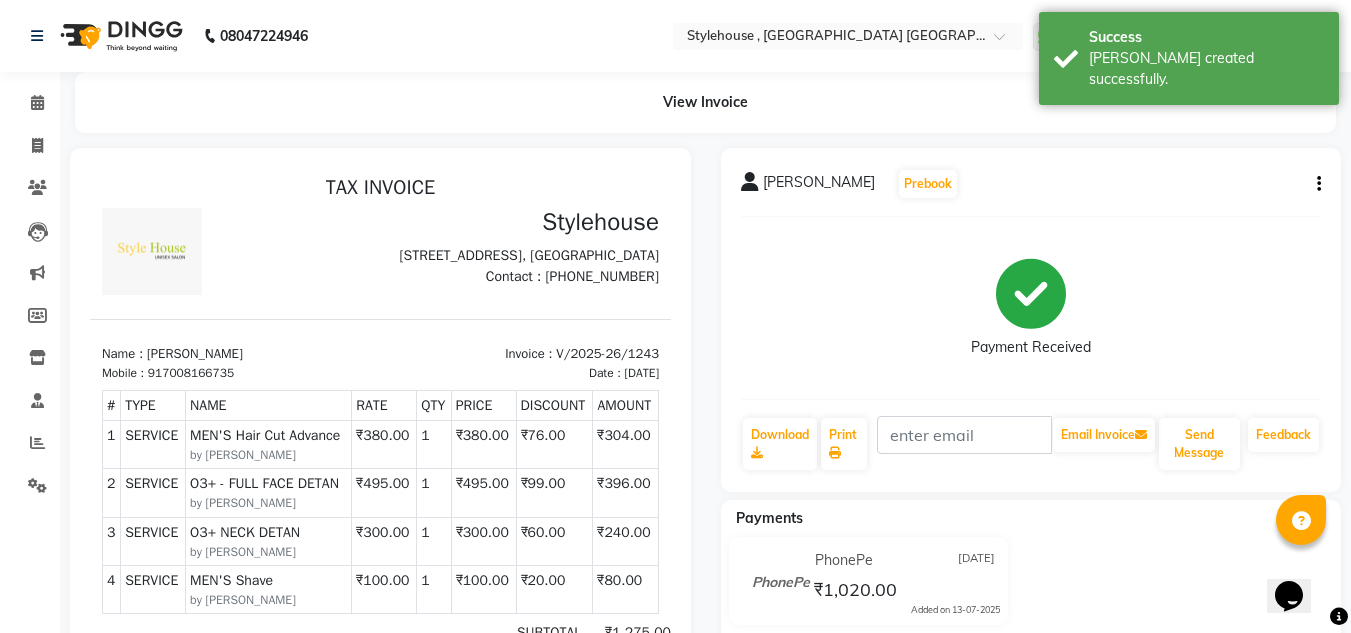scroll, scrollTop: 0, scrollLeft: 0, axis: both 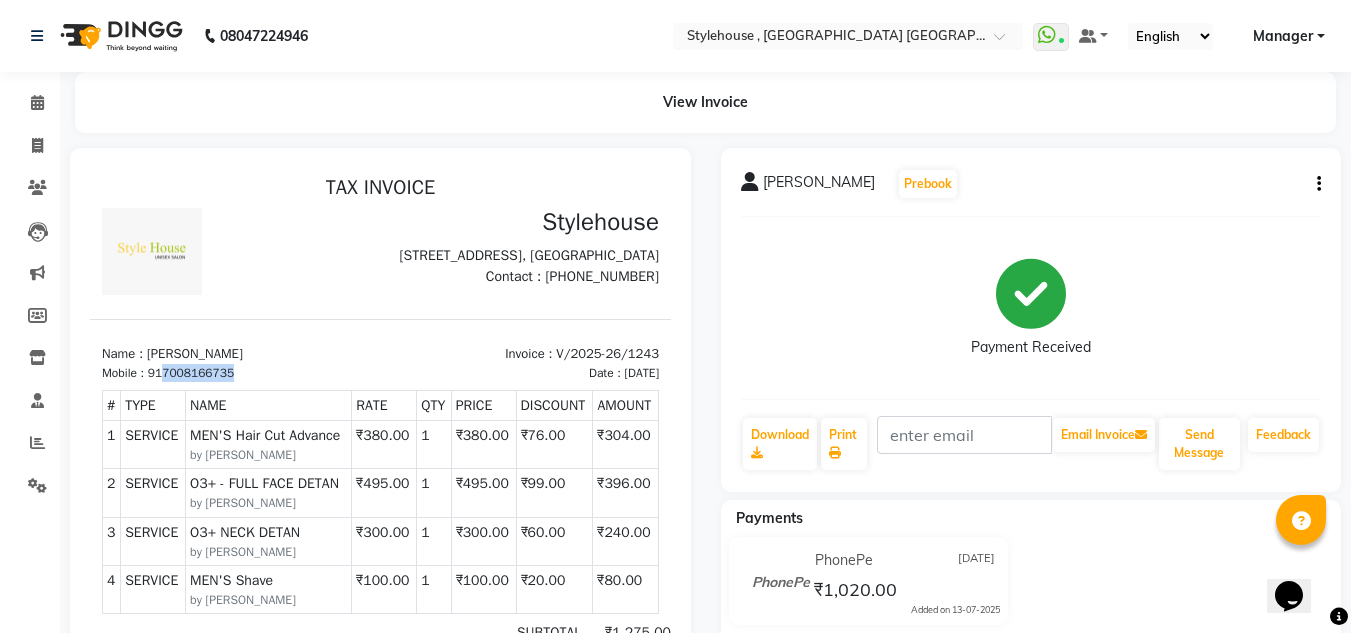 drag, startPoint x: 162, startPoint y: 406, endPoint x: 264, endPoint y: 405, distance: 102.0049 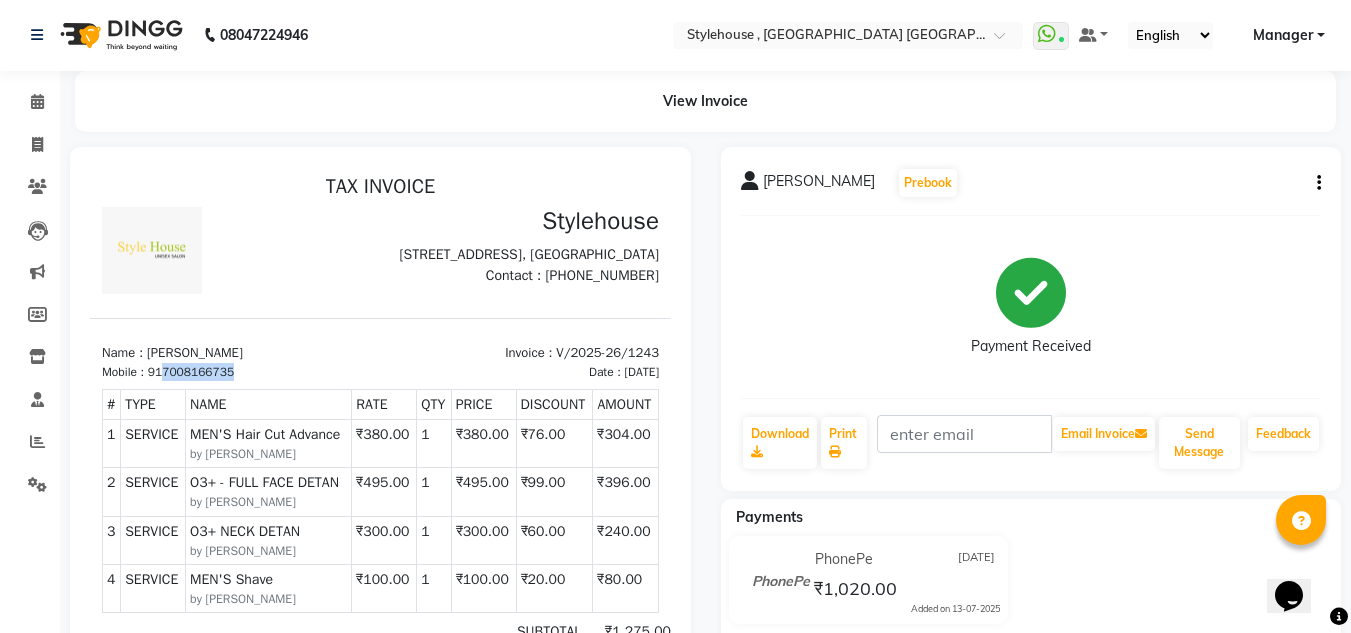 scroll, scrollTop: 0, scrollLeft: 0, axis: both 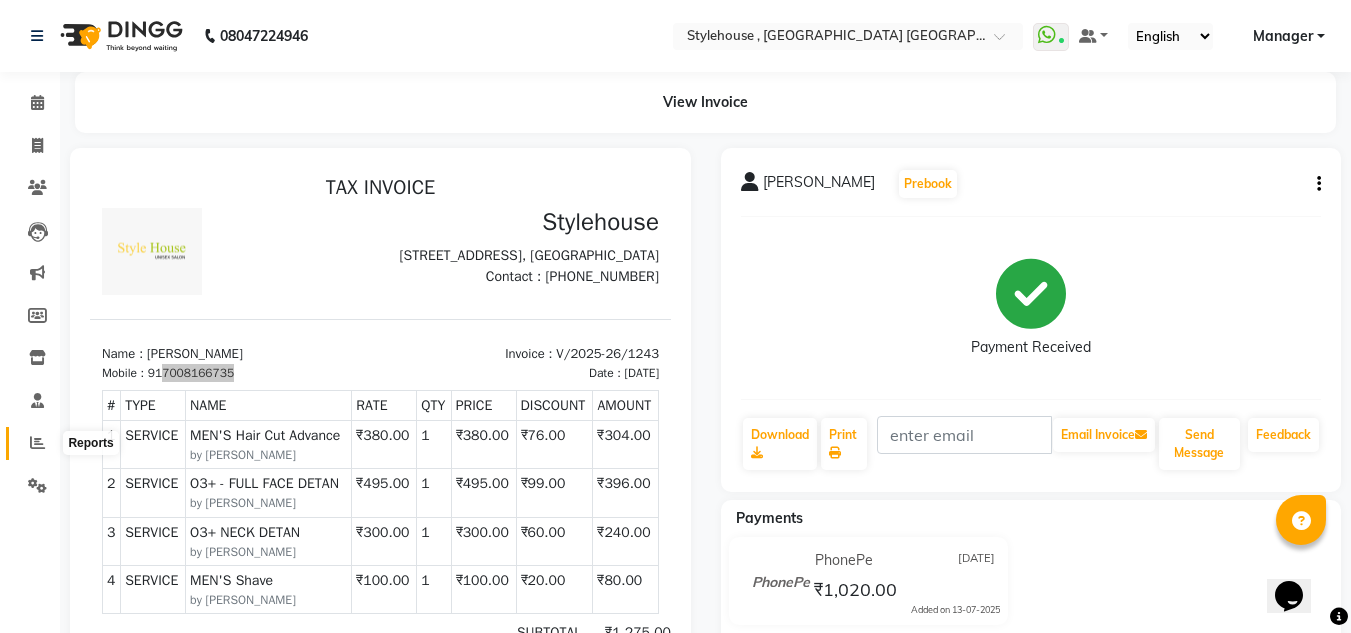 click 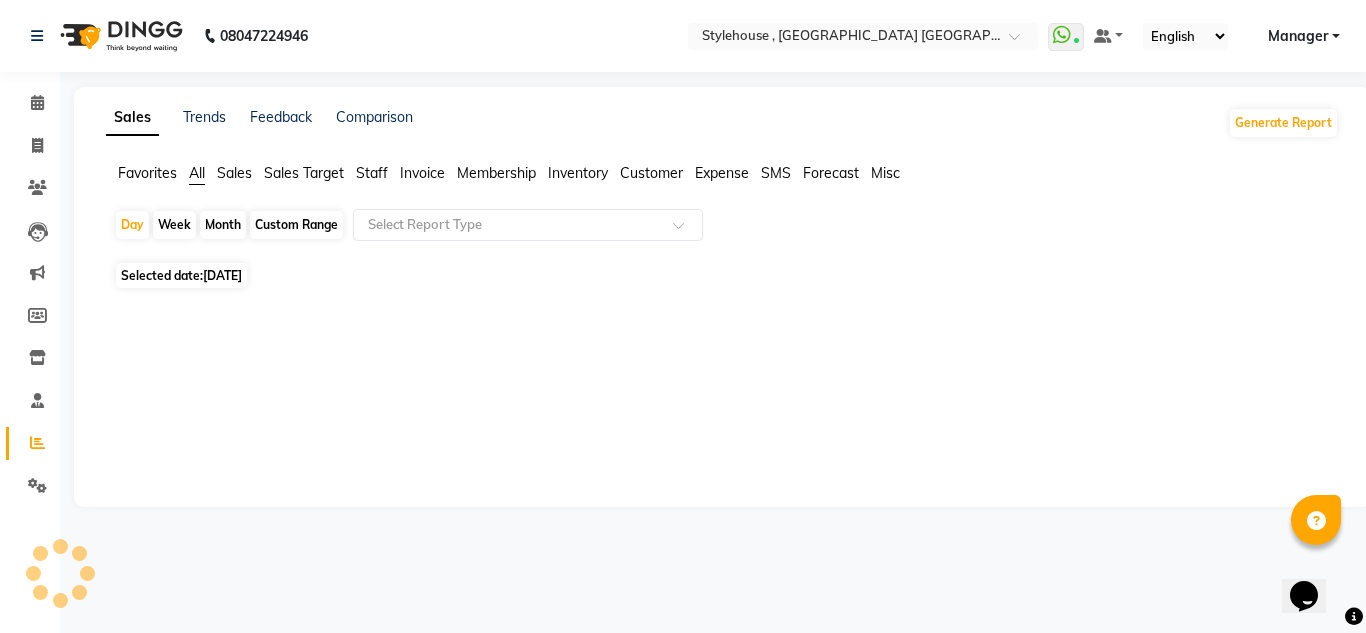 click on "Staff" 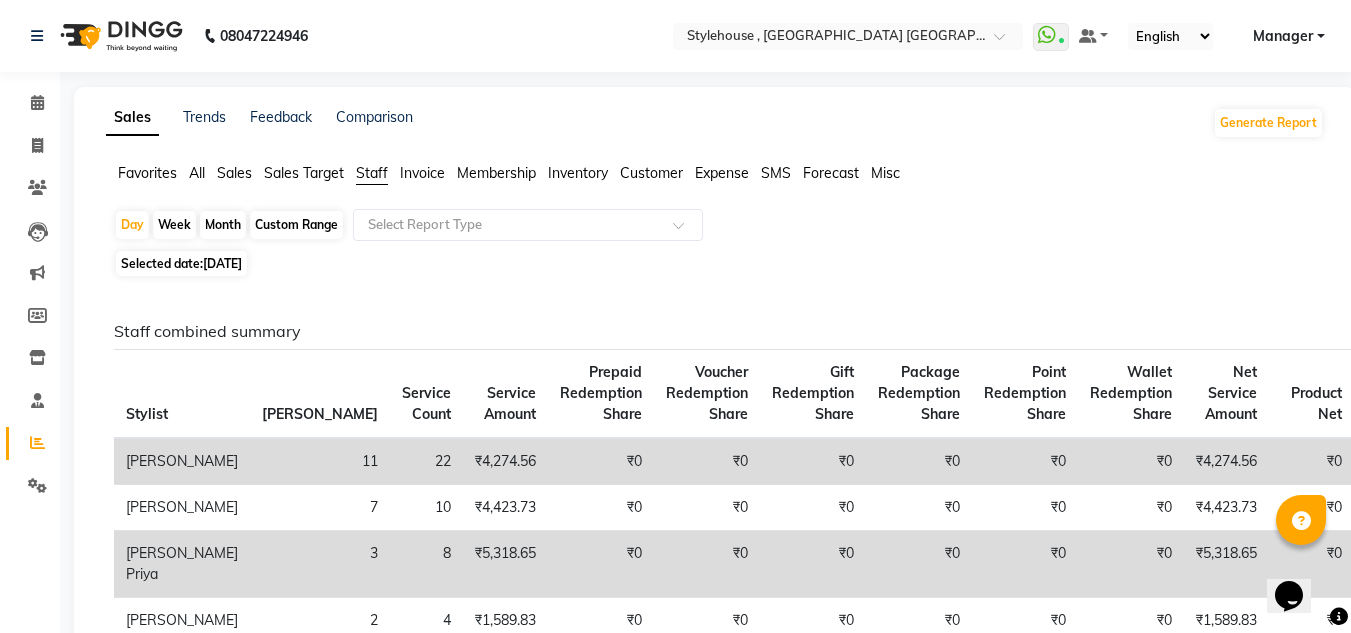 click on "Staff combined summary Stylist Bill Count Service Count Service Amount Prepaid Redemption Share Voucher Redemption Share Gift Redemption Share Package Redemption Share Point Redemption Share Wallet Redemption Share Net Service Amount Product Net Membership Net Prepaid Net Voucher Net Gift Net Package Net  [PERSON_NAME] 11 22 ₹4,274.56 ₹0 ₹0 ₹0 ₹0 ₹0 ₹0 ₹4,274.56 ₹0 ₹0 ₹0 ₹0 ₹0 ₹0  [PERSON_NAME] 7 10 ₹4,423.73 ₹0 ₹0 ₹0 ₹0 ₹0 ₹0 ₹4,423.73 ₹0 ₹0 ₹0 ₹0 ₹0 ₹0  [PERSON_NAME] Priya 3 8 ₹5,318.65 ₹0 ₹0 ₹0 ₹0 ₹0 ₹0 ₹5,318.65 ₹0 ₹0 ₹0 ₹0 ₹0 ₹0  [PERSON_NAME] 2 4 ₹1,589.83 ₹0 ₹0 ₹0 ₹0 ₹0 ₹0 ₹1,589.83 ₹0 ₹0 ₹0 ₹0 ₹0 ₹0  [PERSON_NAME] 5 4 ₹2,088.14 ₹0 ₹0 ₹0 ₹0 ₹0 ₹0 ₹2,088.14 ₹2,542.38 ₹0 ₹0 ₹0 ₹0 ₹0  [PERSON_NAME] 3 7 ₹1,935.60 ₹0 ₹0 ₹0 ₹0 ₹0 ₹0 ₹1,935.60 ₹0 ₹0 ₹0 ₹0 ₹0 ₹0  [PERSON_NAME] 9 10 ₹1,518.63 ₹0 ₹0 ₹0 ₹0 ₹0 ₹0 ₹1,518.63 ₹0 ₹0 ₹0 ₹0 ₹0 ₹0" 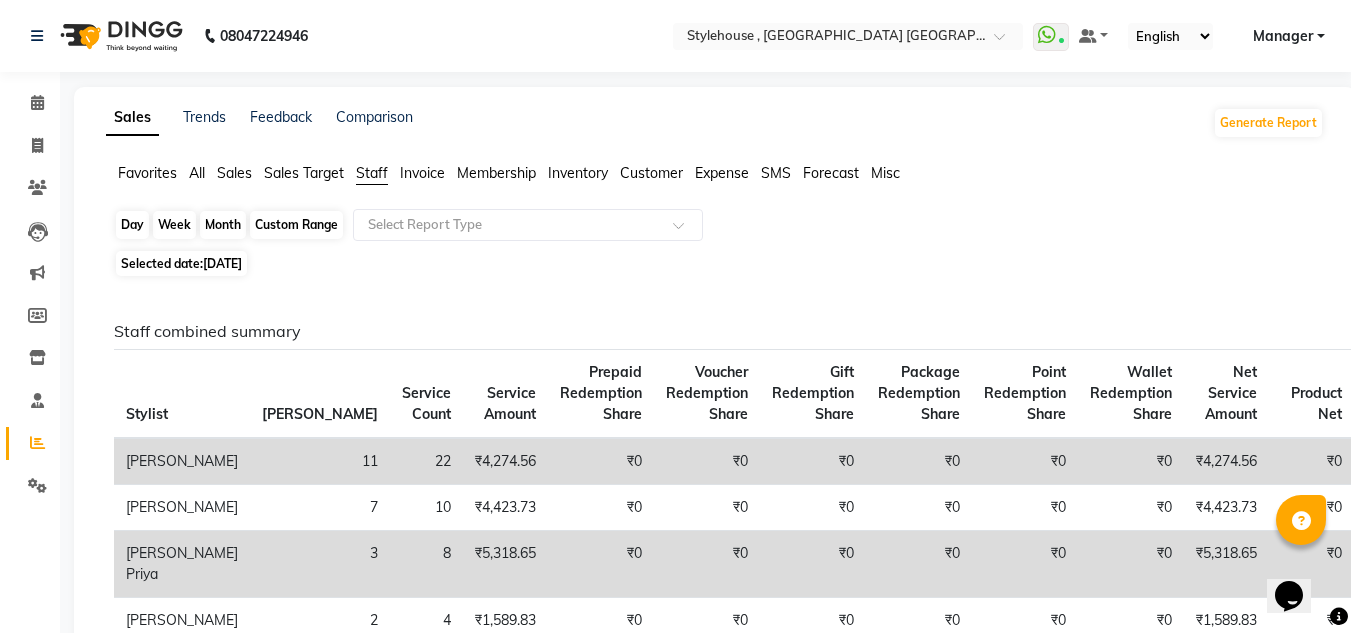 click on "Custom Range" 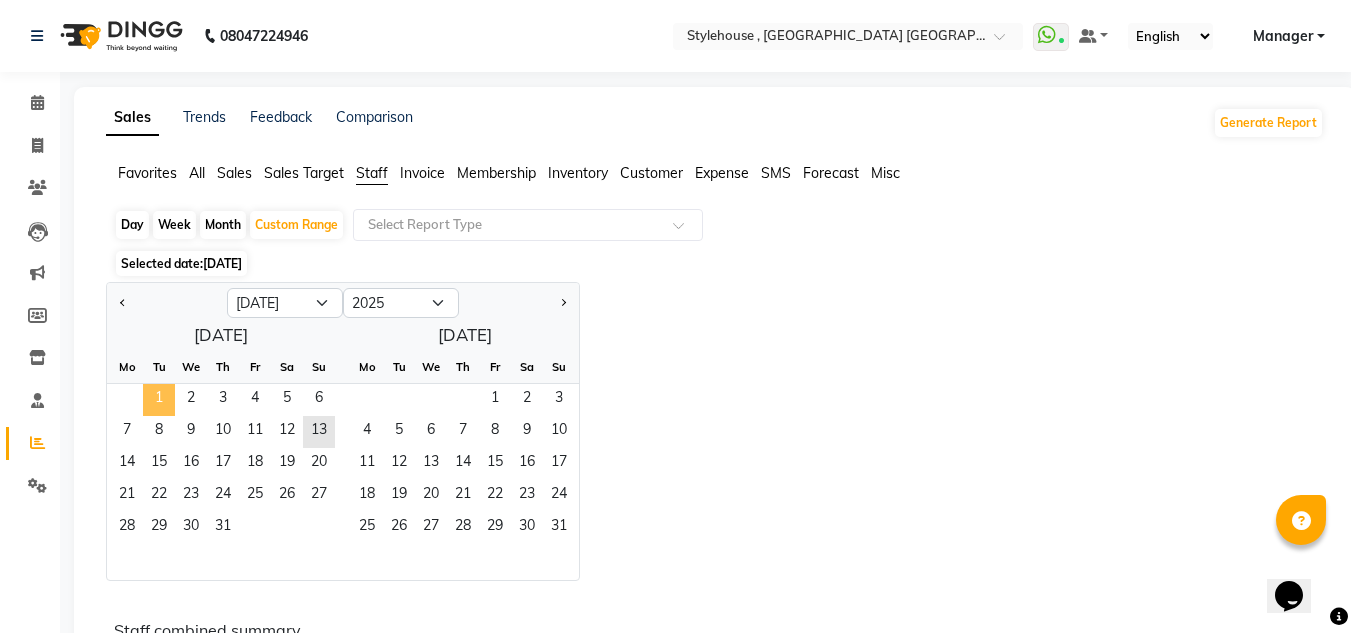 click on "1" 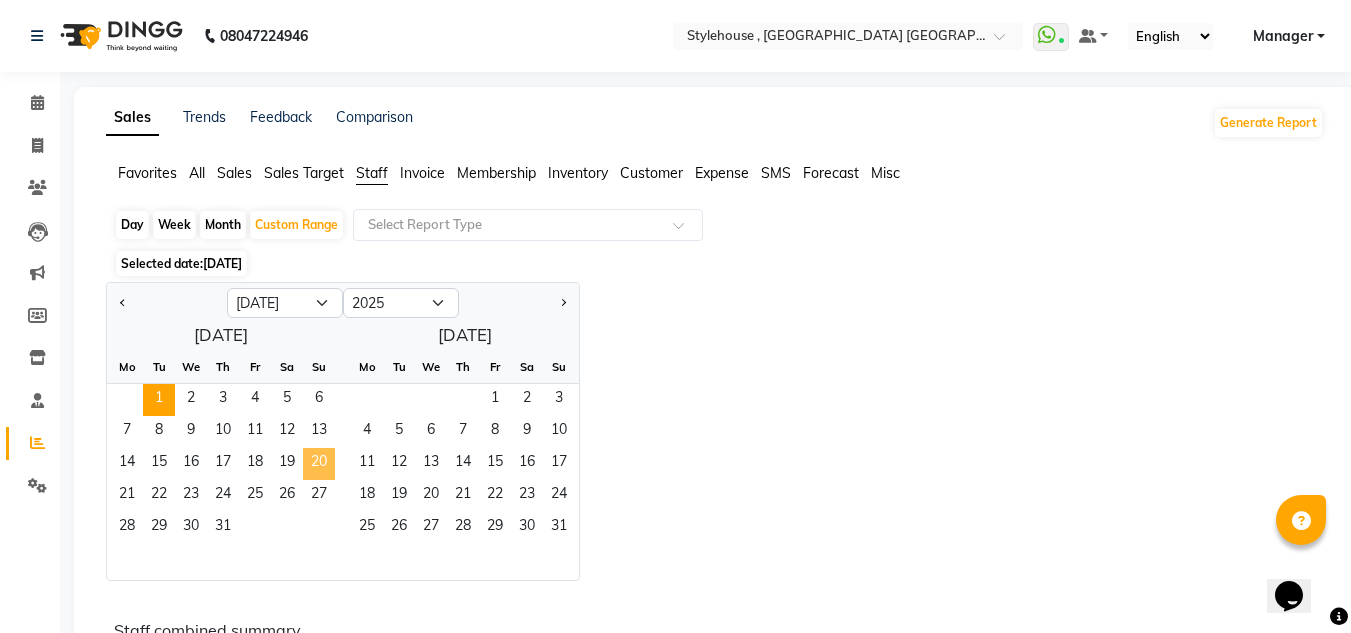 click on "20" 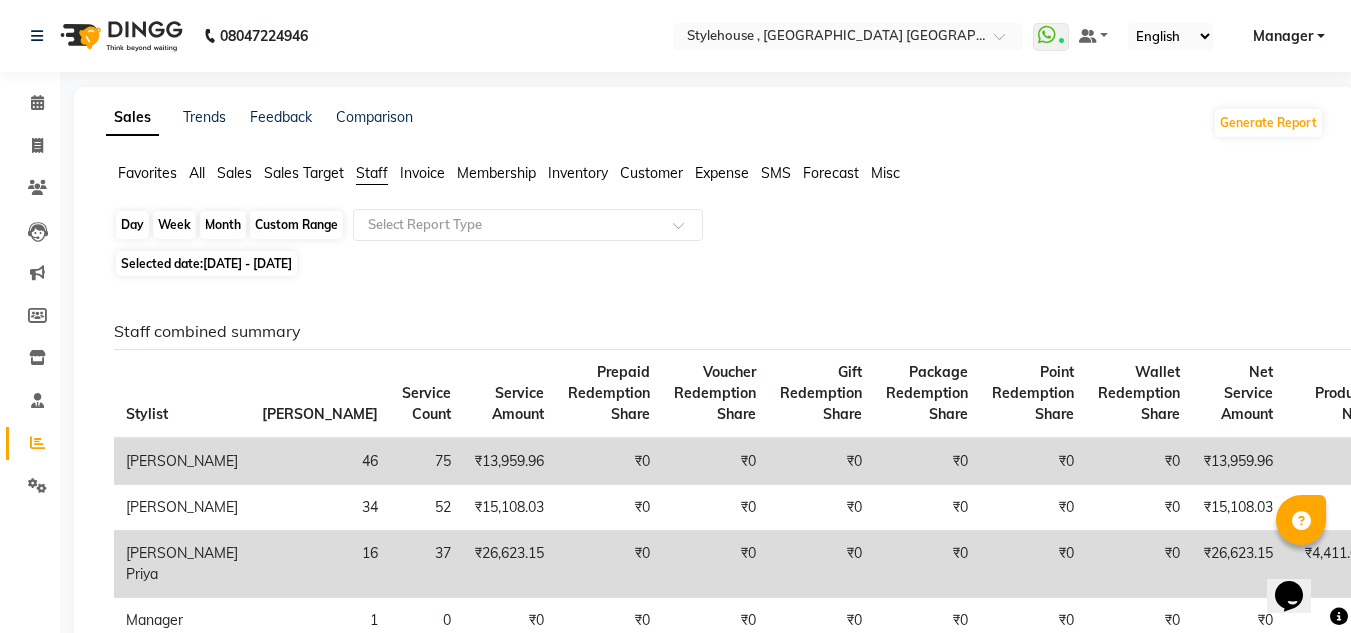 click on "Custom Range" 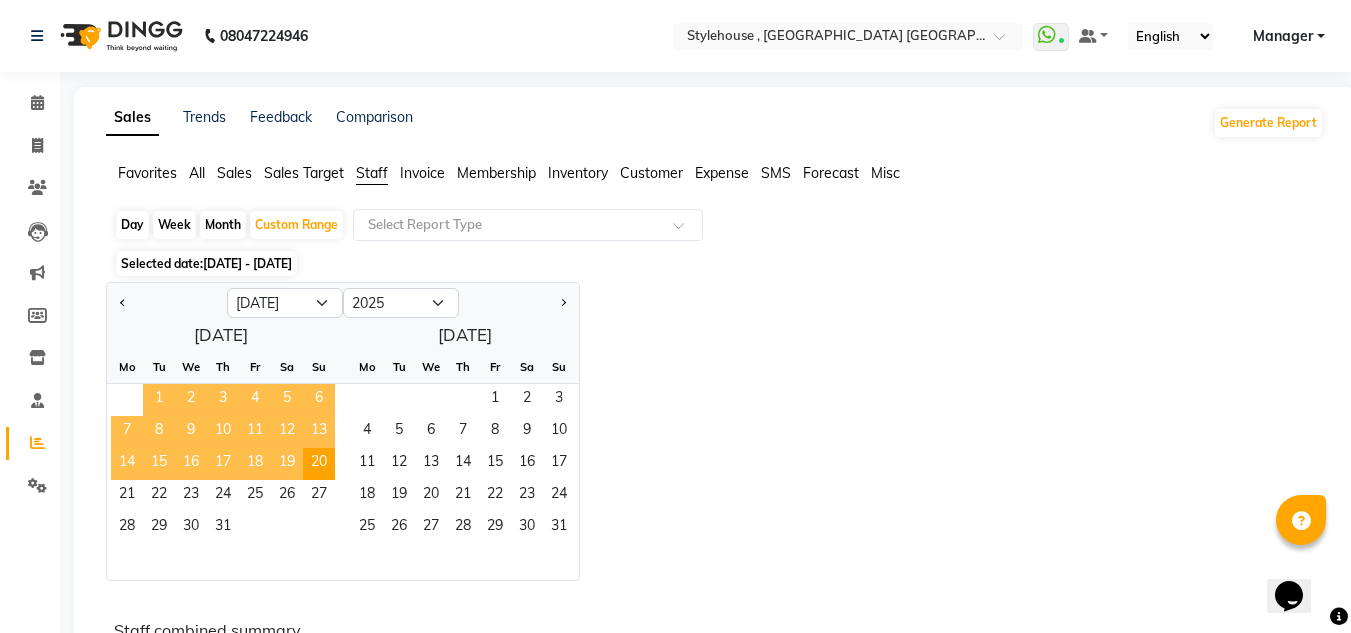 click on "1" 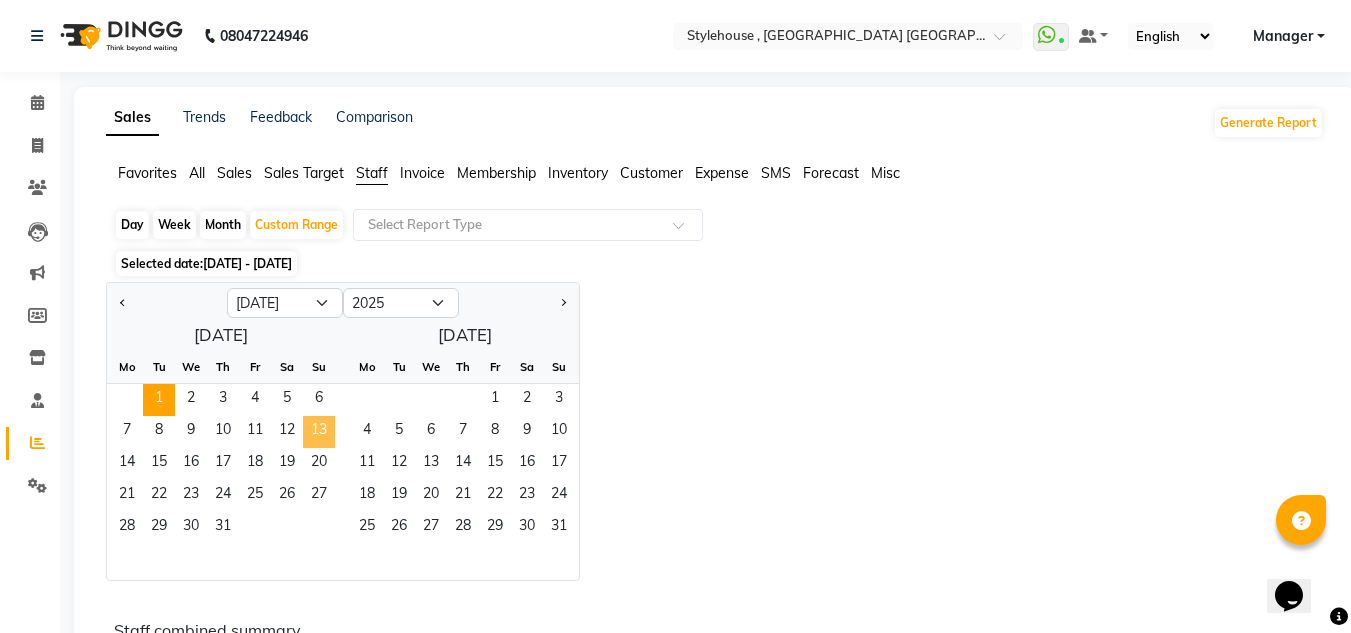 click on "13" 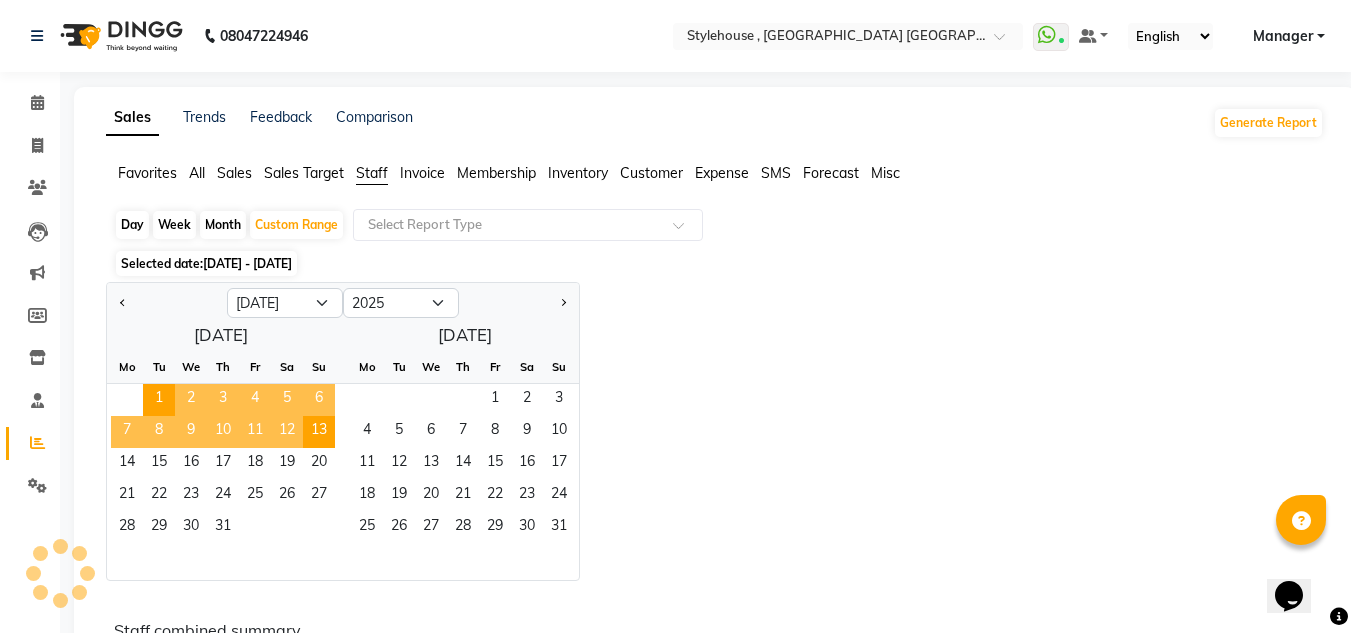 click on "Jan Feb Mar Apr May Jun [DATE] Aug Sep Oct Nov [DATE] 2016 2017 2018 2019 2020 2021 2022 2023 2024 2025 2026 2027 2028 2029 2030 2031 2032 2033 2034 2035  [DATE]  Mo Tu We Th Fr Sa Su  1   2   3   4   5   6   7   8   9   10   11   12   13   14   15   16   17   18   19   20   21   22   23   24   25   26   27   28   29   30   [DATE] Tu We Th Fr Sa Su  1   2   3   4   5   6   7   8   9   10   11   12   13   14   15   16   17   18   19   20   21   22   23   24   25   26   27   28   29   30   31" 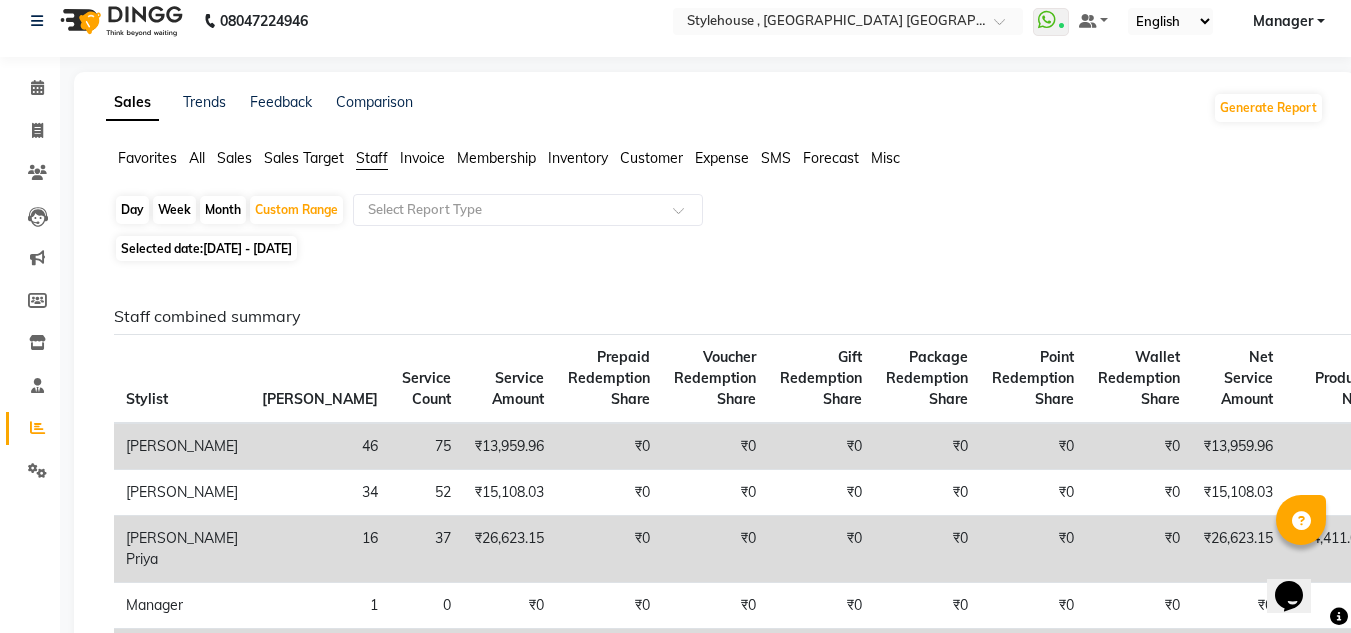 scroll, scrollTop: 0, scrollLeft: 0, axis: both 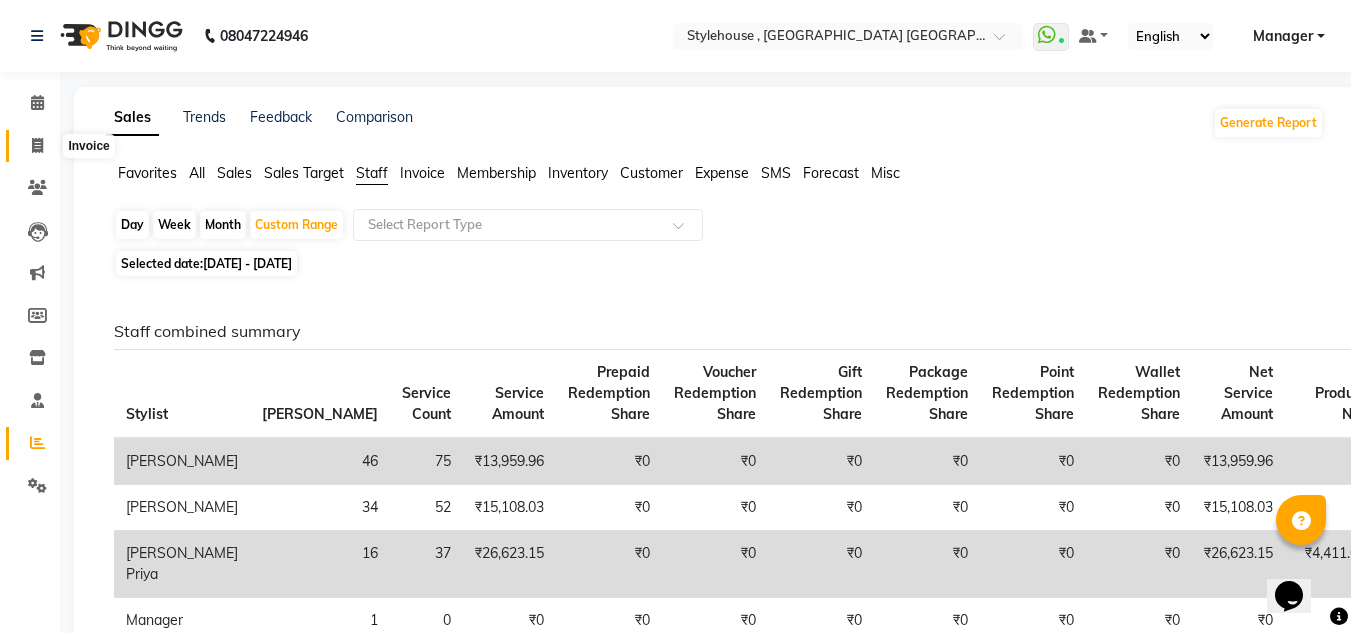 click 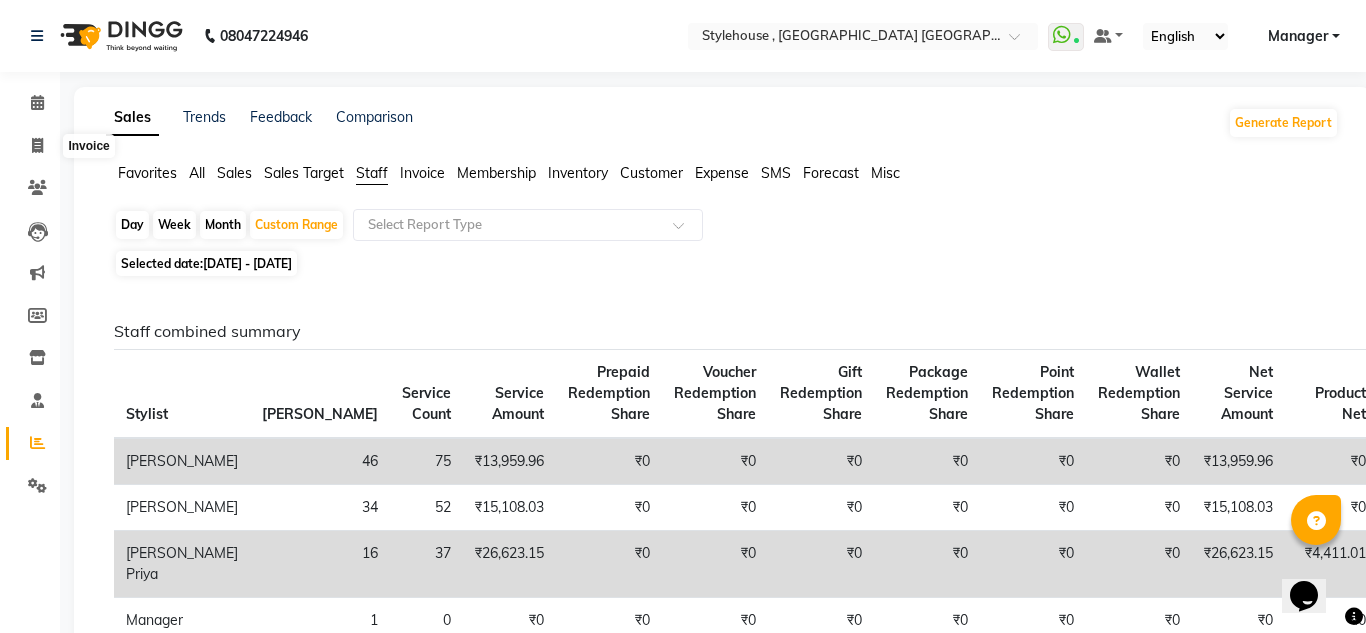 select on "7793" 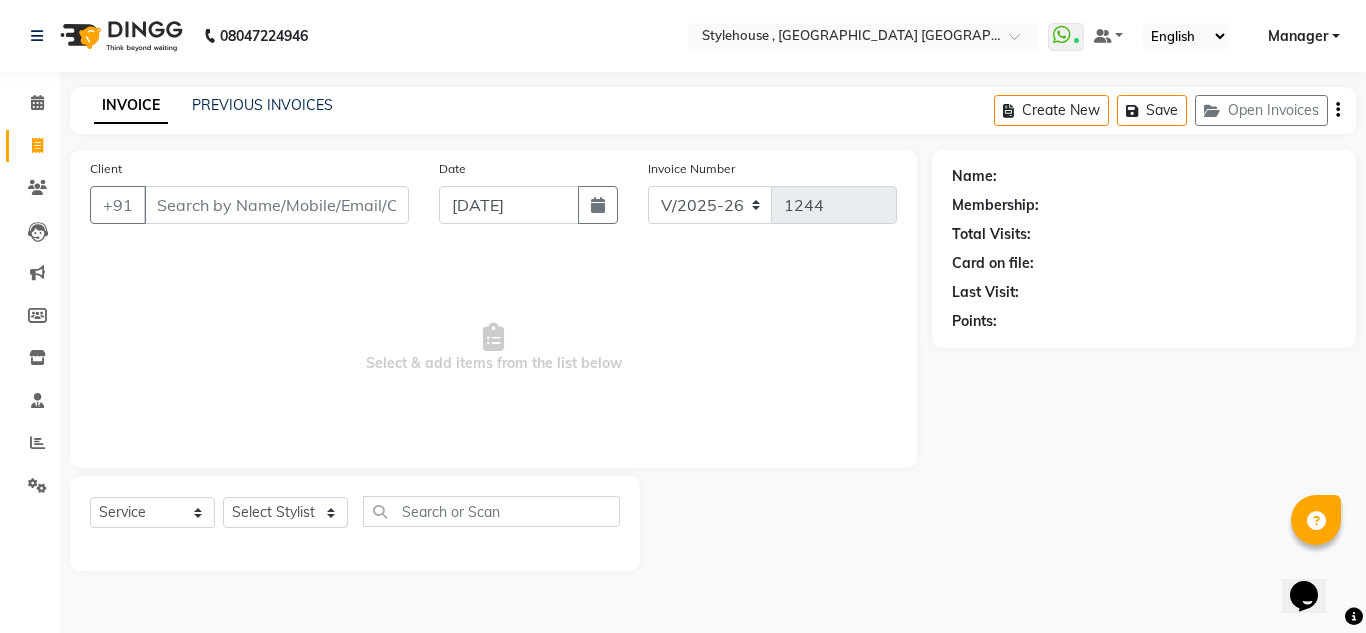 click on "Client" at bounding box center (276, 205) 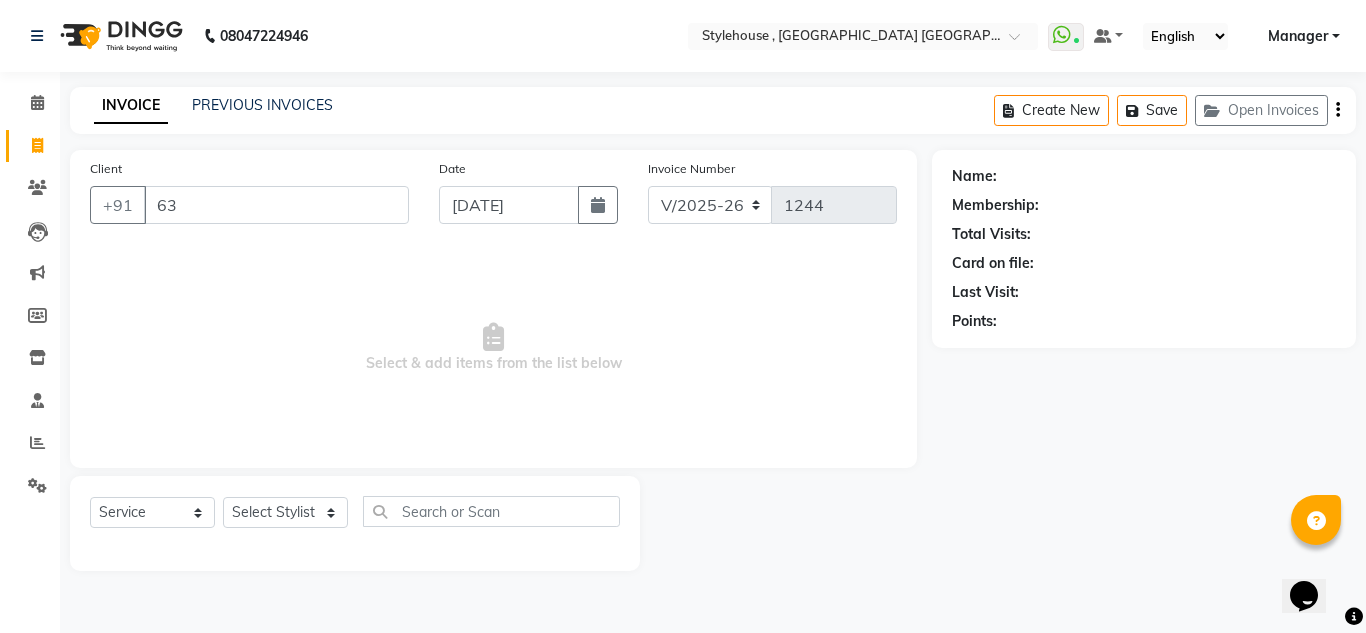 type on "6" 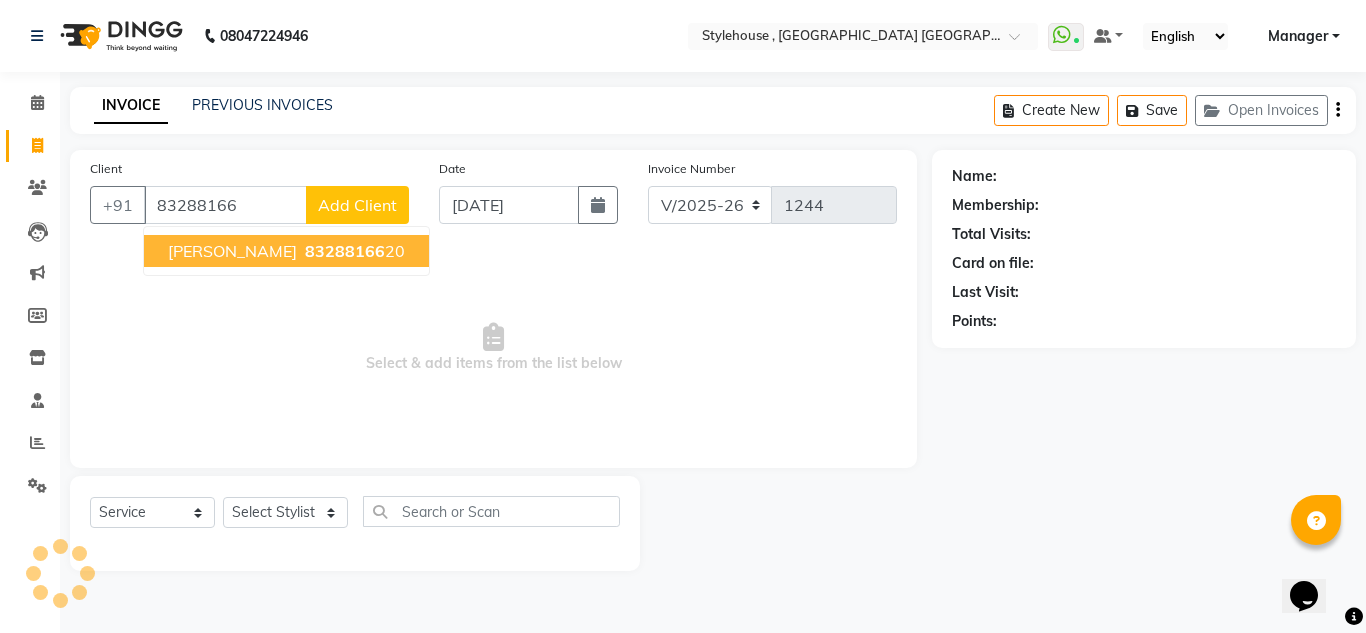 click on "[PERSON_NAME]" at bounding box center [232, 251] 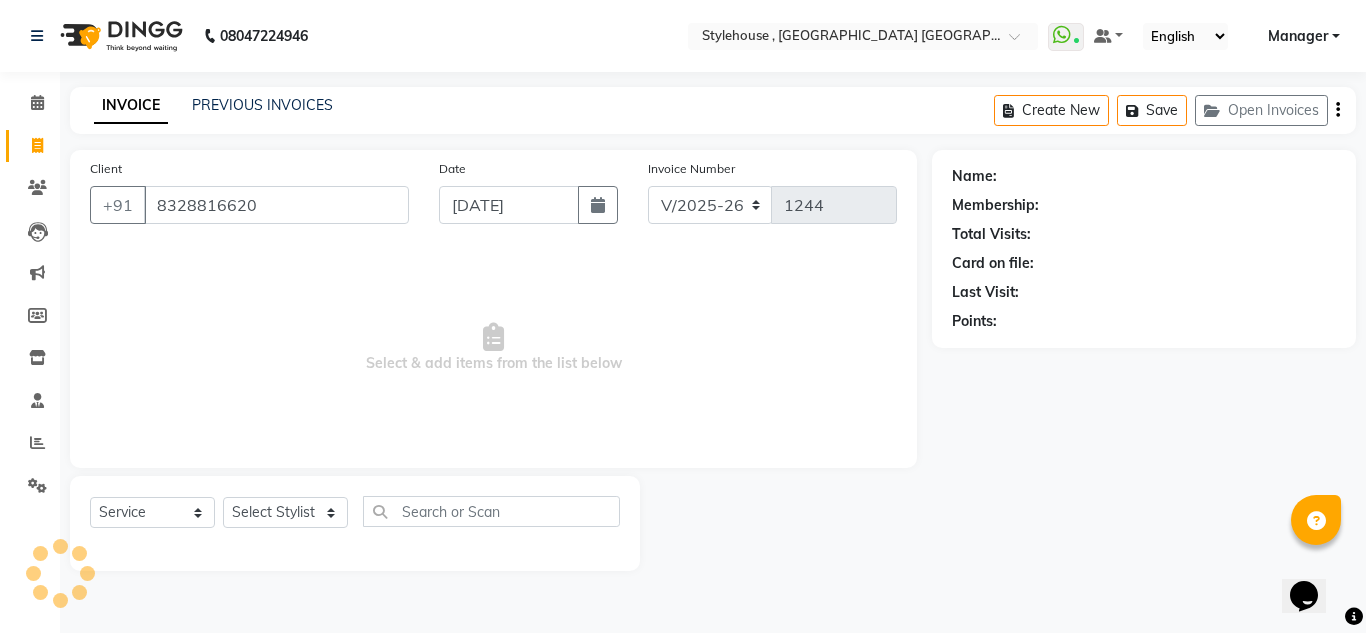 type on "8328816620" 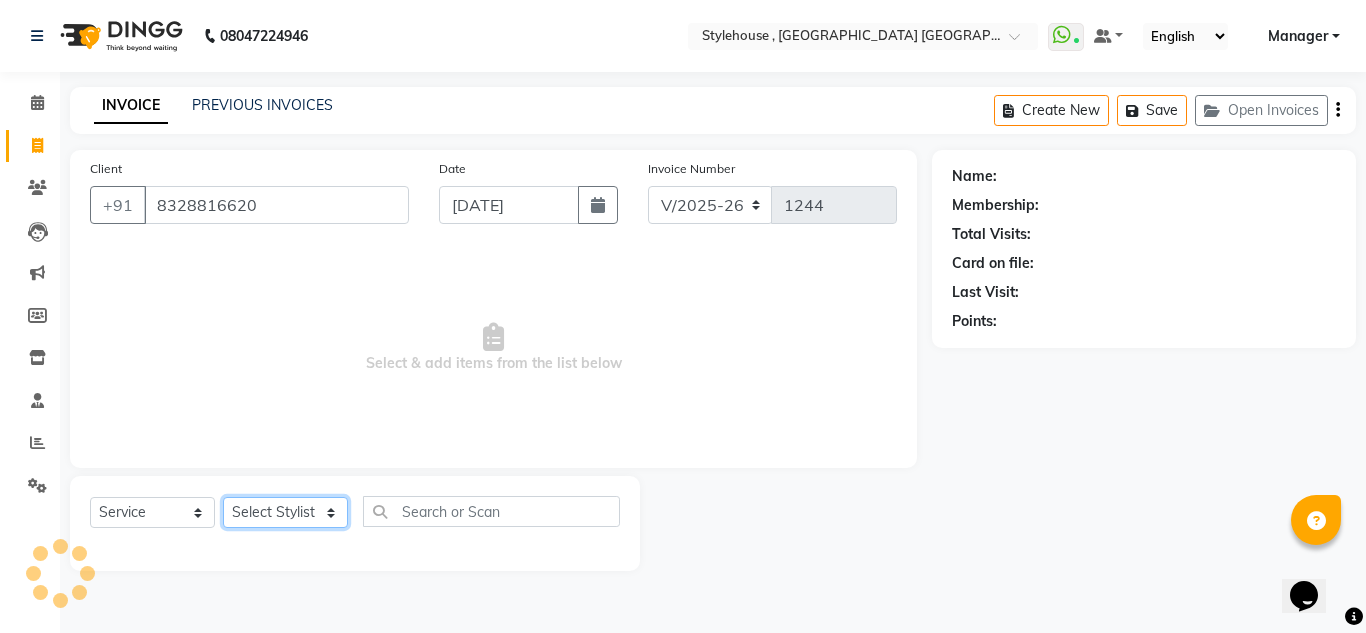 click on "Select Stylist [PERSON_NAME] [PERSON_NAME] [PERSON_NAME] [PERSON_NAME] PRIYA Manager [PERSON_NAME] [PERSON_NAME] [PERSON_NAME] PRIYANKA NANDA PUJA [PERSON_NAME] [PERSON_NAME] [PERSON_NAME] SAMEER [PERSON_NAME] [PERSON_NAME]" 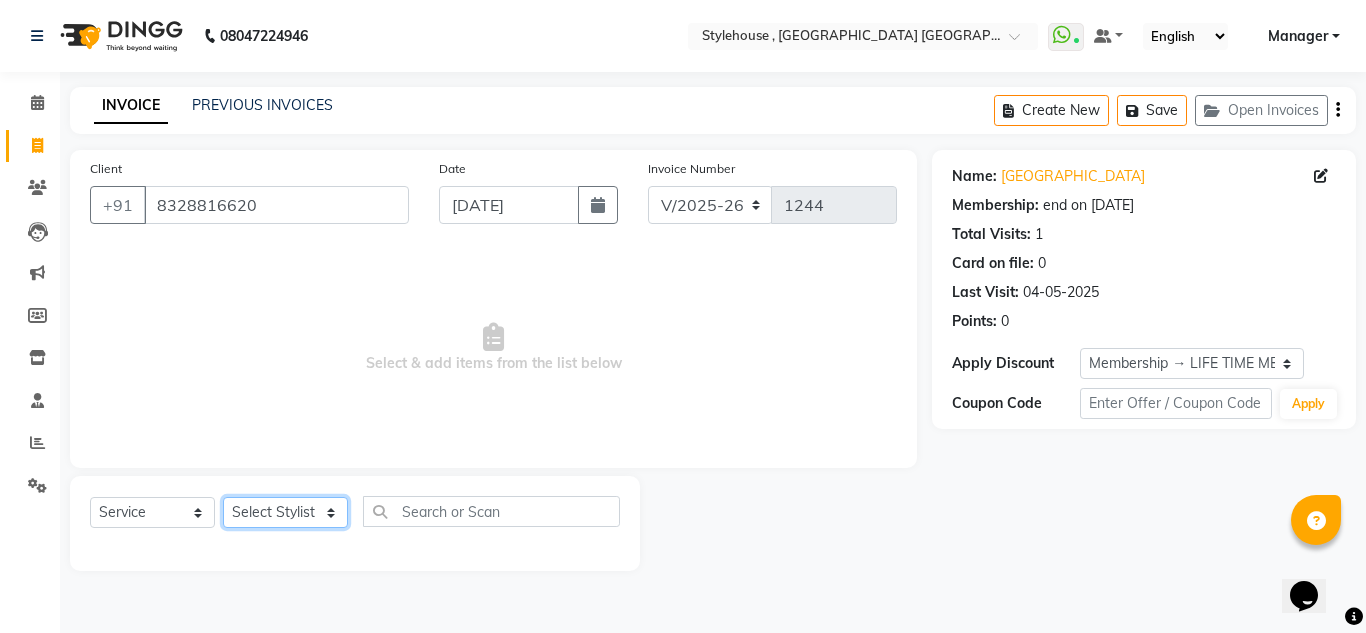 drag, startPoint x: 284, startPoint y: 512, endPoint x: 293, endPoint y: 524, distance: 15 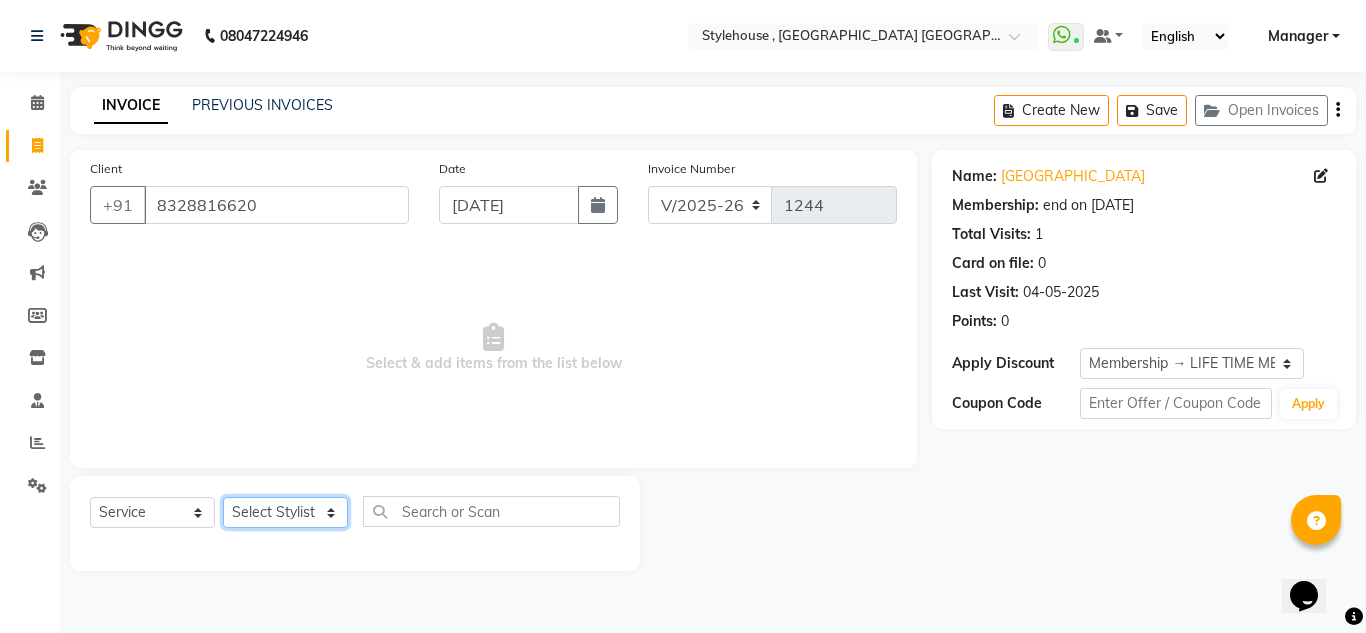 select on "69893" 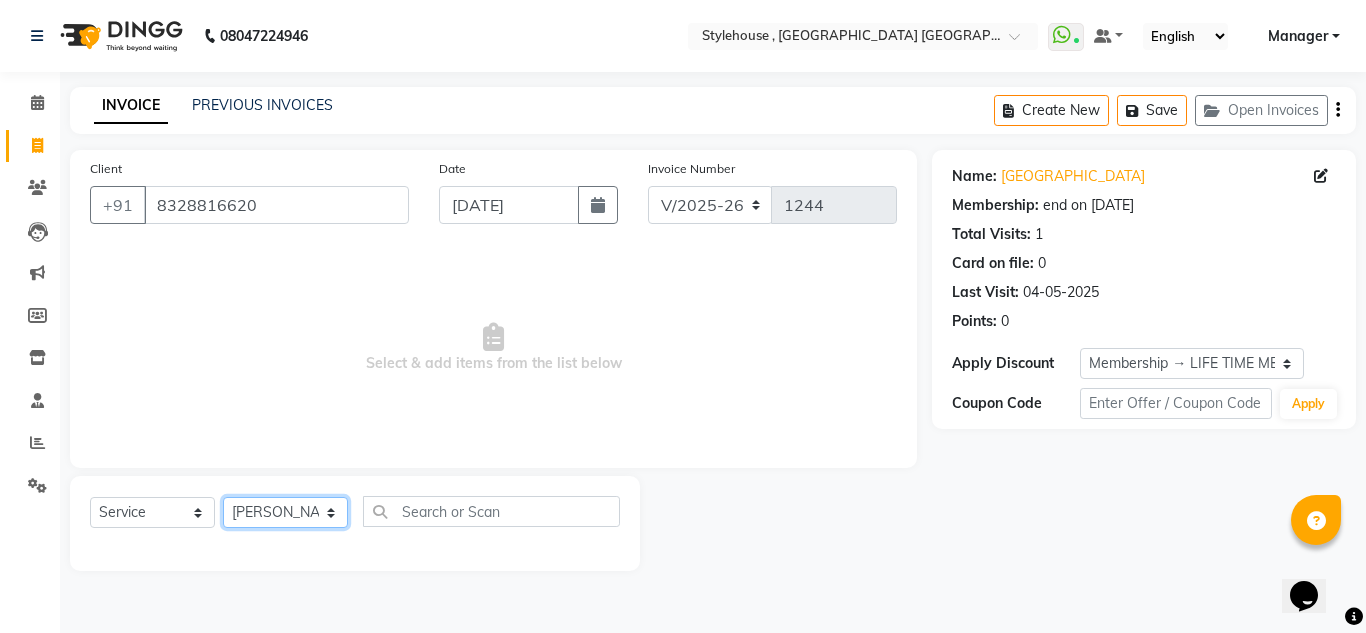 click on "Select Stylist [PERSON_NAME] [PERSON_NAME] [PERSON_NAME] [PERSON_NAME] PRIYA Manager [PERSON_NAME] [PERSON_NAME] [PERSON_NAME] PRIYANKA NANDA PUJA [PERSON_NAME] [PERSON_NAME] [PERSON_NAME] SAMEER [PERSON_NAME] [PERSON_NAME]" 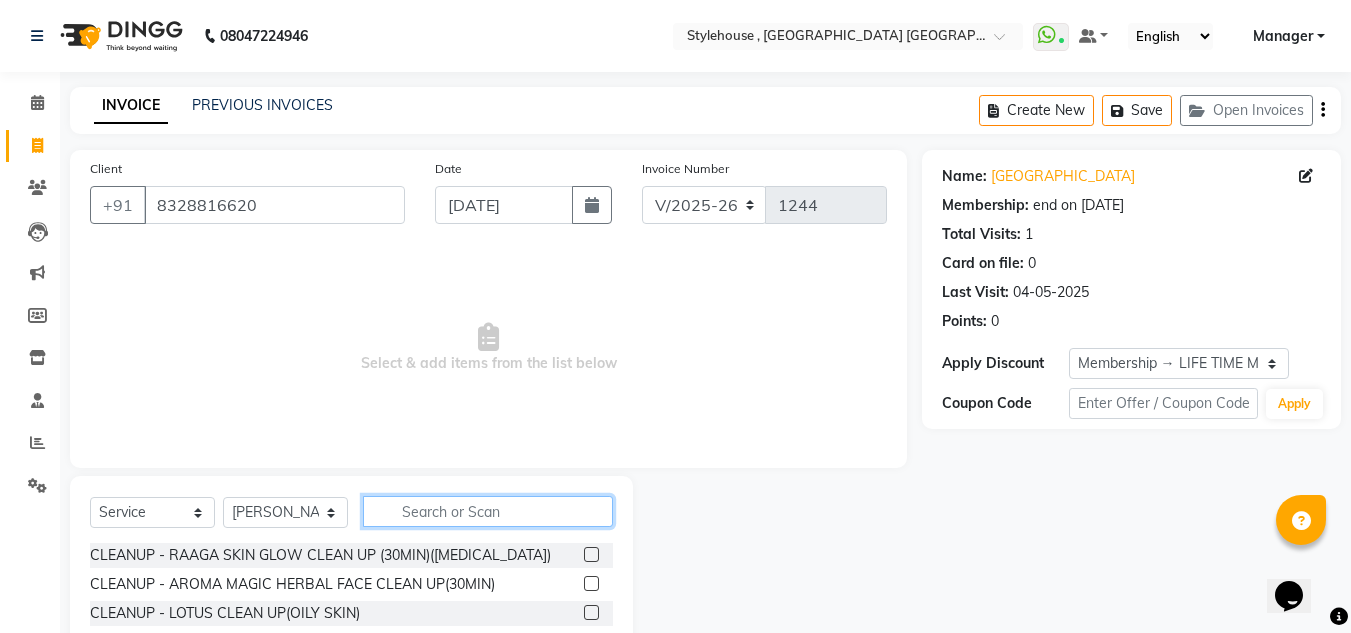 click 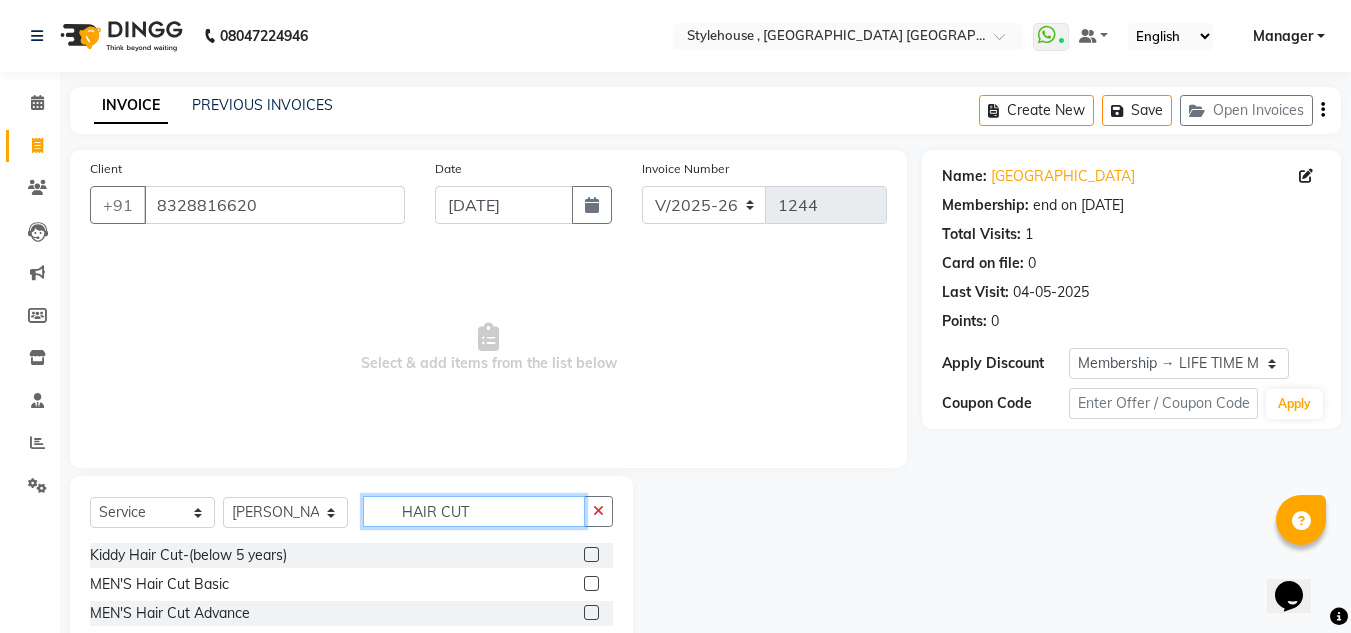 type on "HAIR CUT" 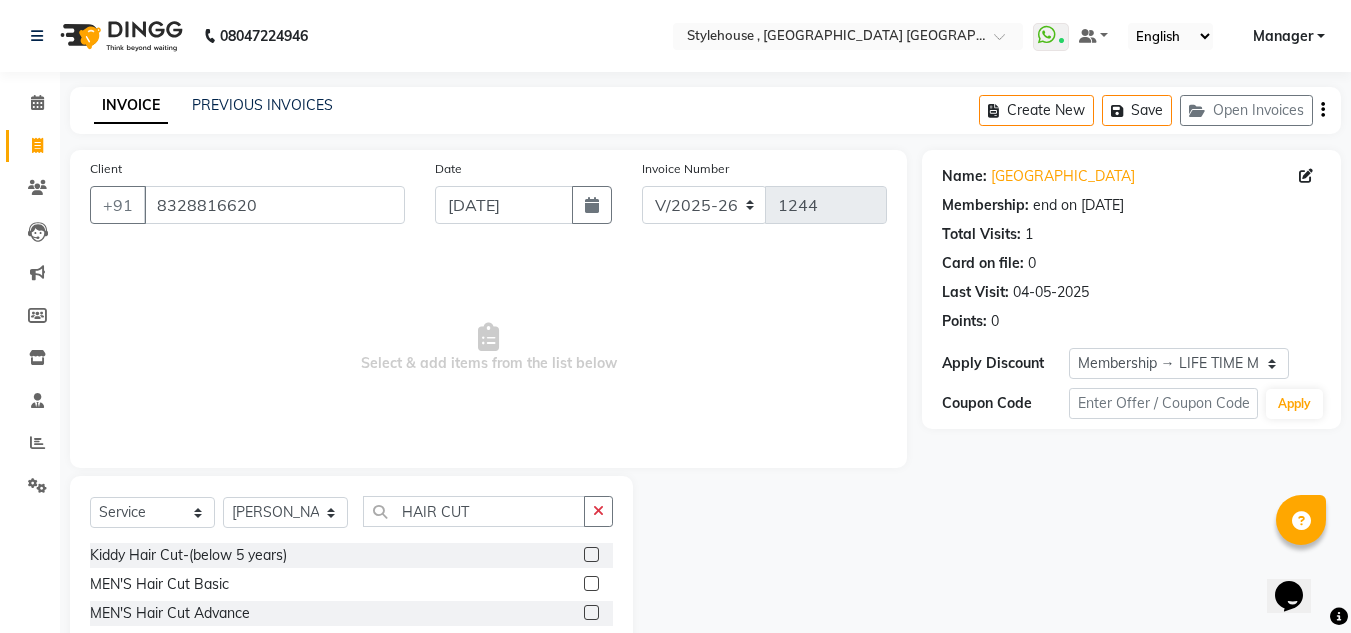 click 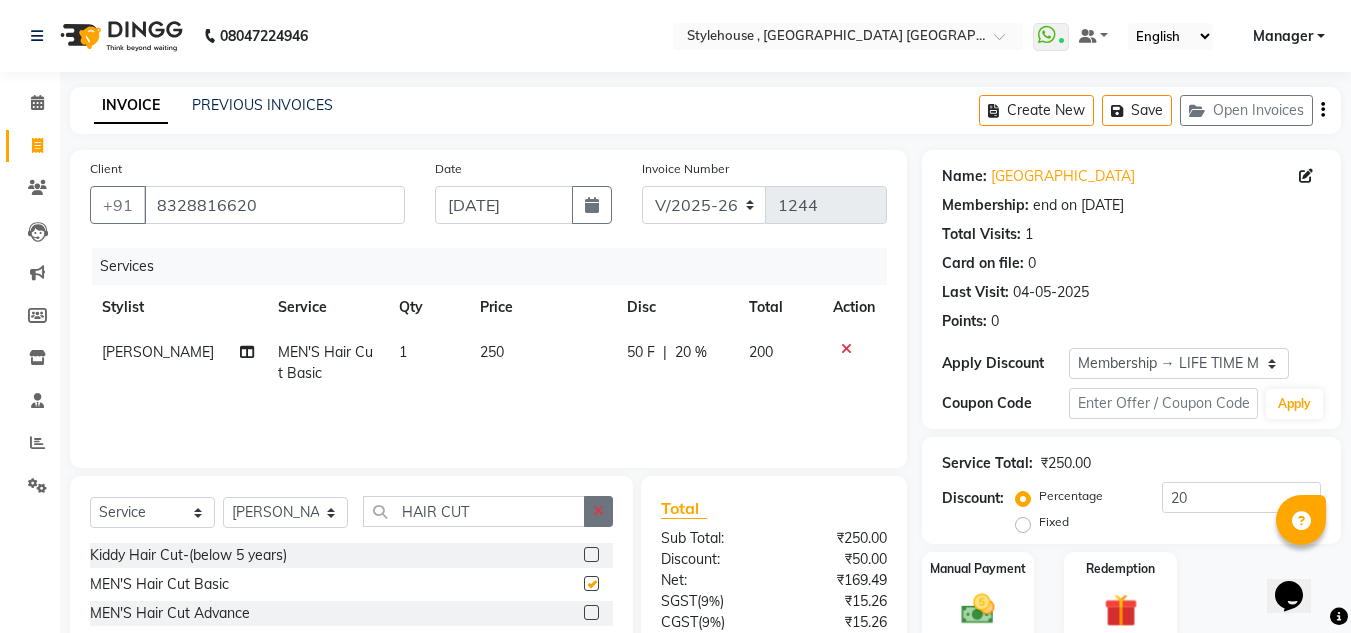checkbox on "false" 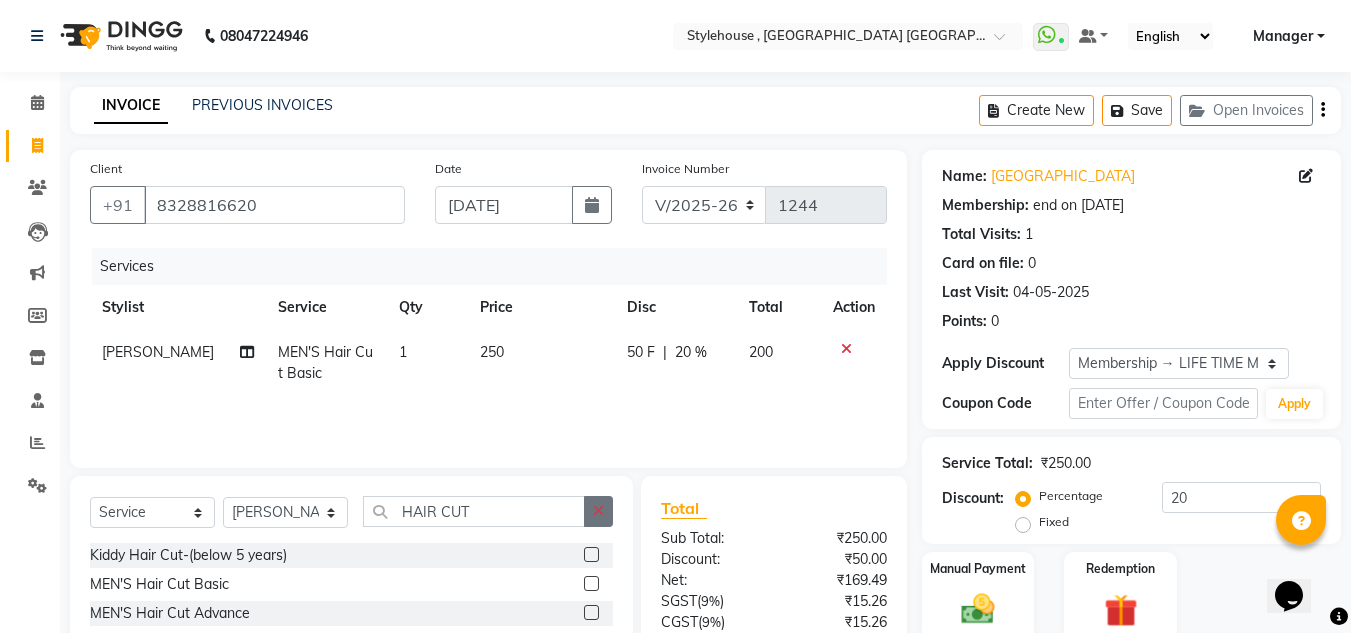 click 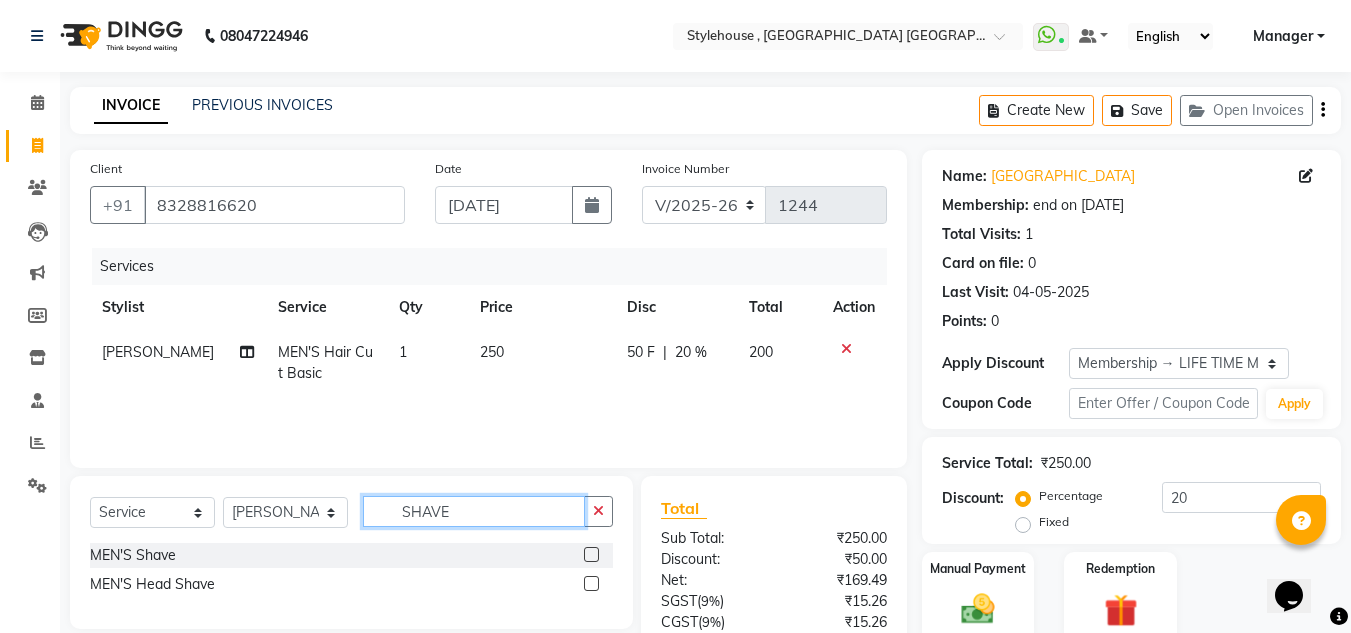 type on "SHAVE" 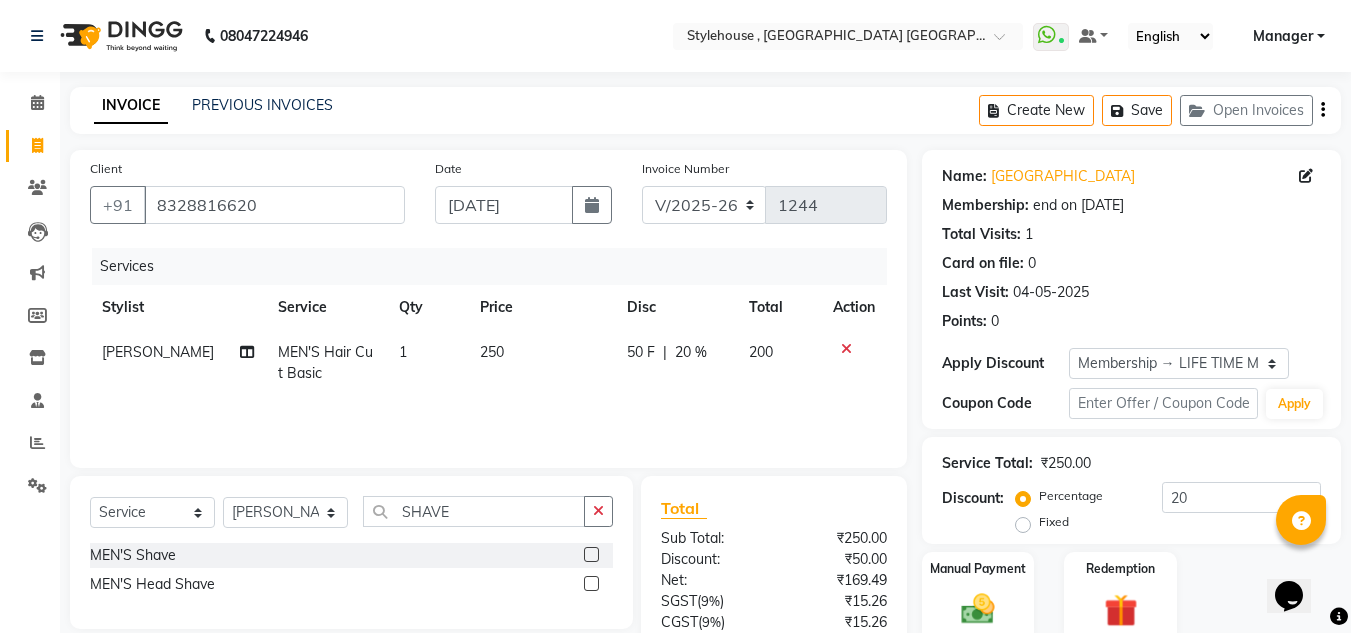 click 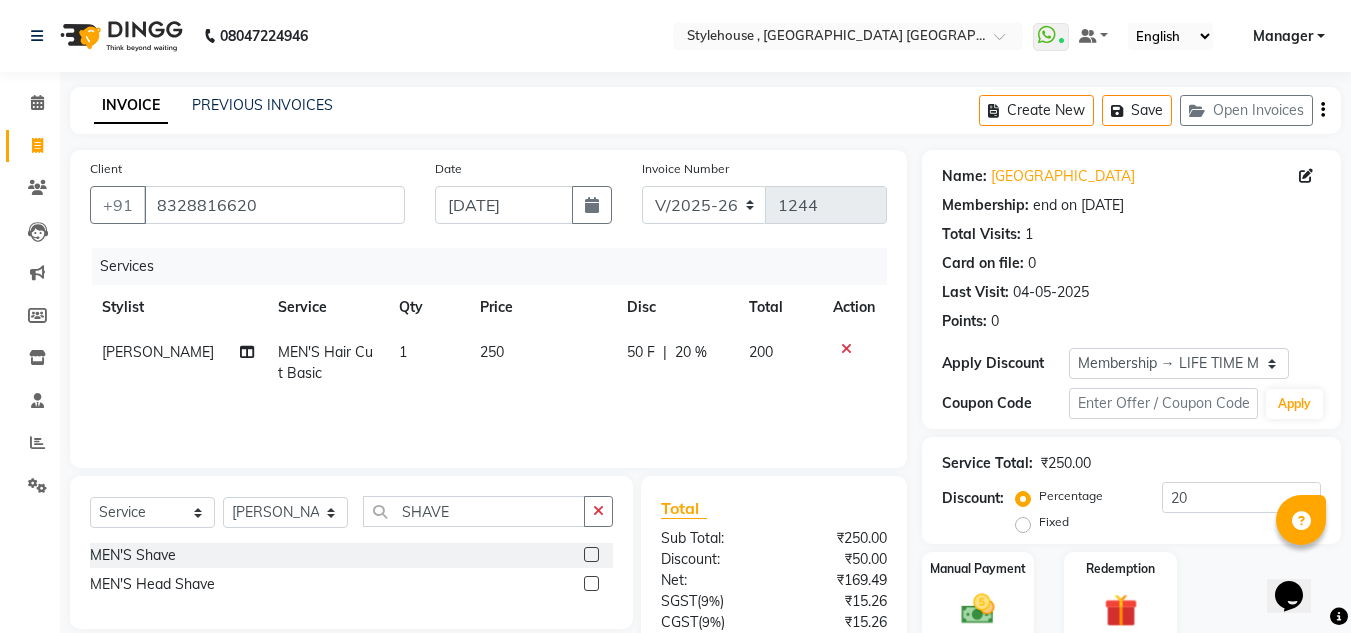 click 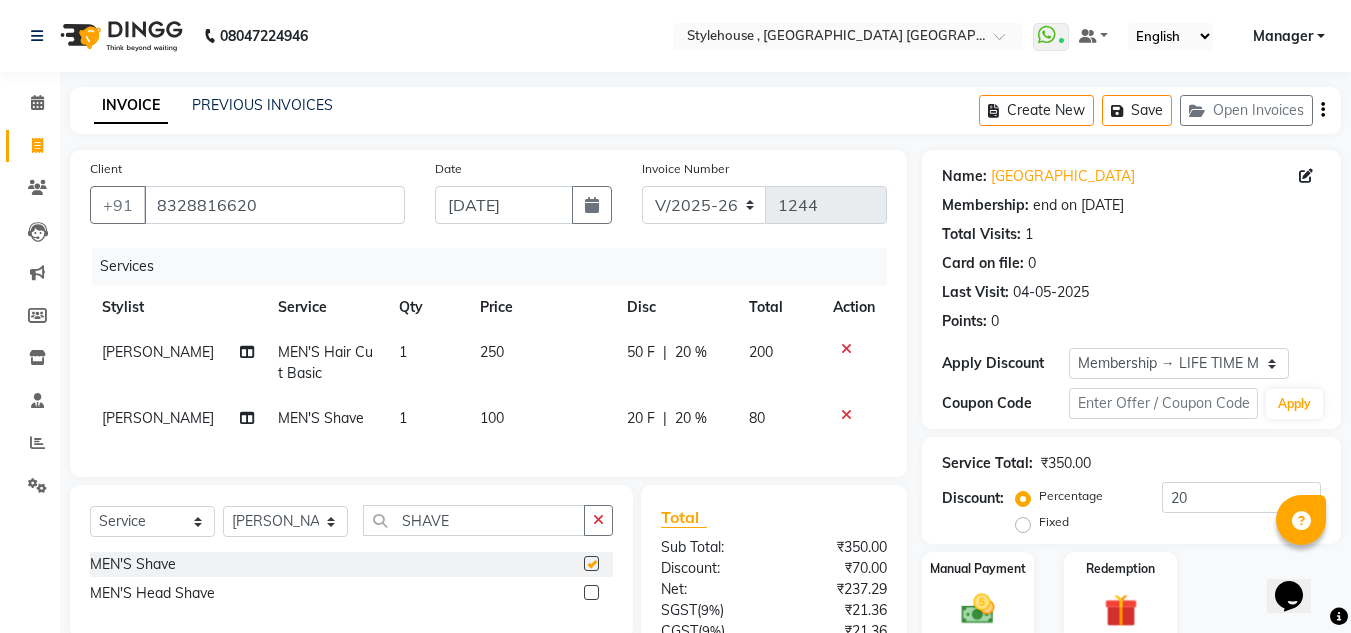 checkbox on "false" 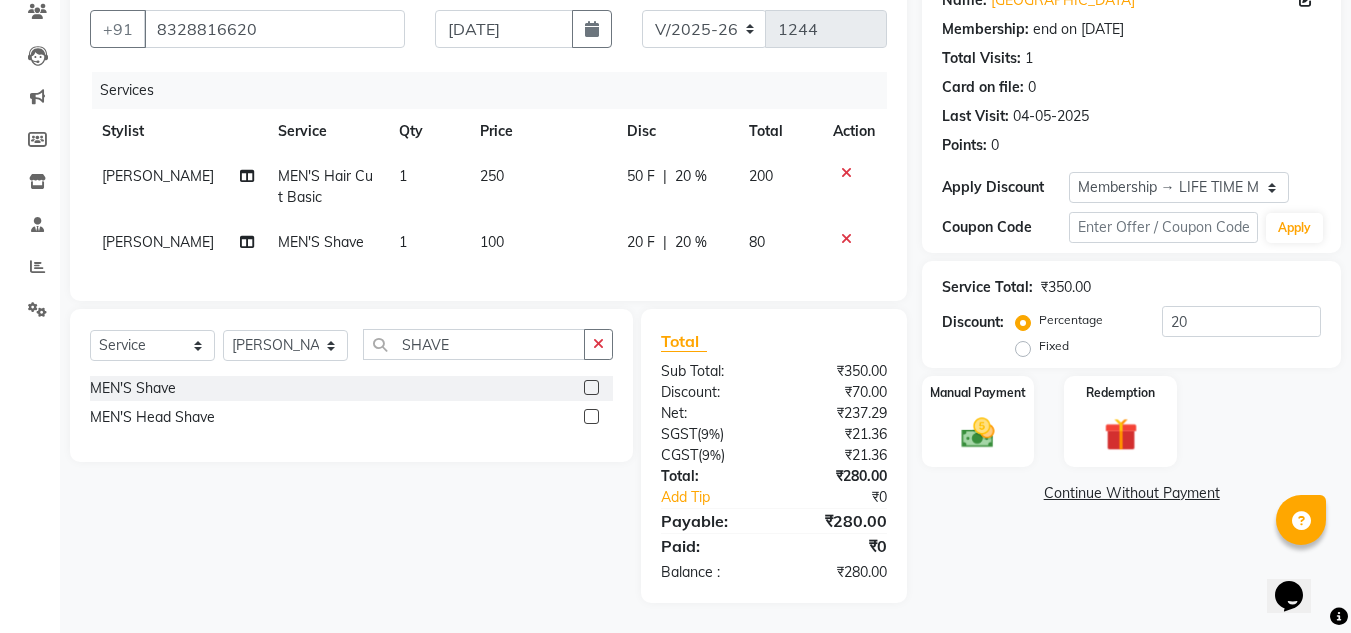 scroll, scrollTop: 191, scrollLeft: 0, axis: vertical 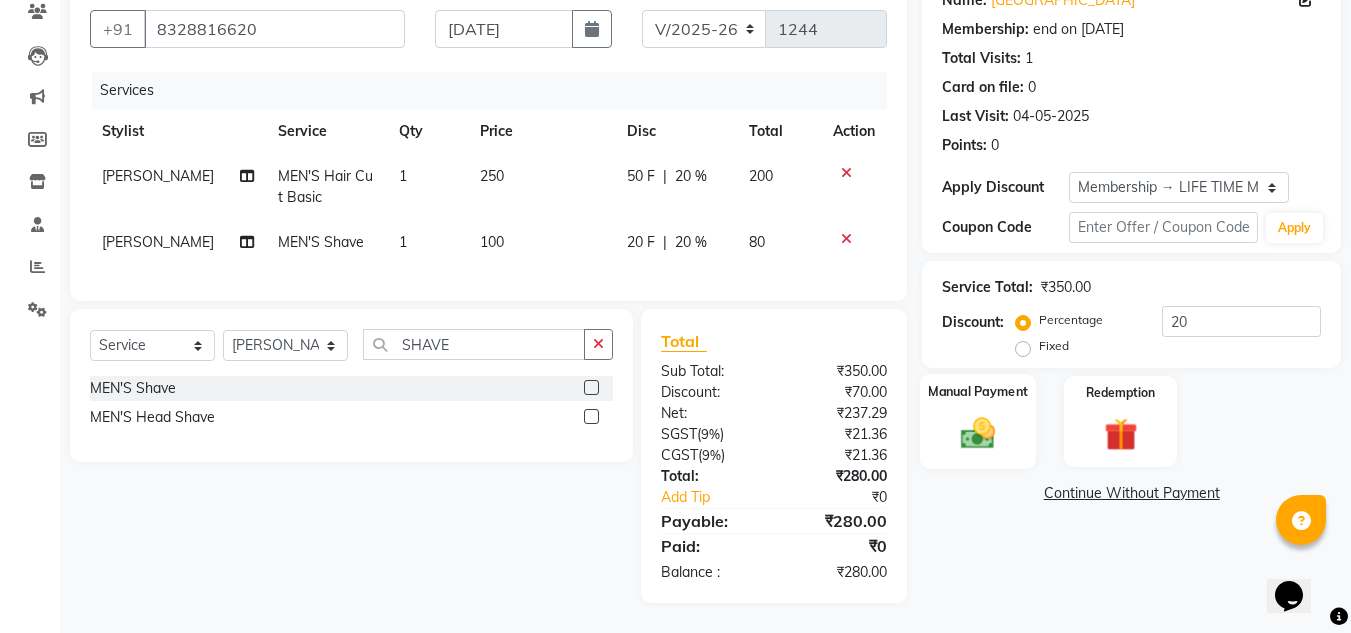 click 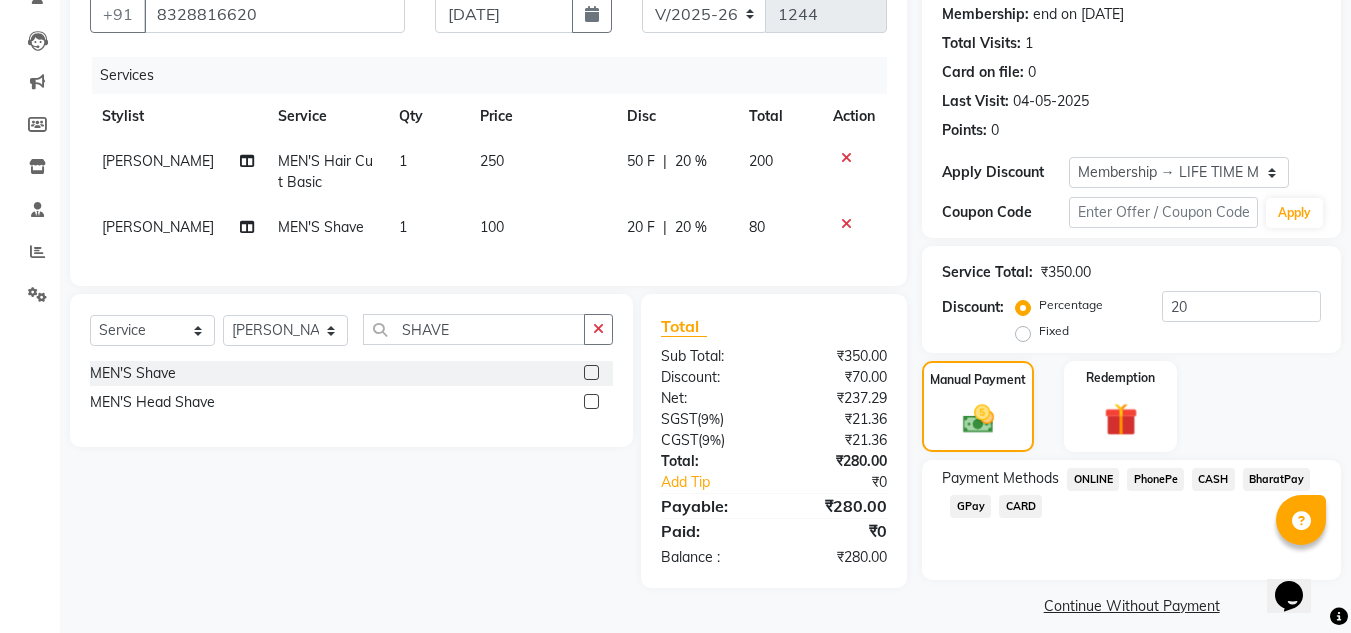 click on "PhonePe" 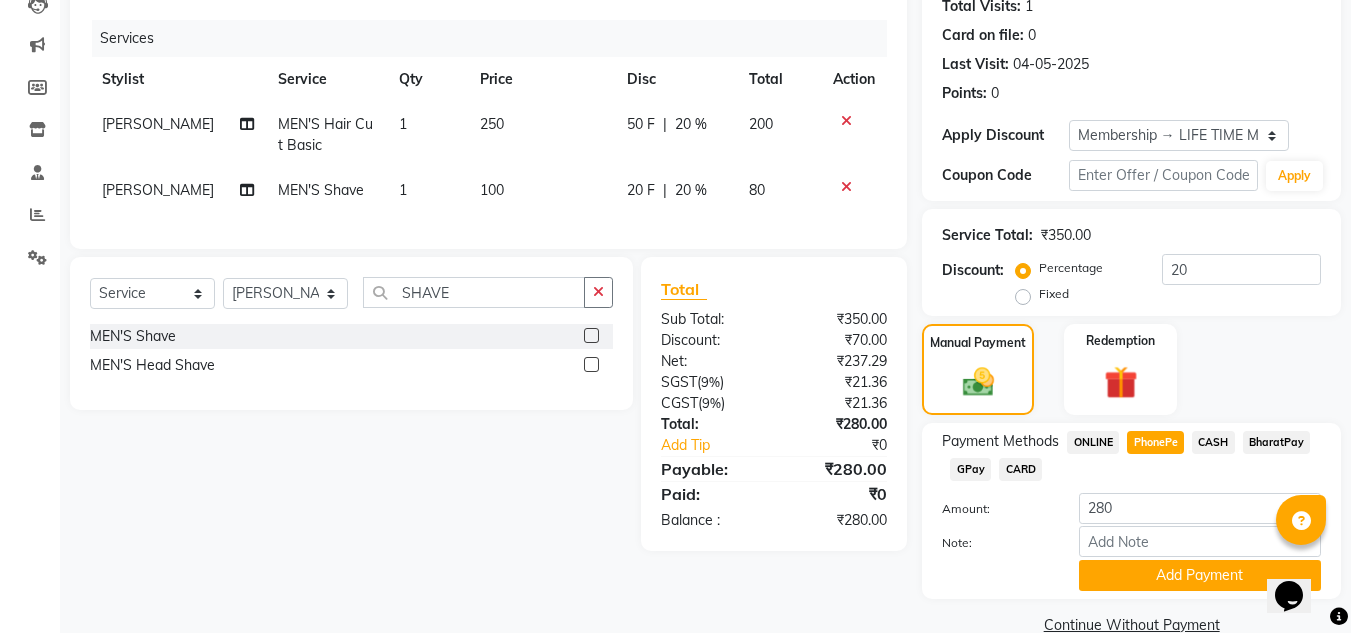 scroll, scrollTop: 265, scrollLeft: 0, axis: vertical 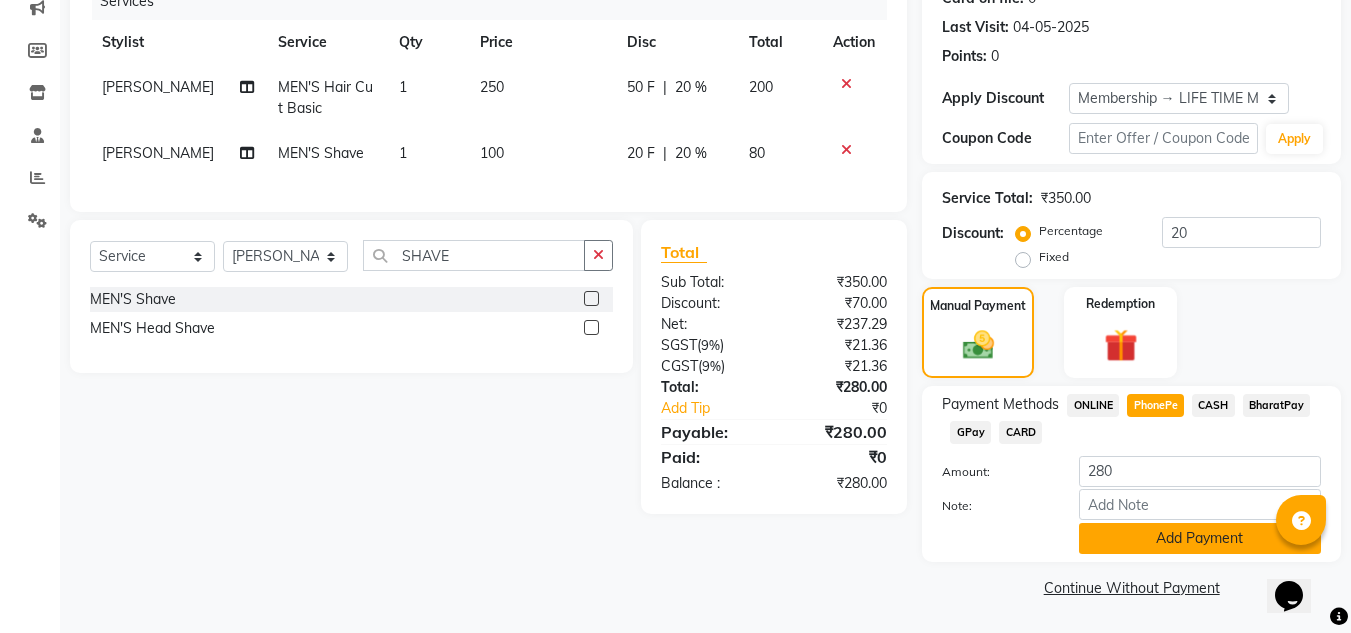 click on "Add Payment" 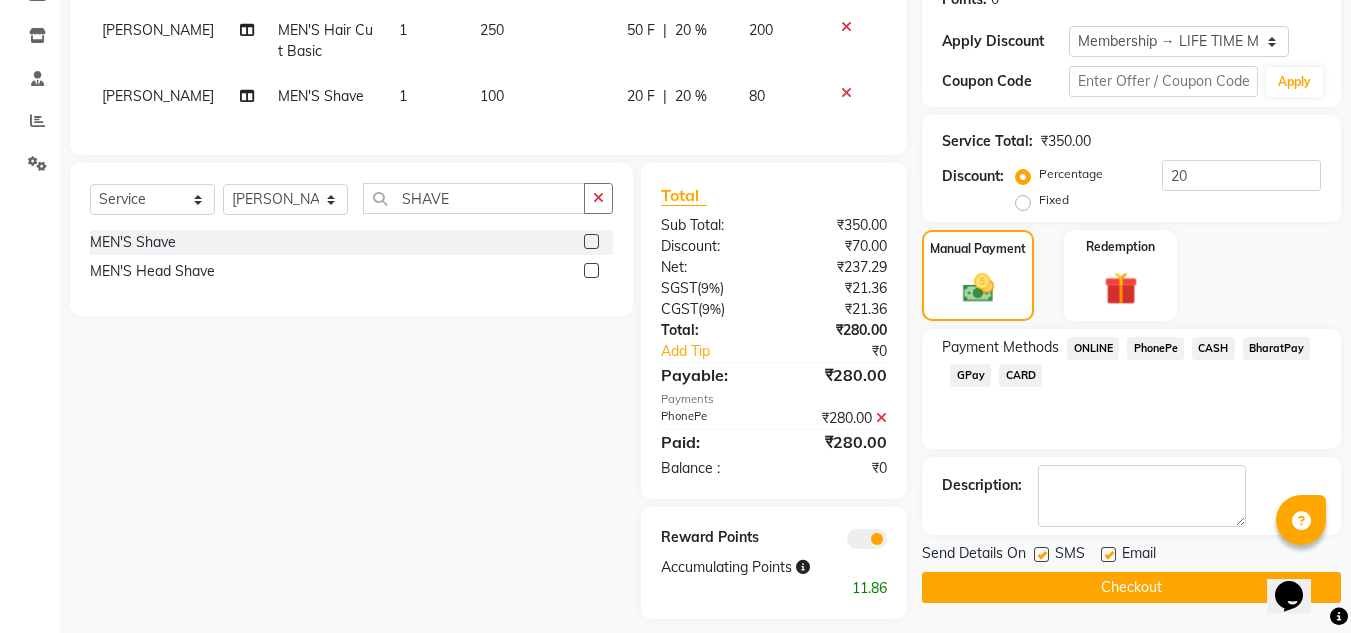scroll, scrollTop: 353, scrollLeft: 0, axis: vertical 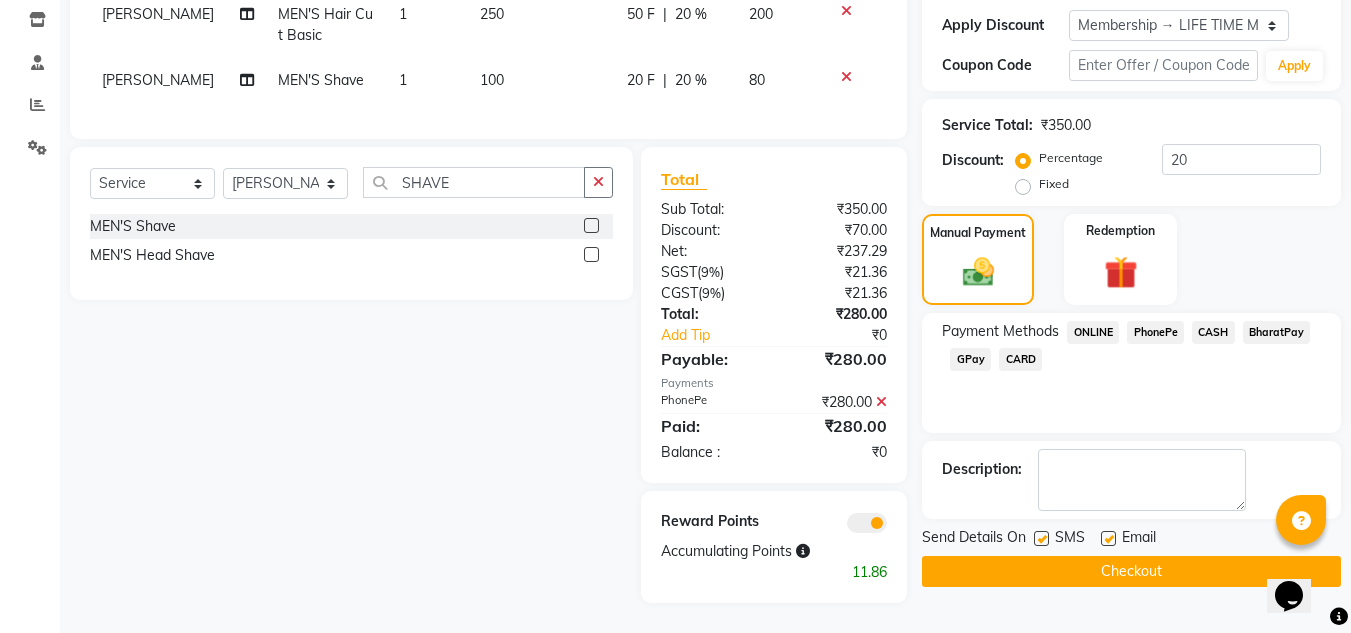 click on "Checkout" 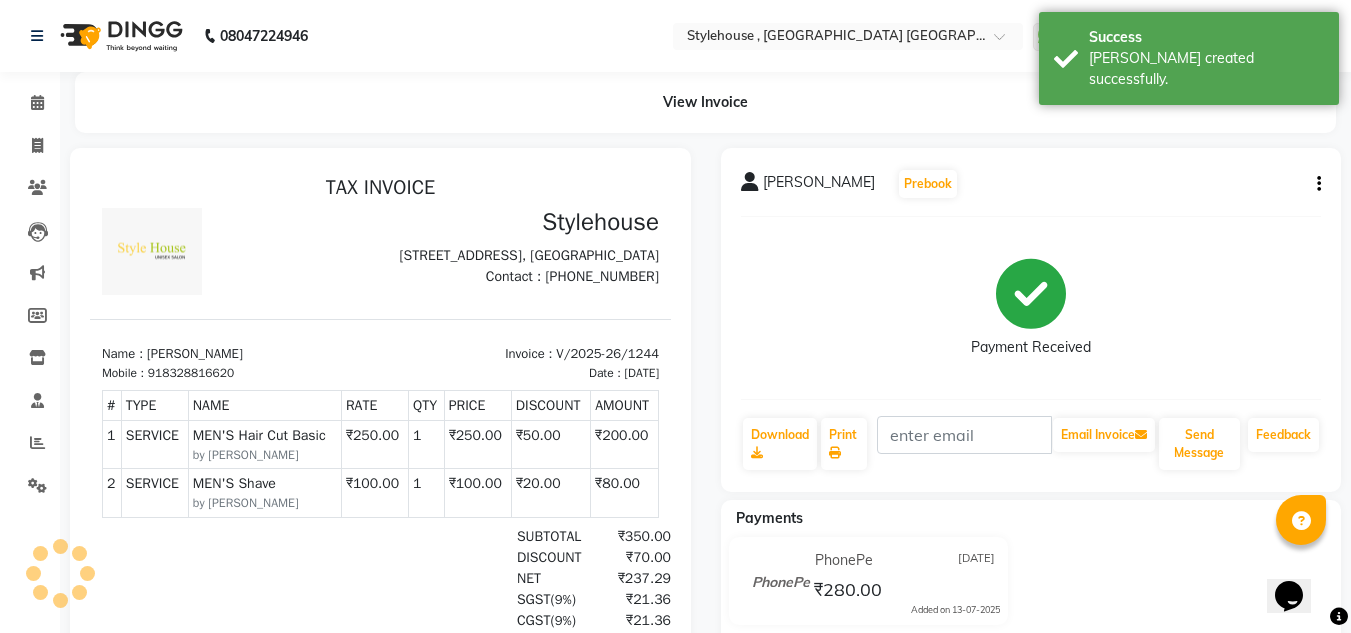 scroll, scrollTop: 0, scrollLeft: 0, axis: both 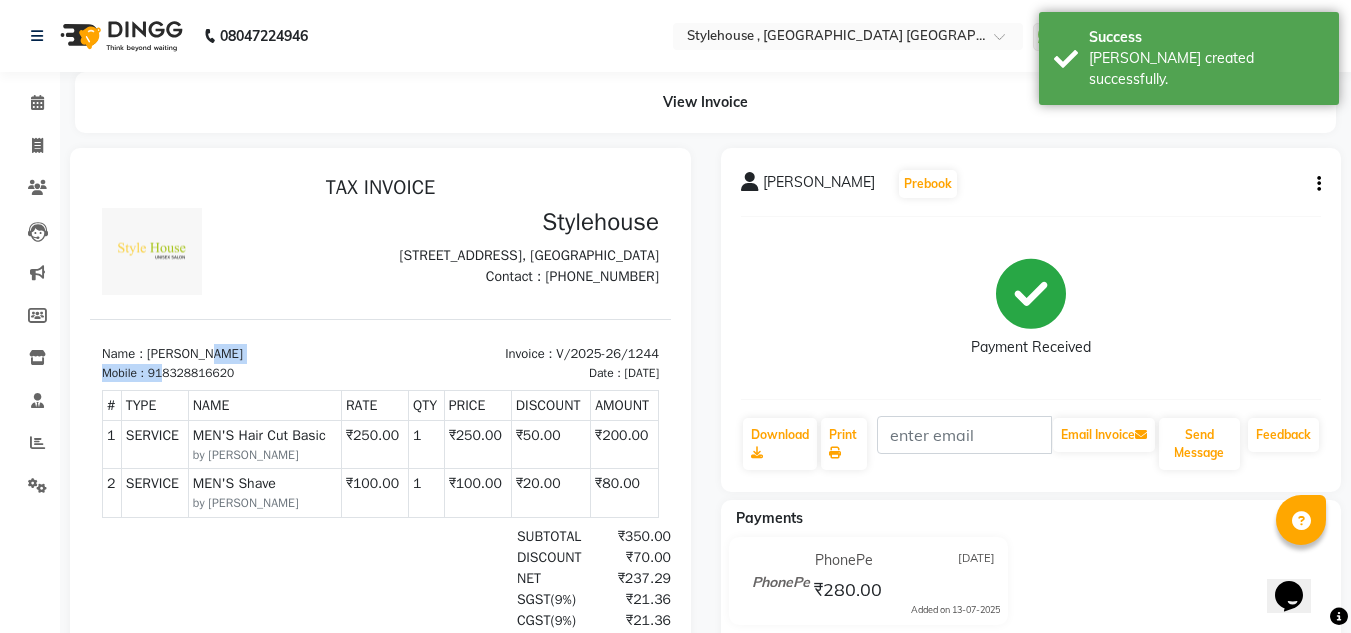 drag, startPoint x: 165, startPoint y: 408, endPoint x: 262, endPoint y: 391, distance: 98.478424 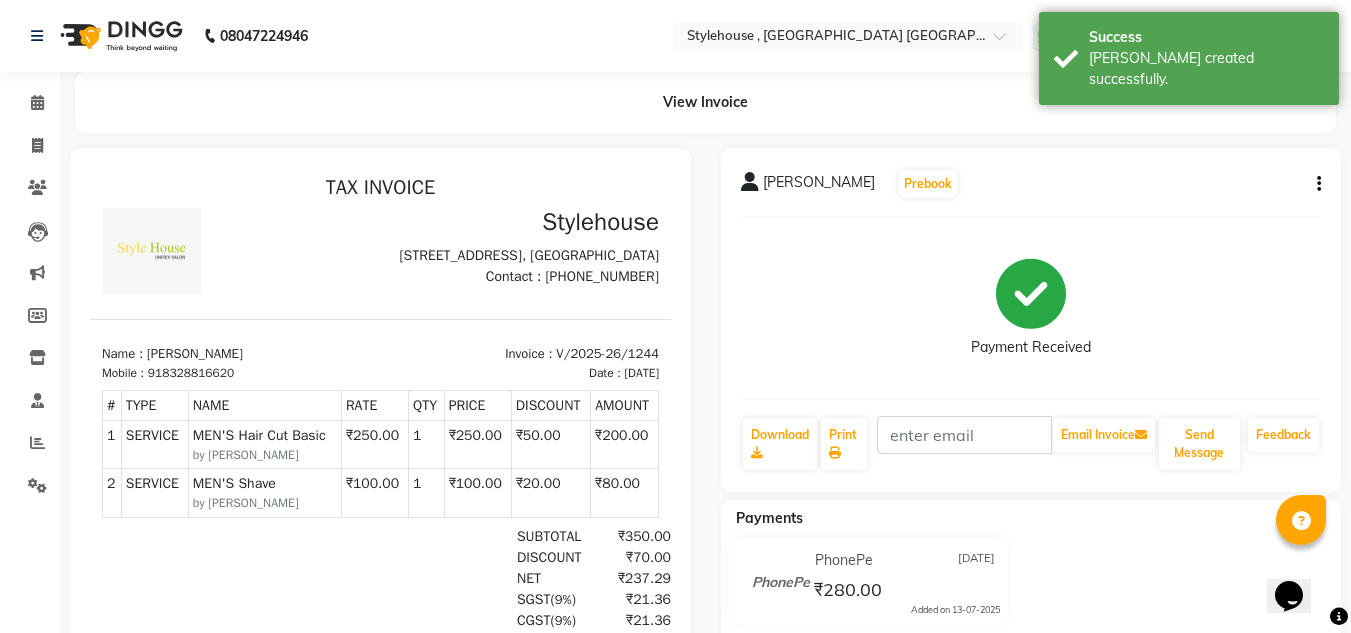 click on "Name  : [PERSON_NAME]" at bounding box center [235, 354] 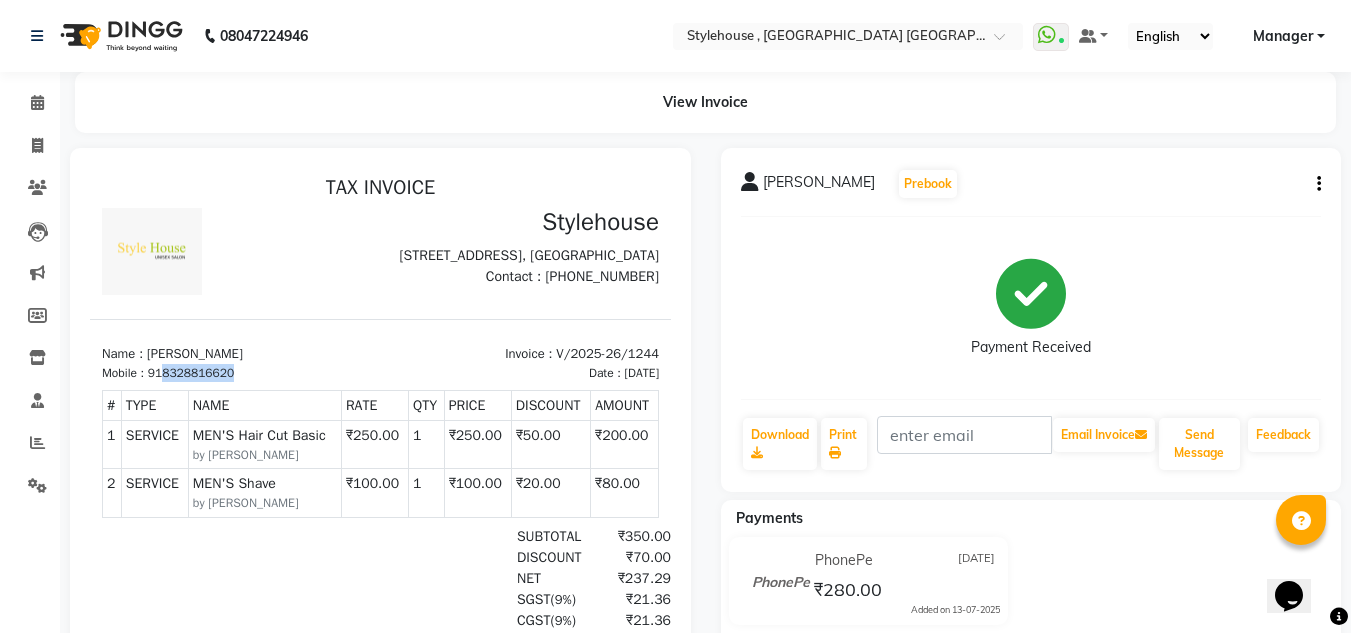 drag, startPoint x: 163, startPoint y: 408, endPoint x: 240, endPoint y: 400, distance: 77.41447 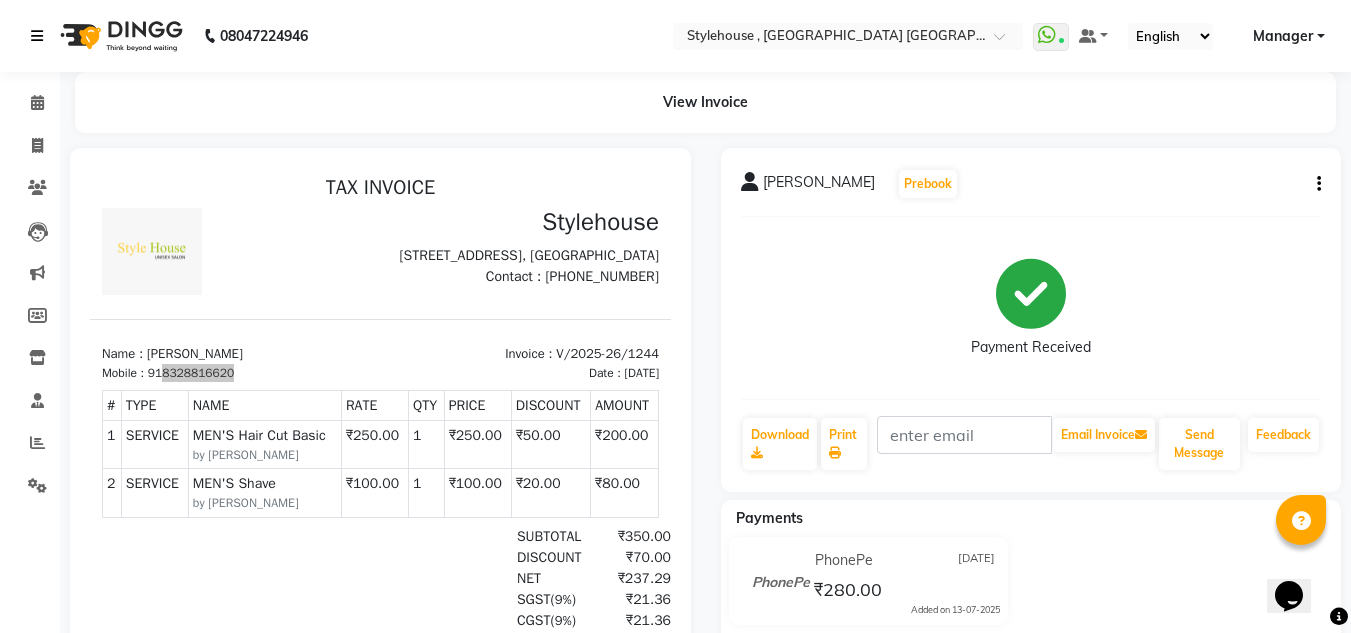 click at bounding box center (37, 36) 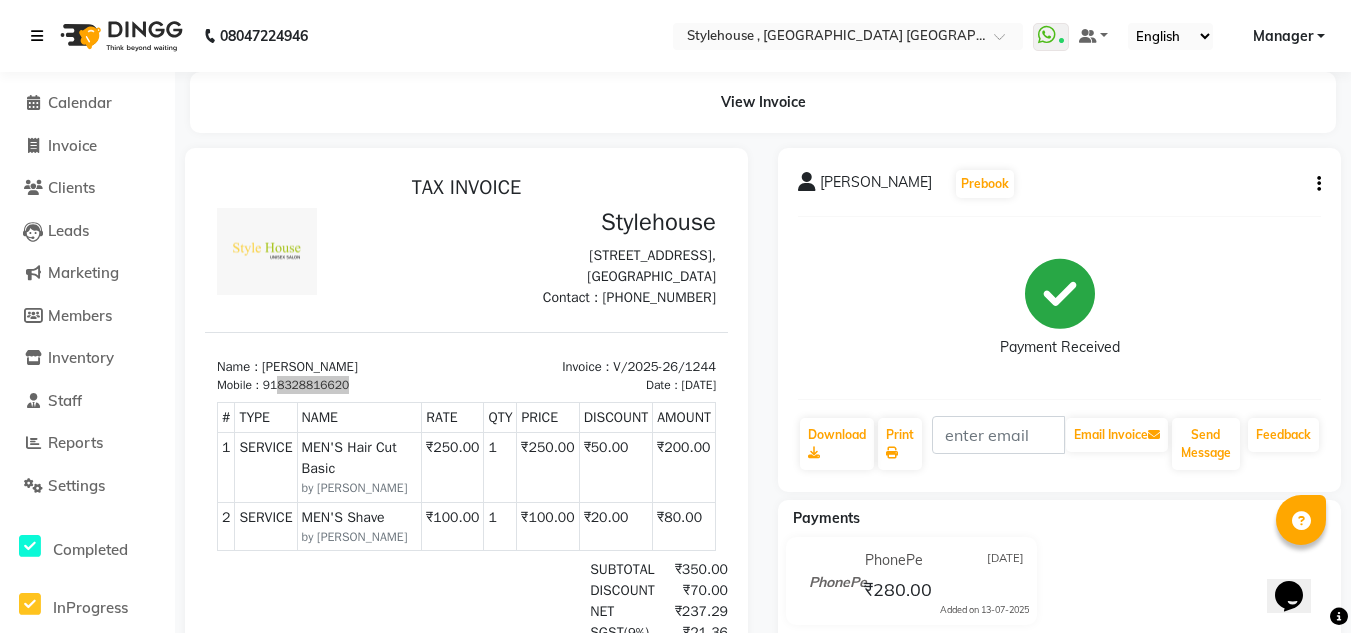 click at bounding box center (37, 36) 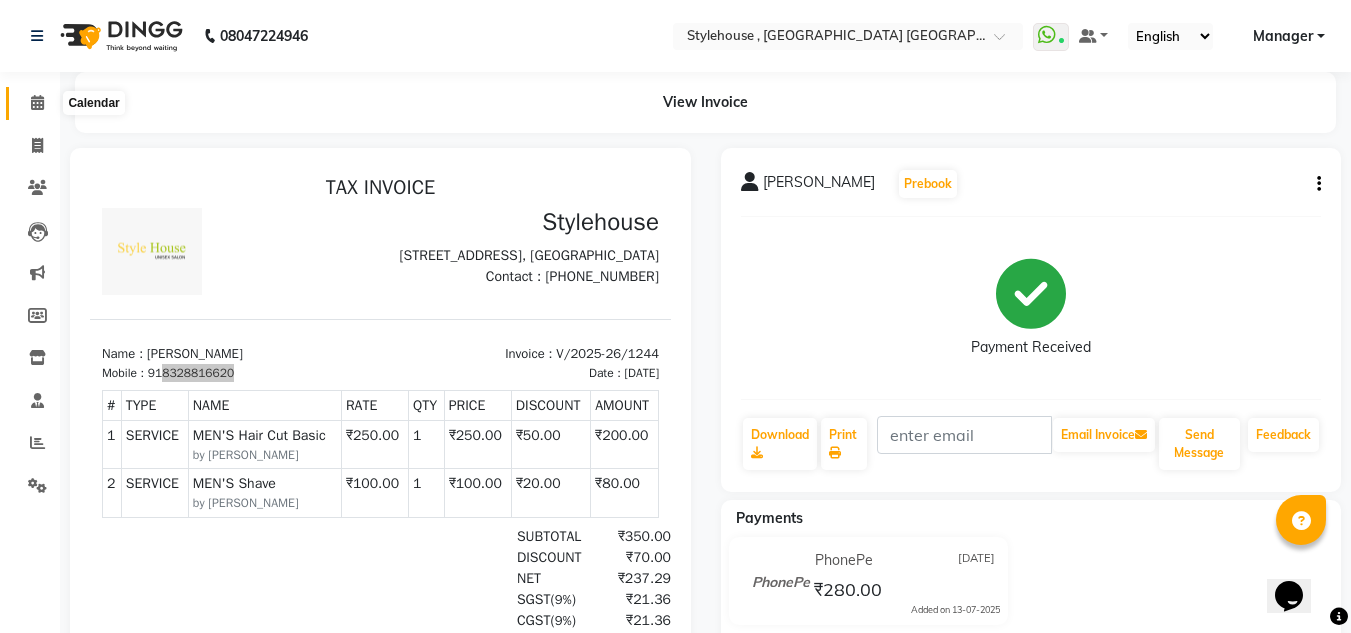 click 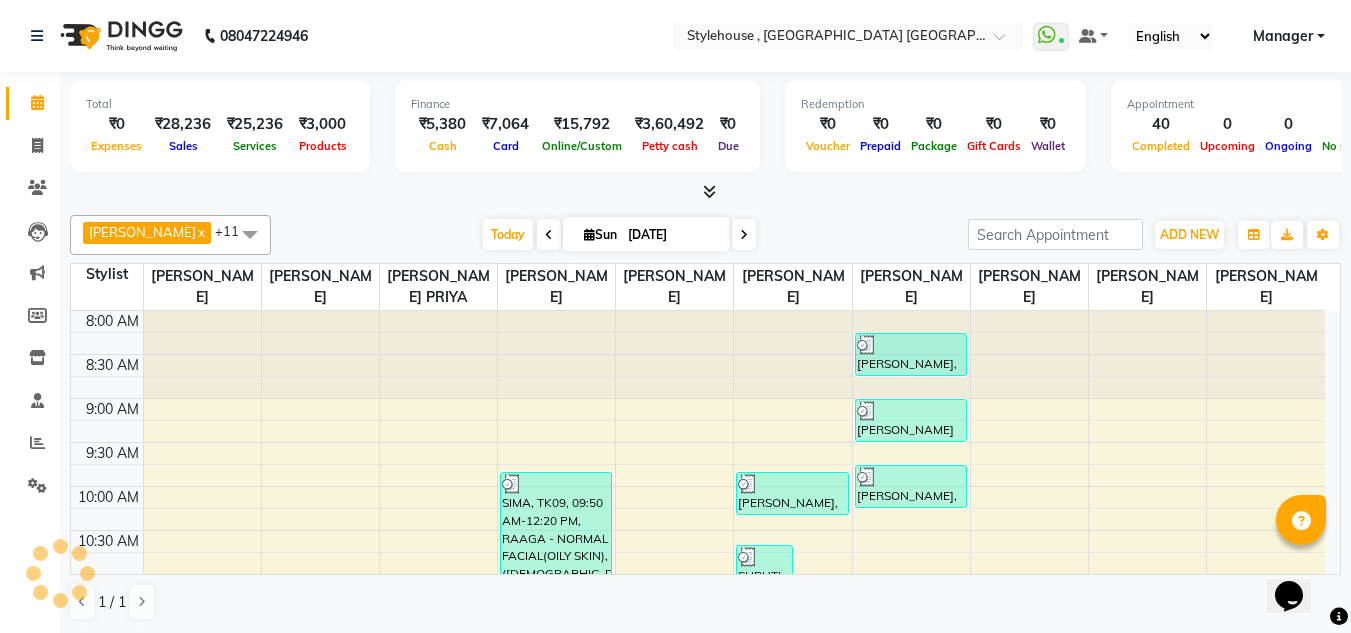 scroll, scrollTop: 880, scrollLeft: 0, axis: vertical 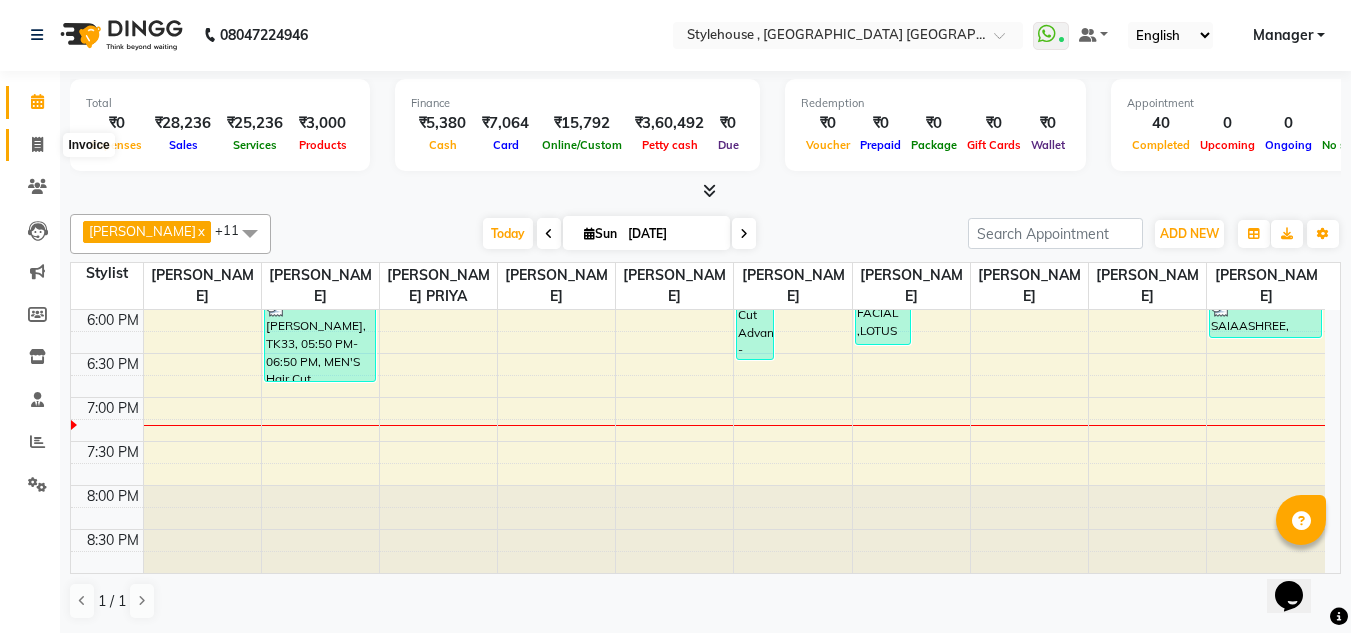 click 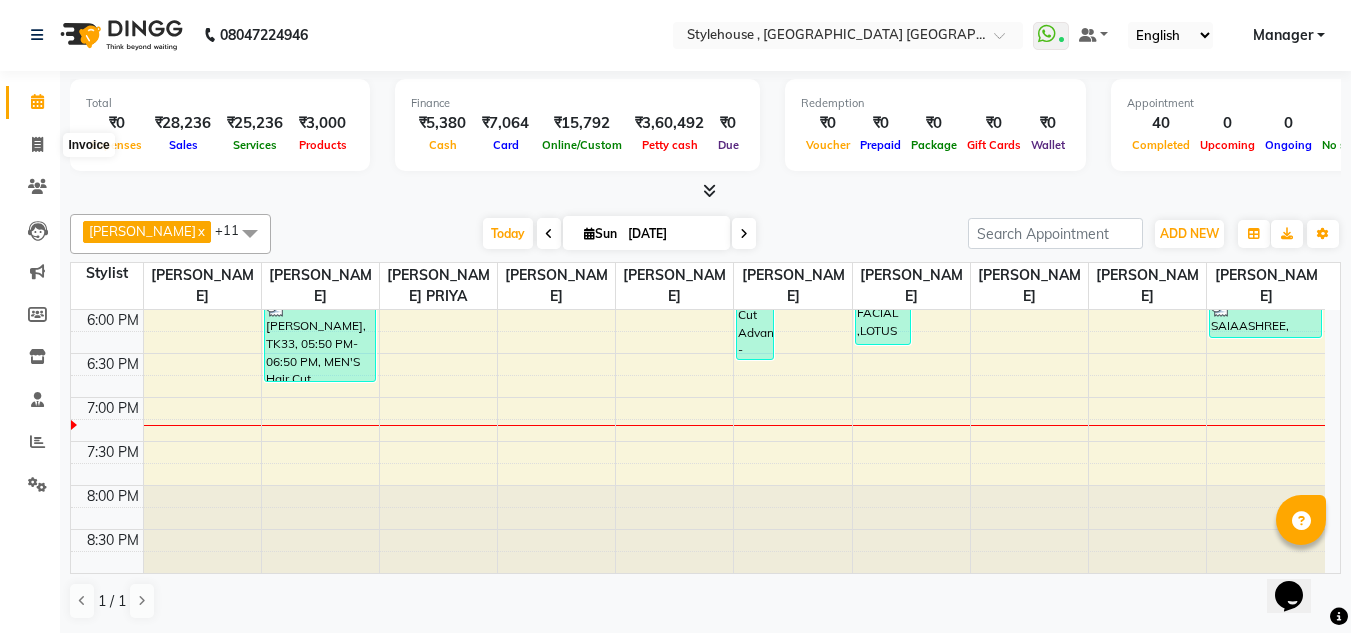 select on "service" 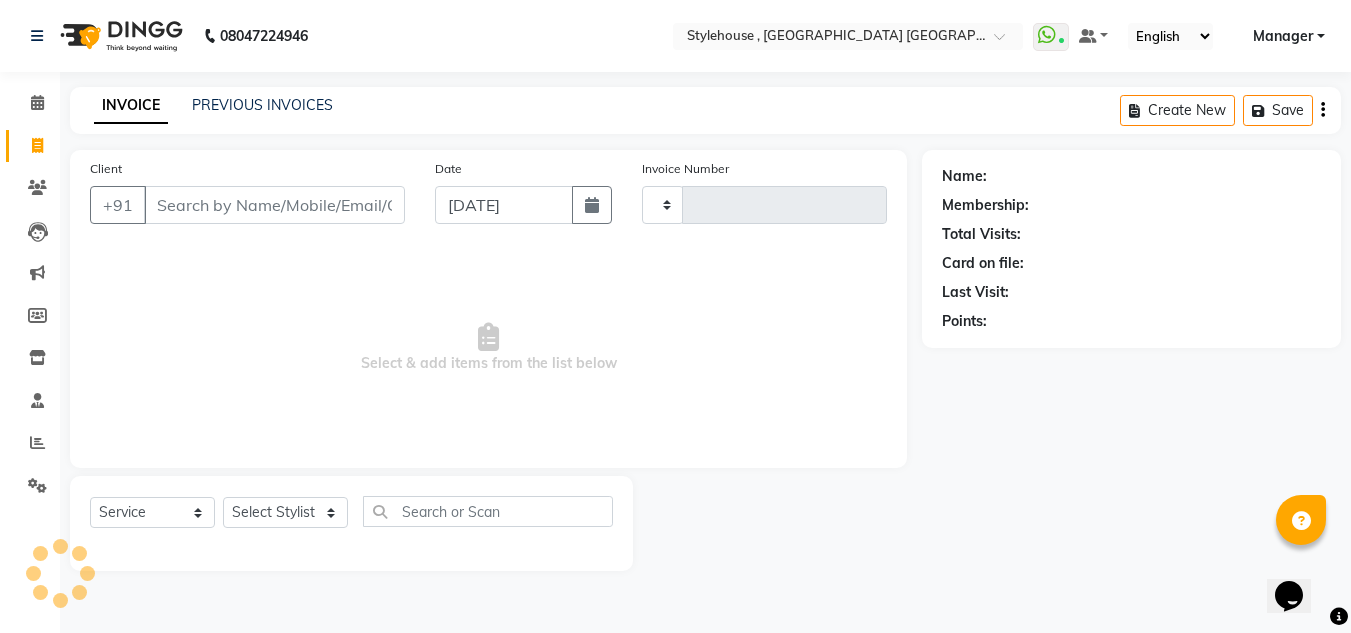 scroll, scrollTop: 0, scrollLeft: 0, axis: both 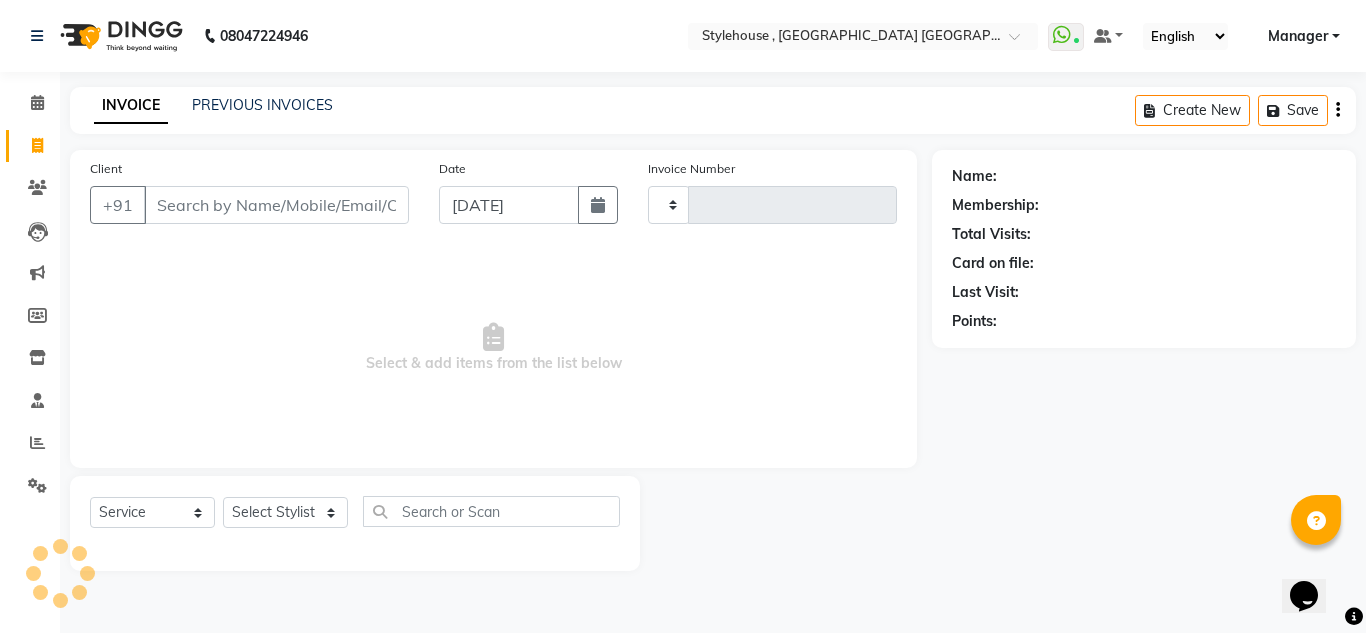 type on "1245" 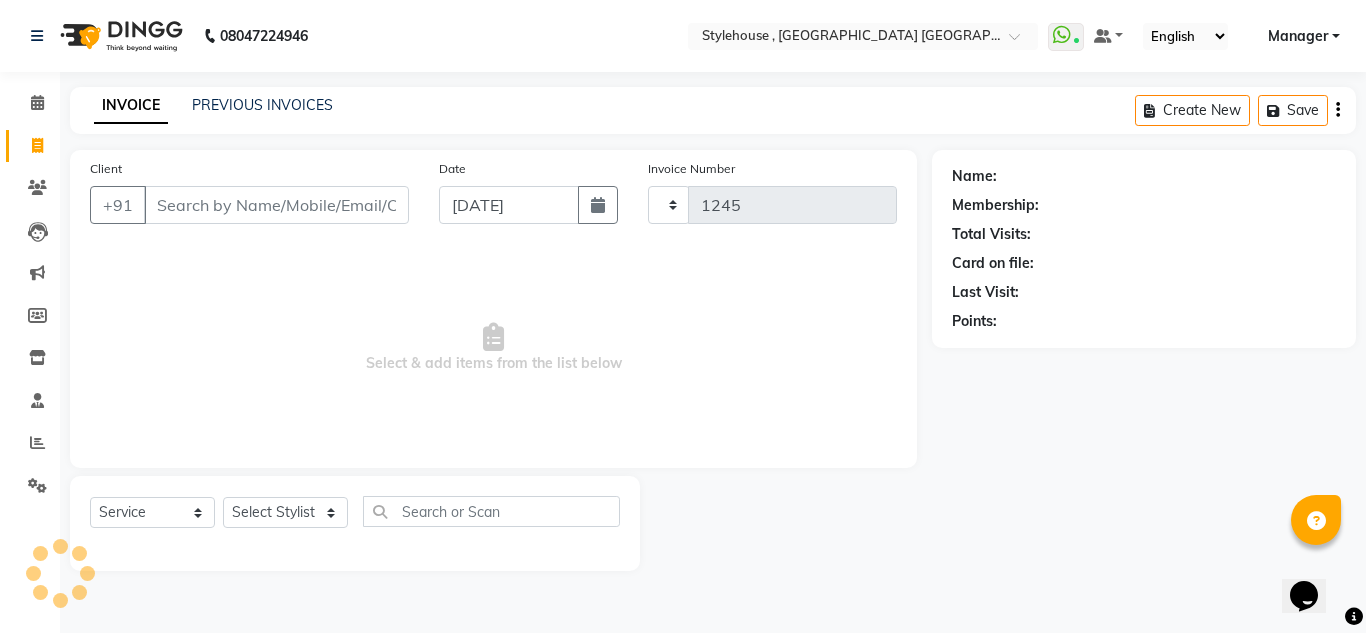 select on "7793" 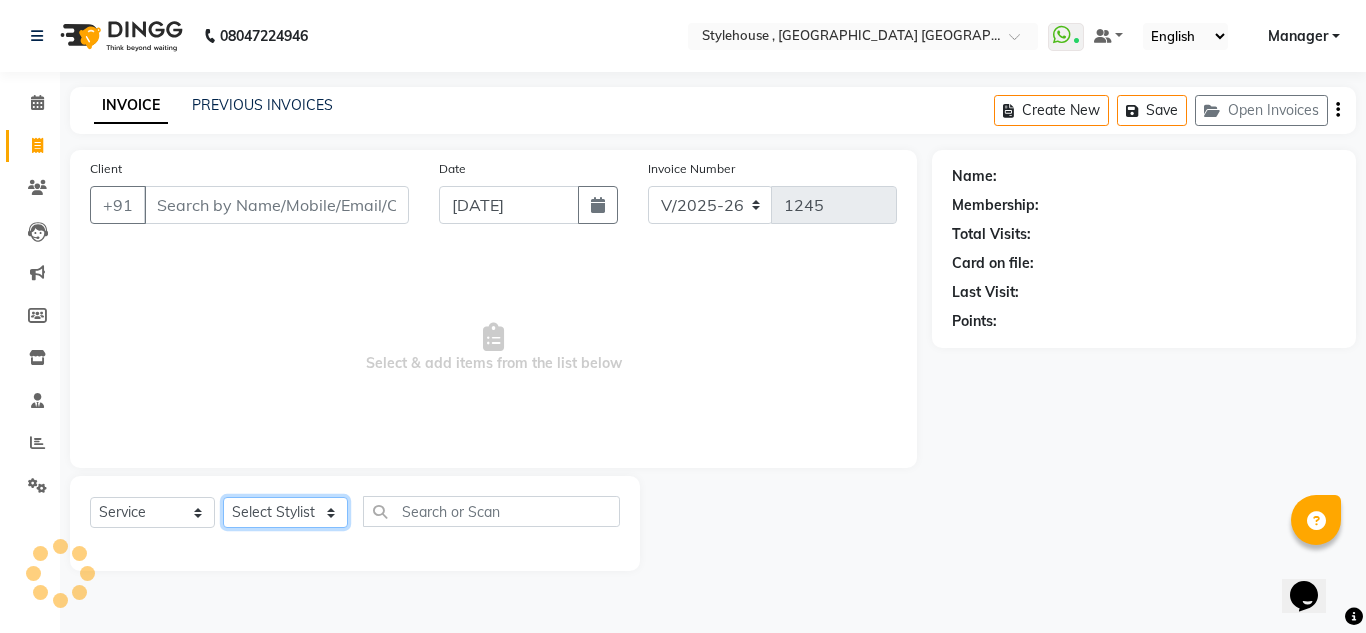 click on "Select Stylist" 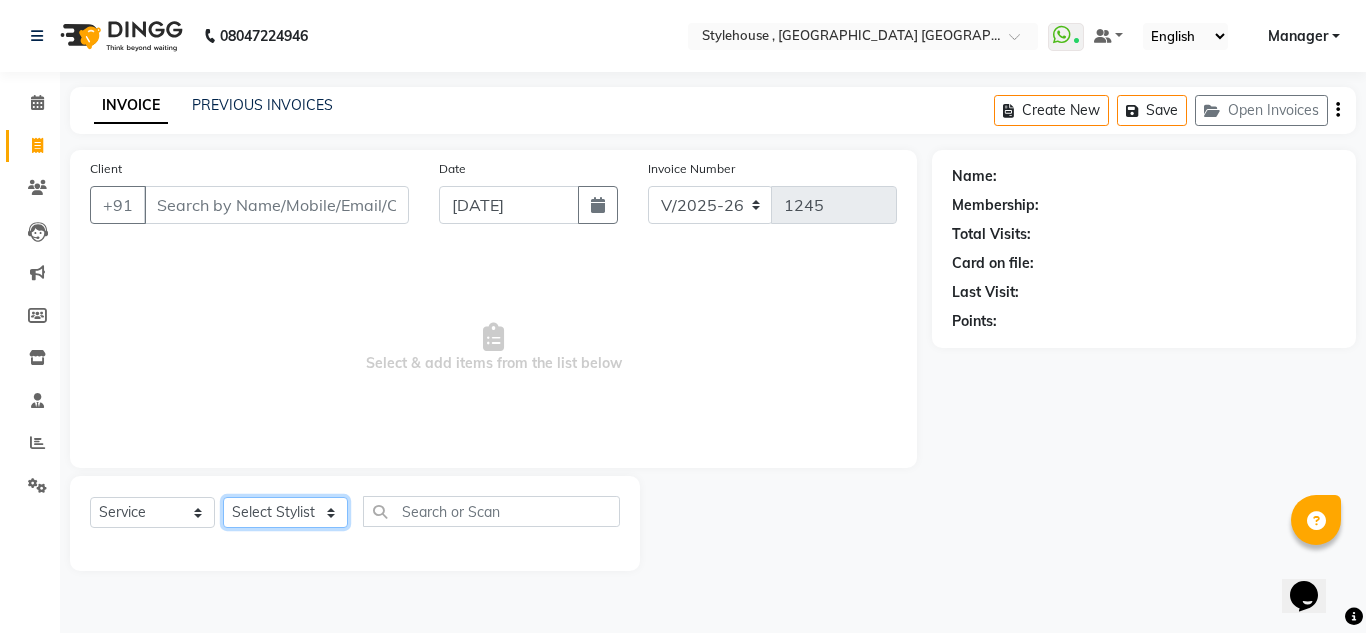 select on "69897" 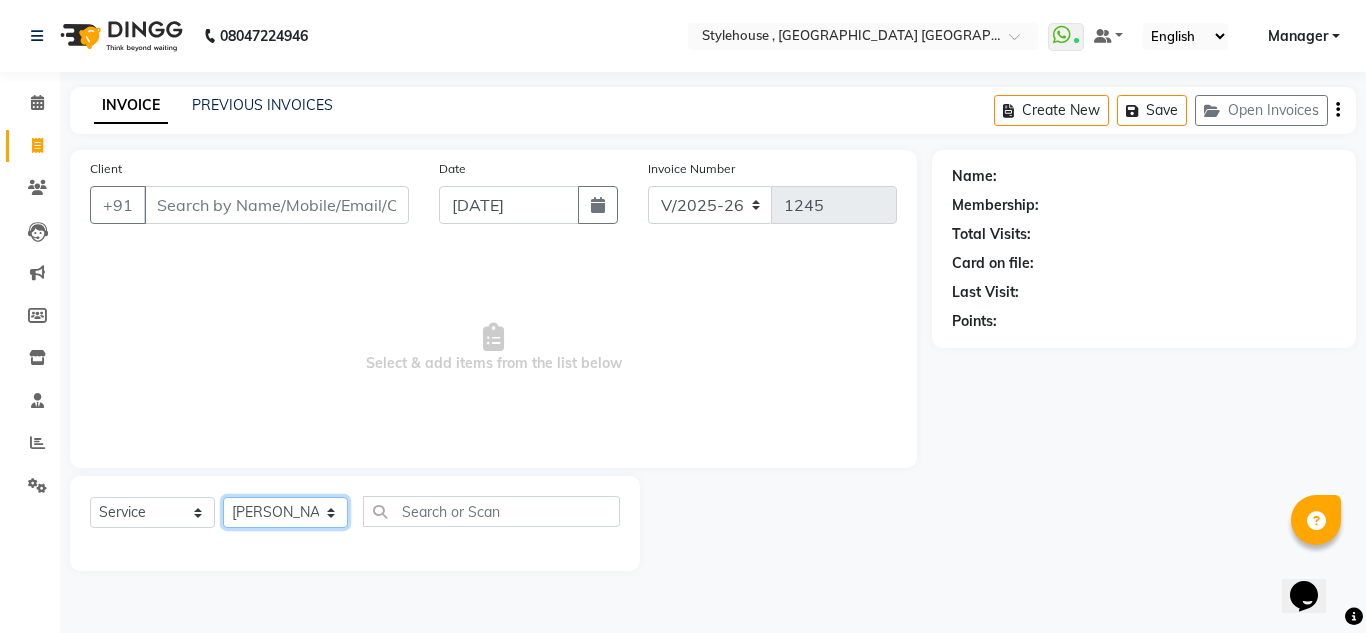 click on "Select Stylist [PERSON_NAME] [PERSON_NAME] [PERSON_NAME] [PERSON_NAME] PRIYA Manager [PERSON_NAME] [PERSON_NAME] [PERSON_NAME] PRIYANKA NANDA PUJA [PERSON_NAME] [PERSON_NAME] [PERSON_NAME] SAMEER [PERSON_NAME] [PERSON_NAME]" 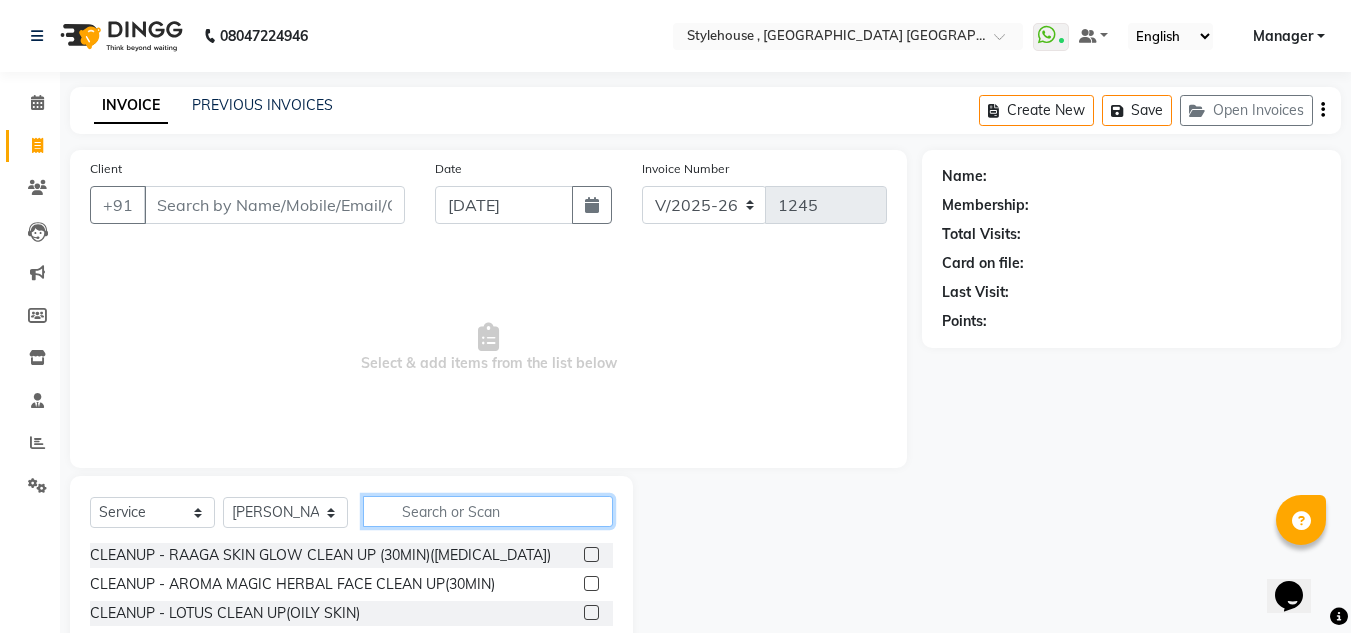 click 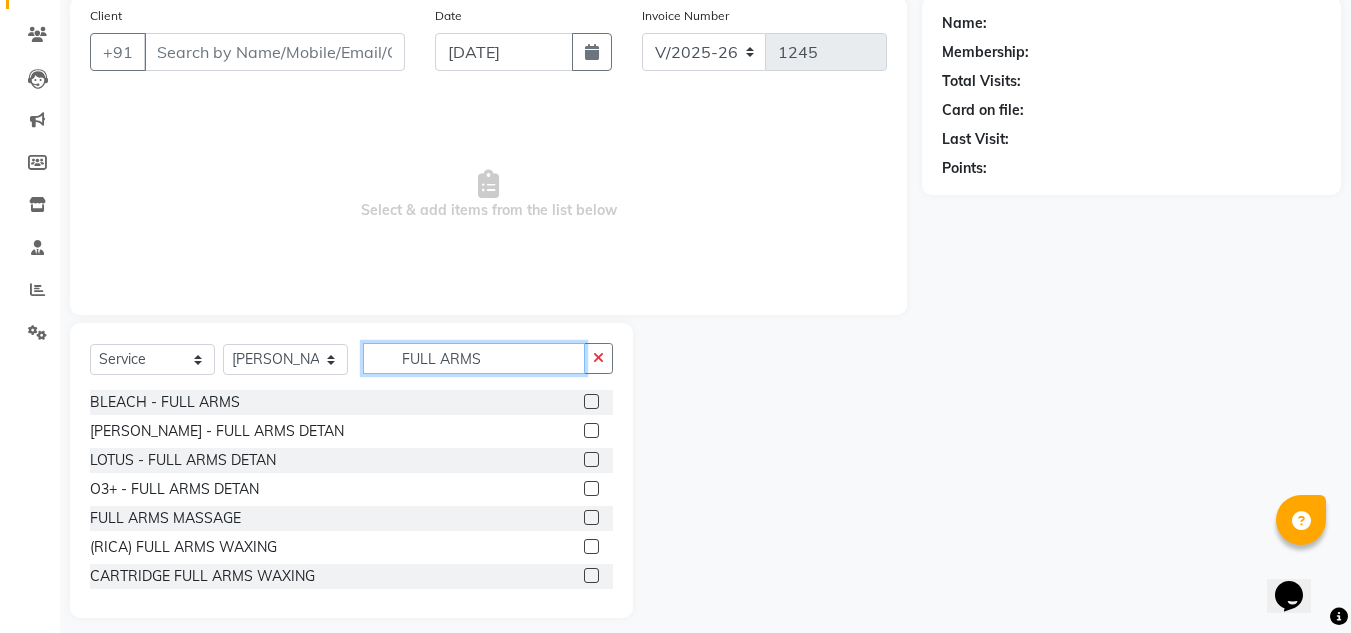 scroll, scrollTop: 168, scrollLeft: 0, axis: vertical 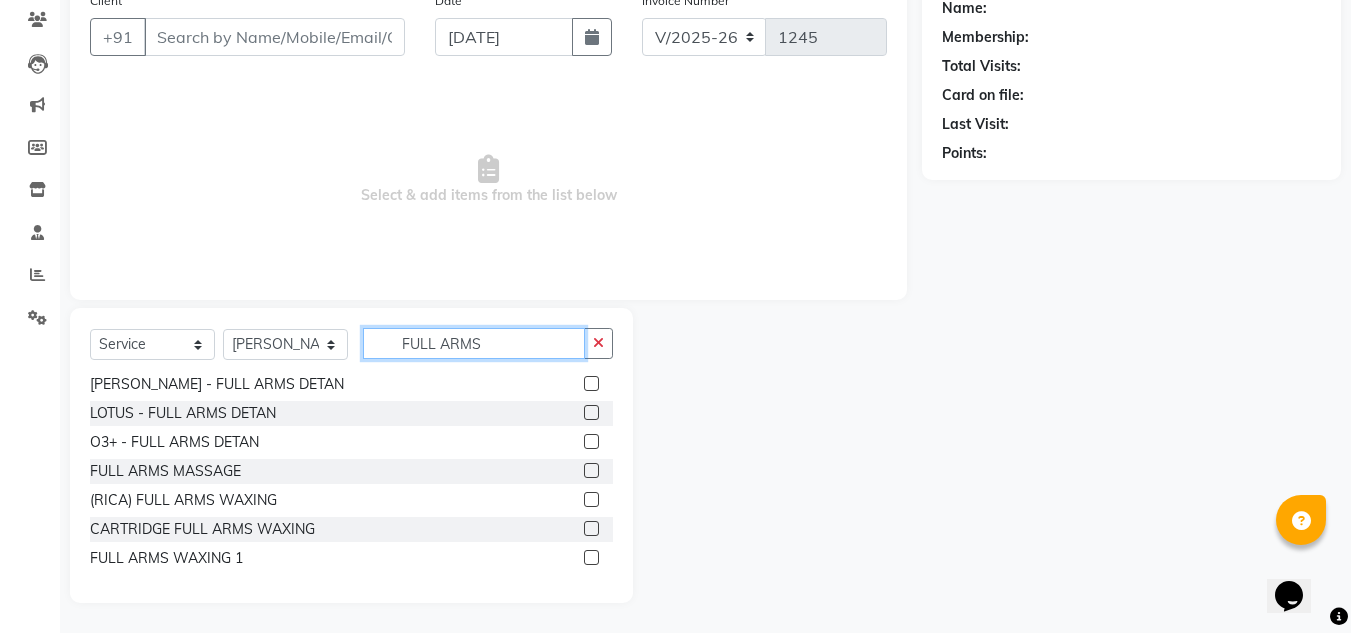 type on "FULL ARMS" 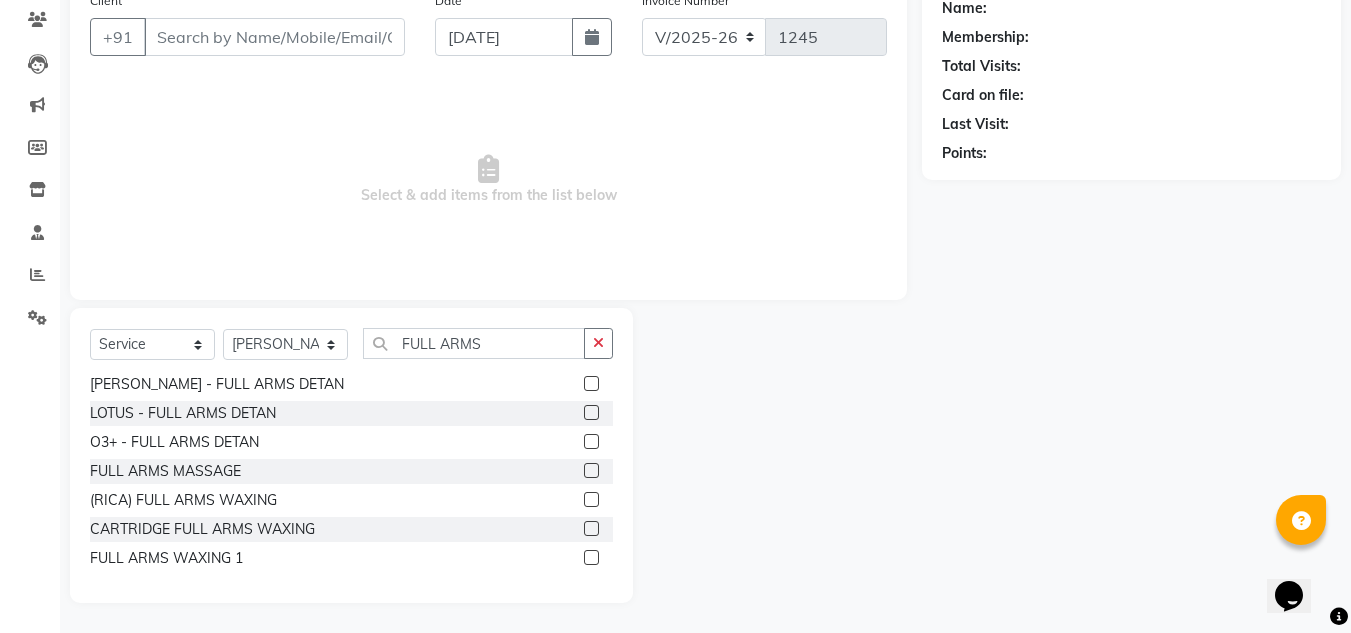 drag, startPoint x: 609, startPoint y: 492, endPoint x: 613, endPoint y: 540, distance: 48.166378 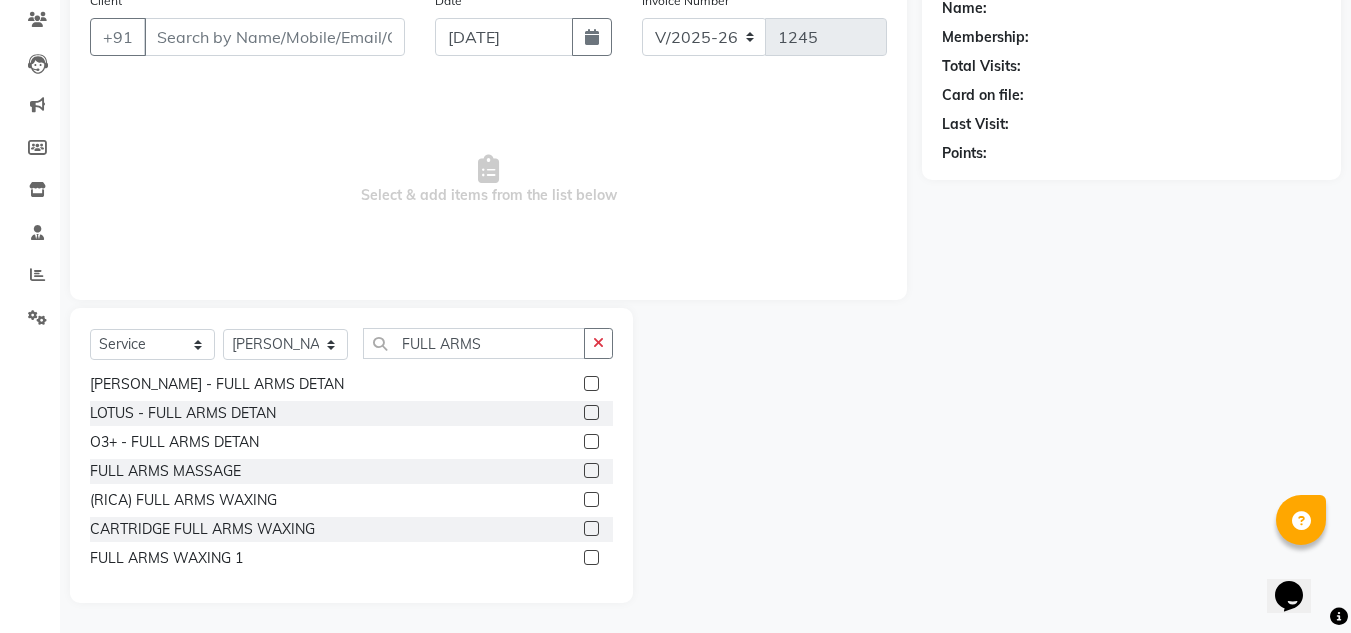 click 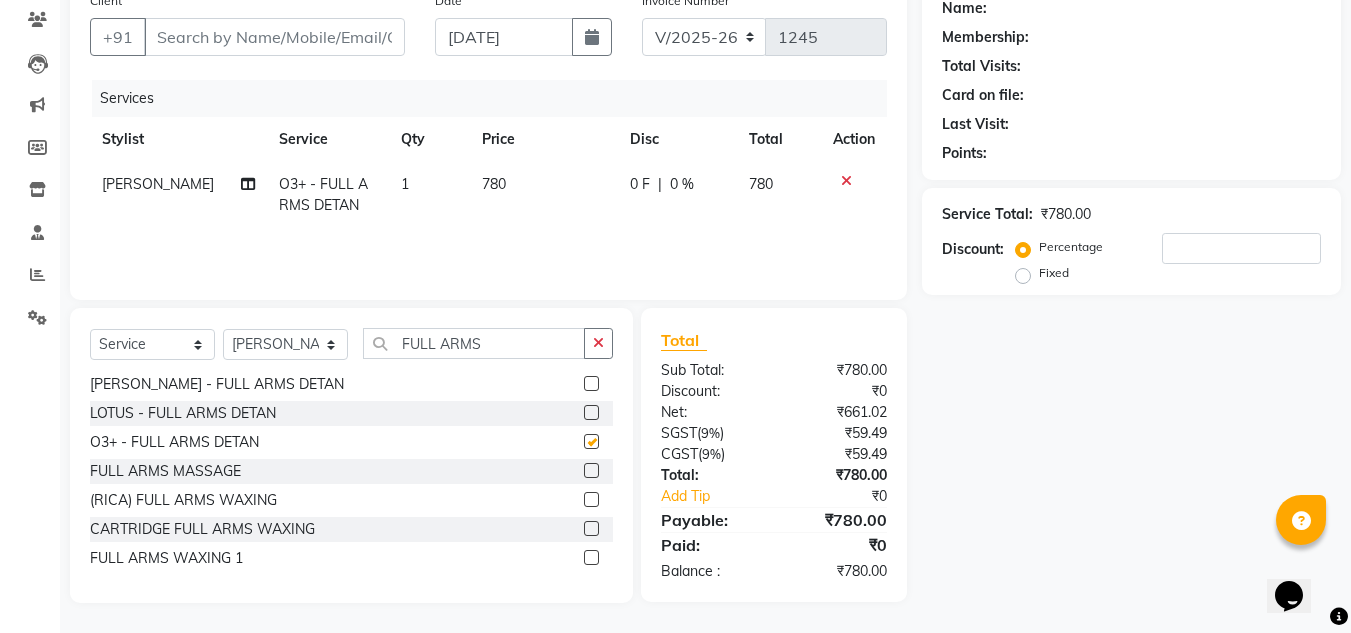 checkbox on "false" 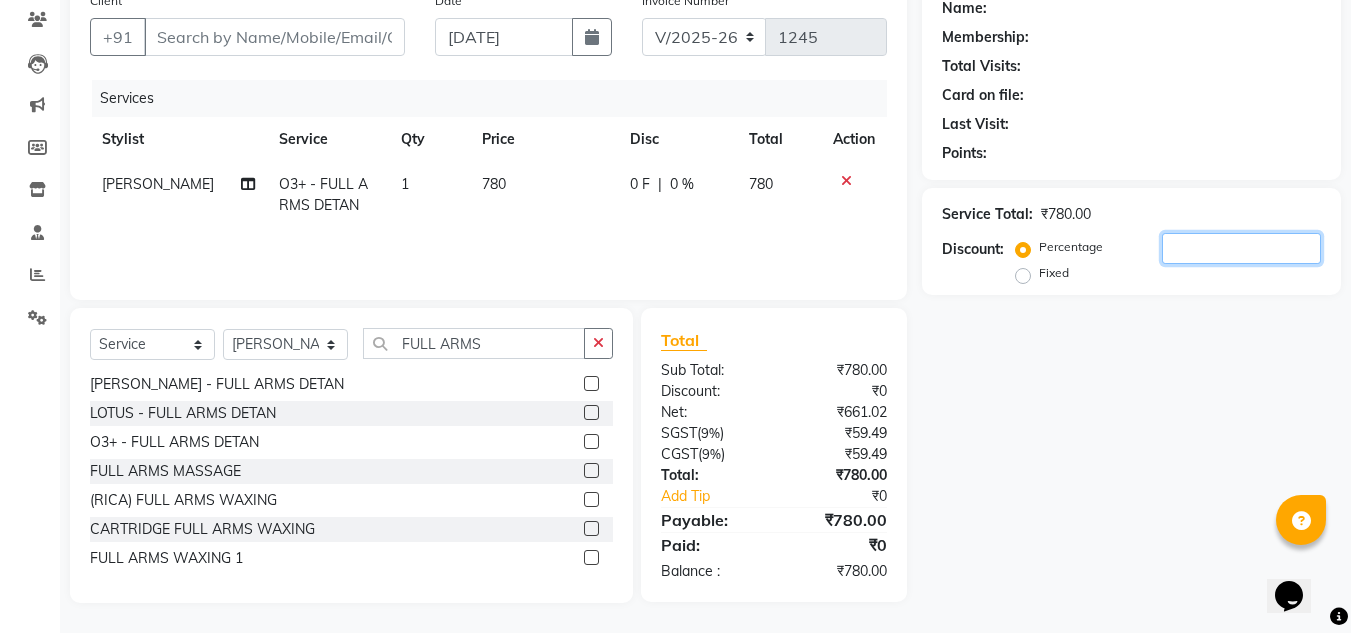 click 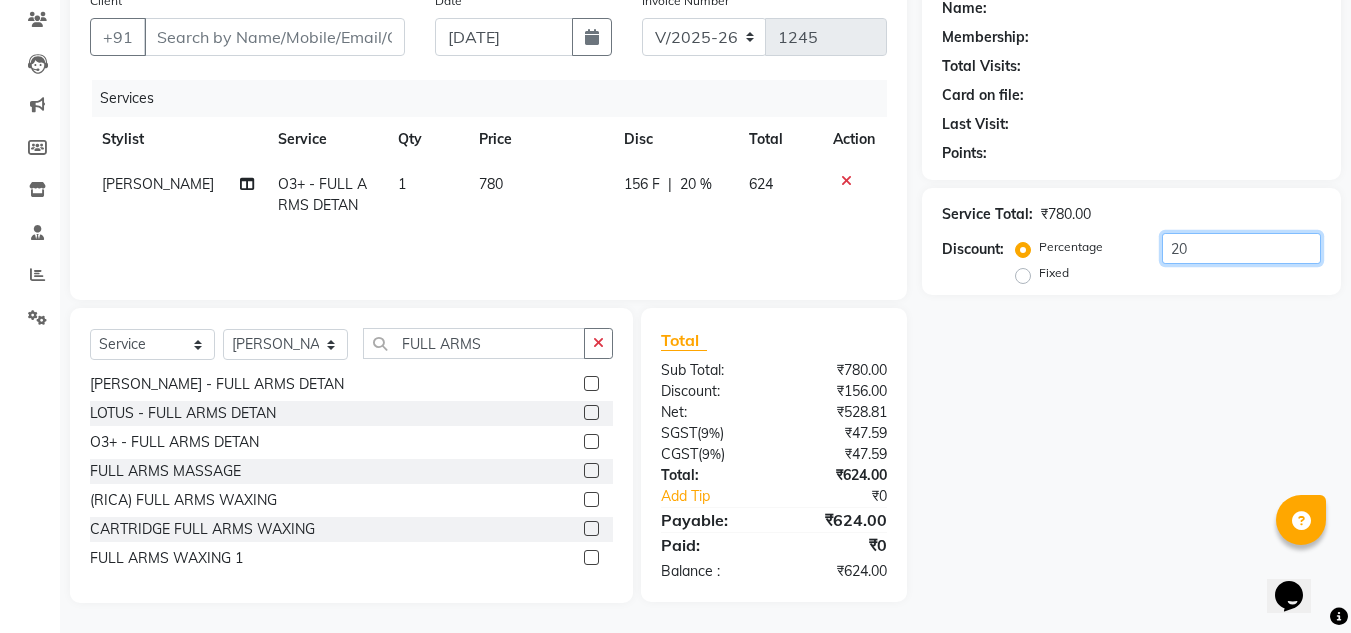 type on "2" 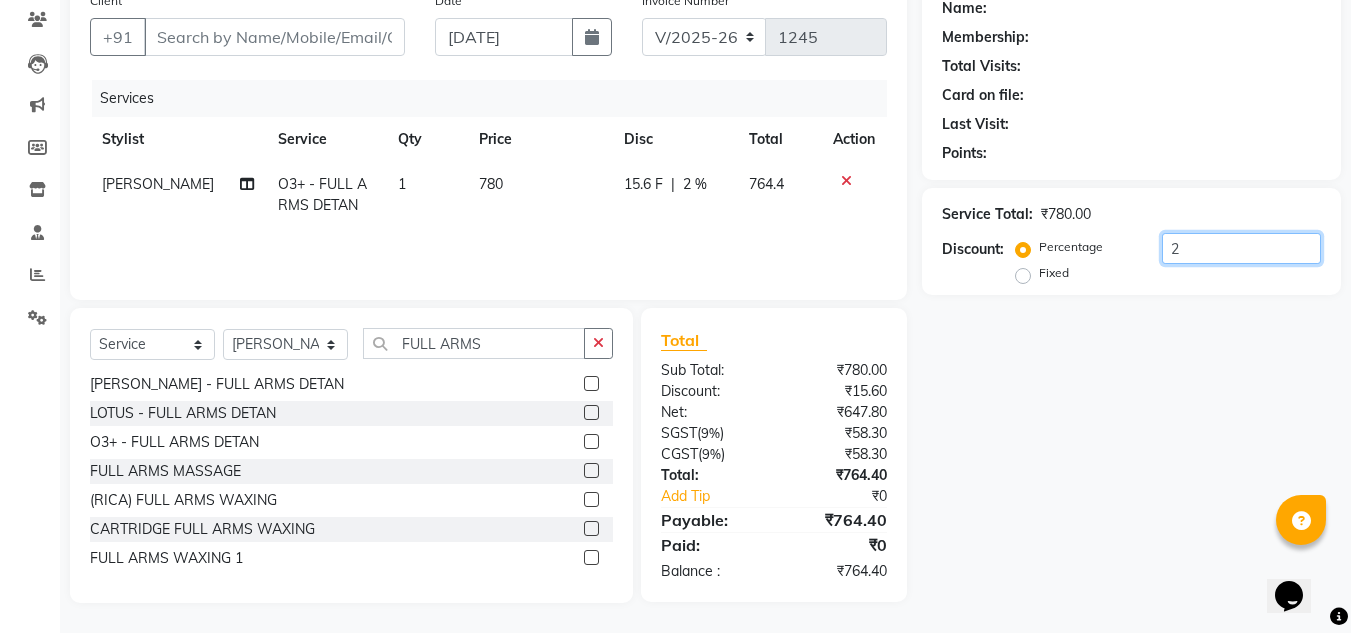 type 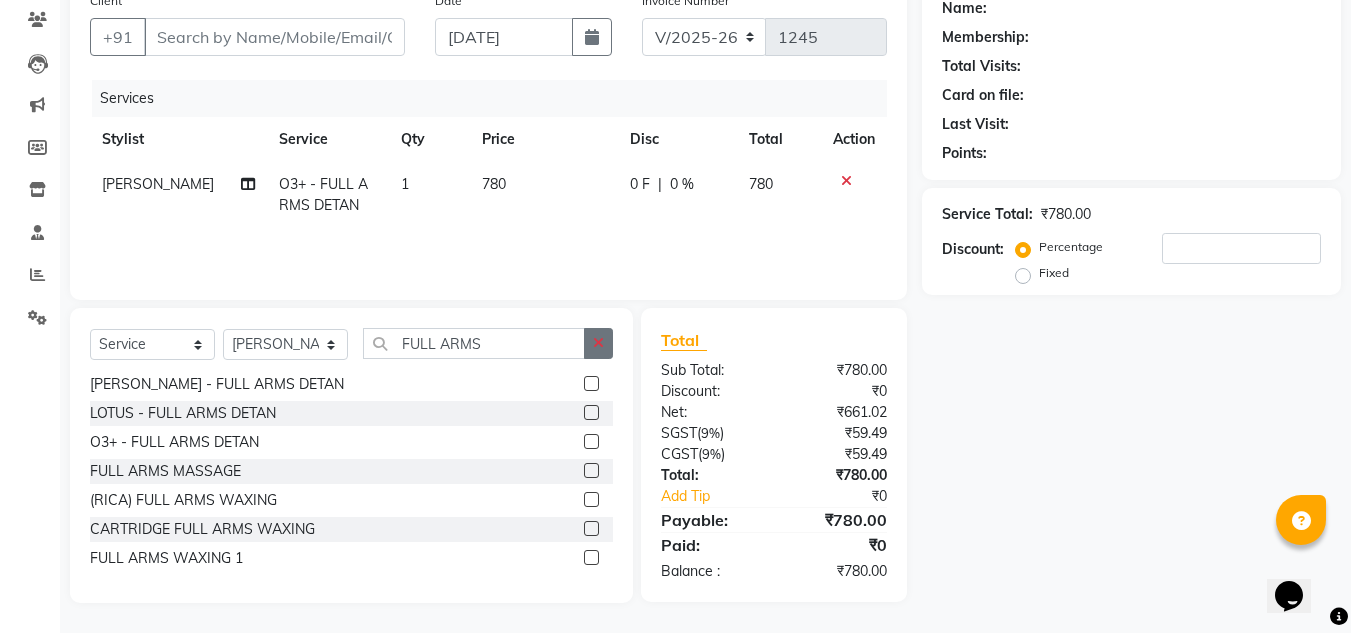 click 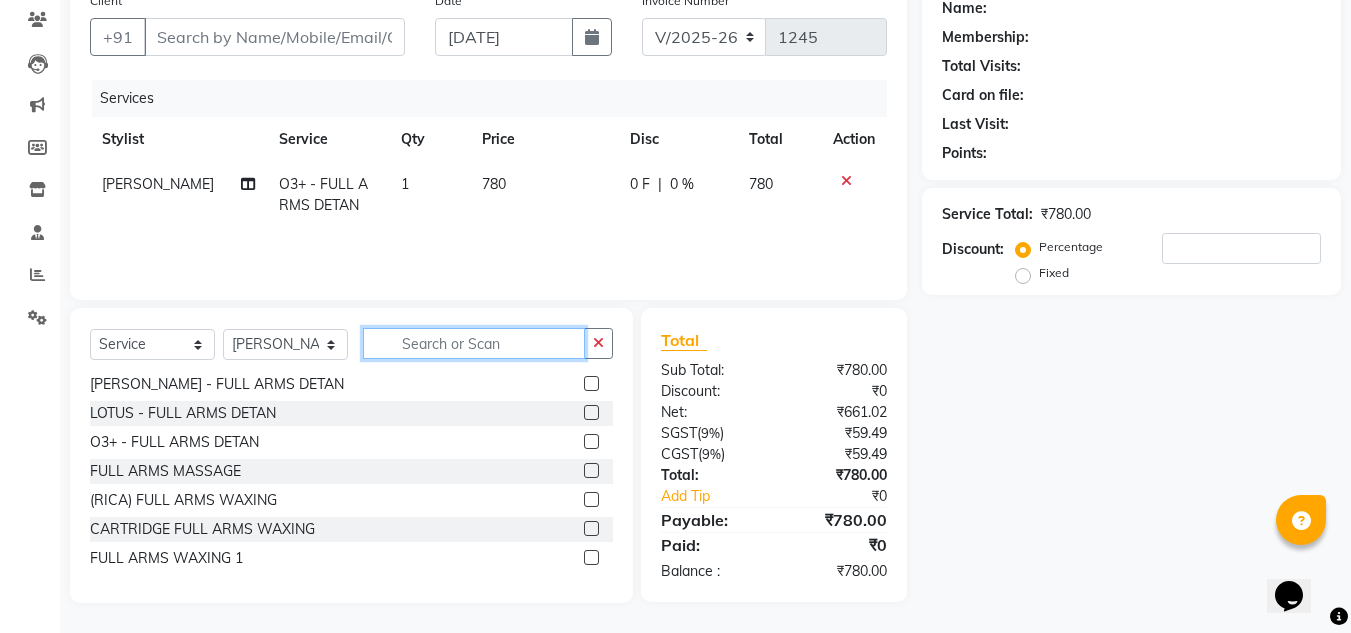 scroll, scrollTop: 728, scrollLeft: 0, axis: vertical 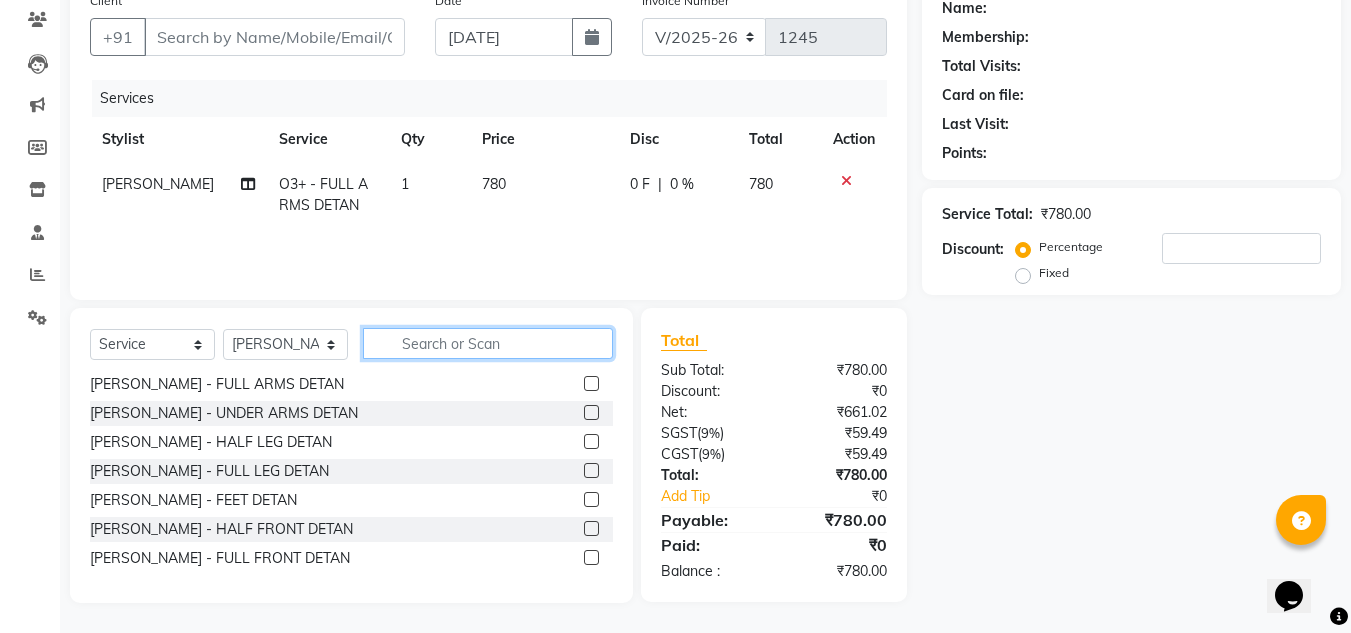 click 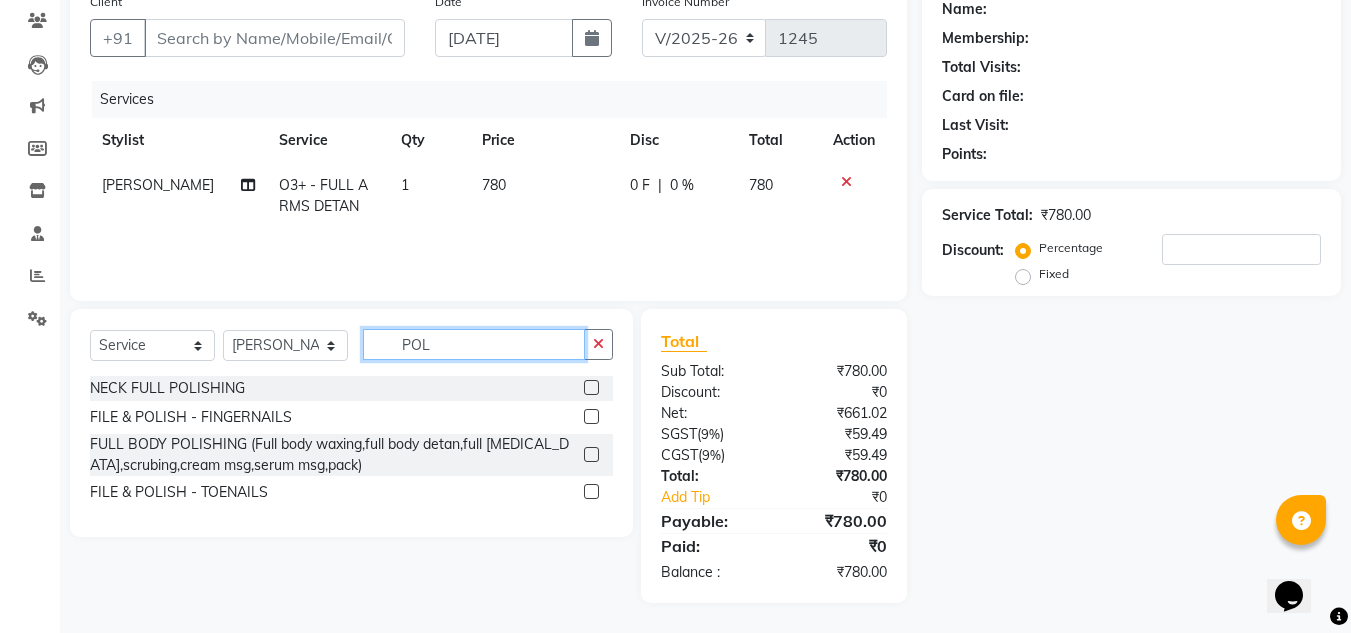 scroll, scrollTop: 0, scrollLeft: 0, axis: both 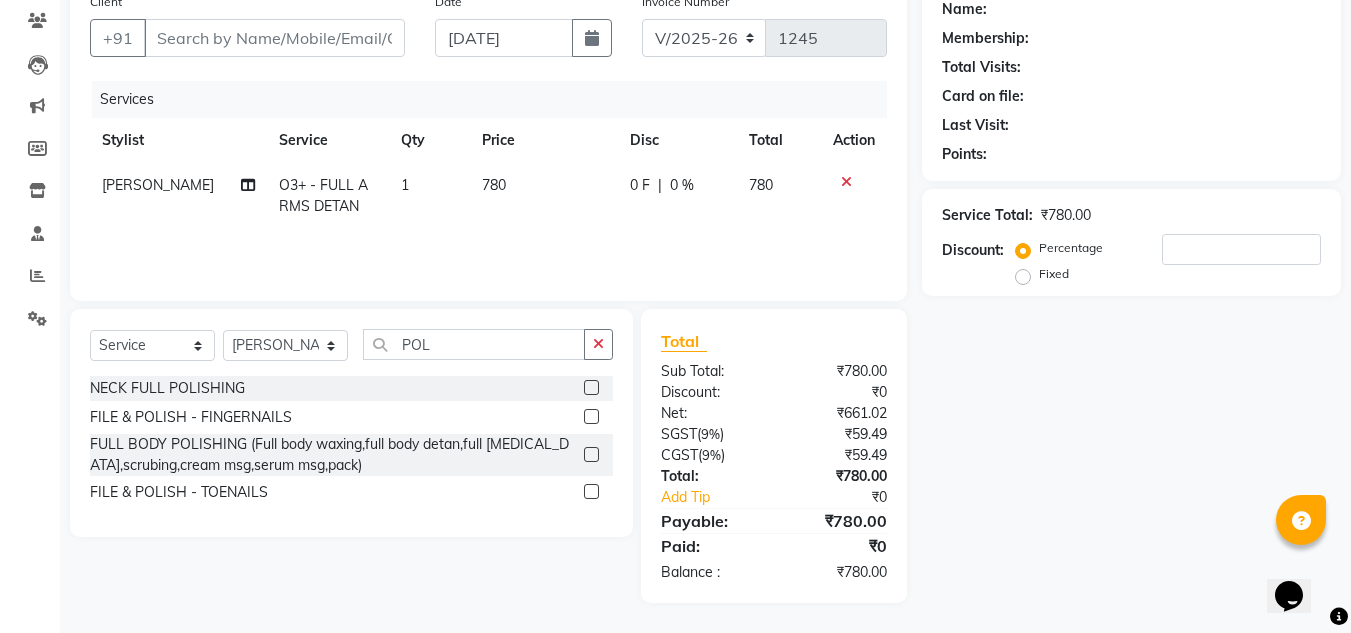click on "780" 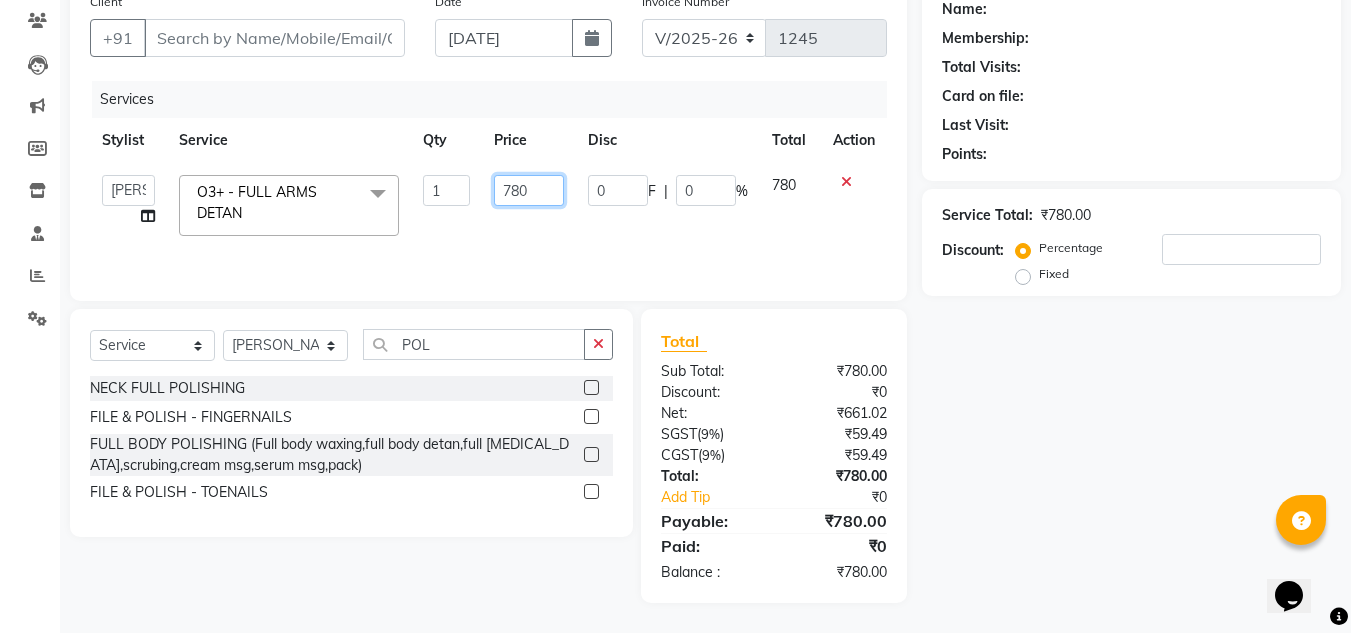 click on "780" 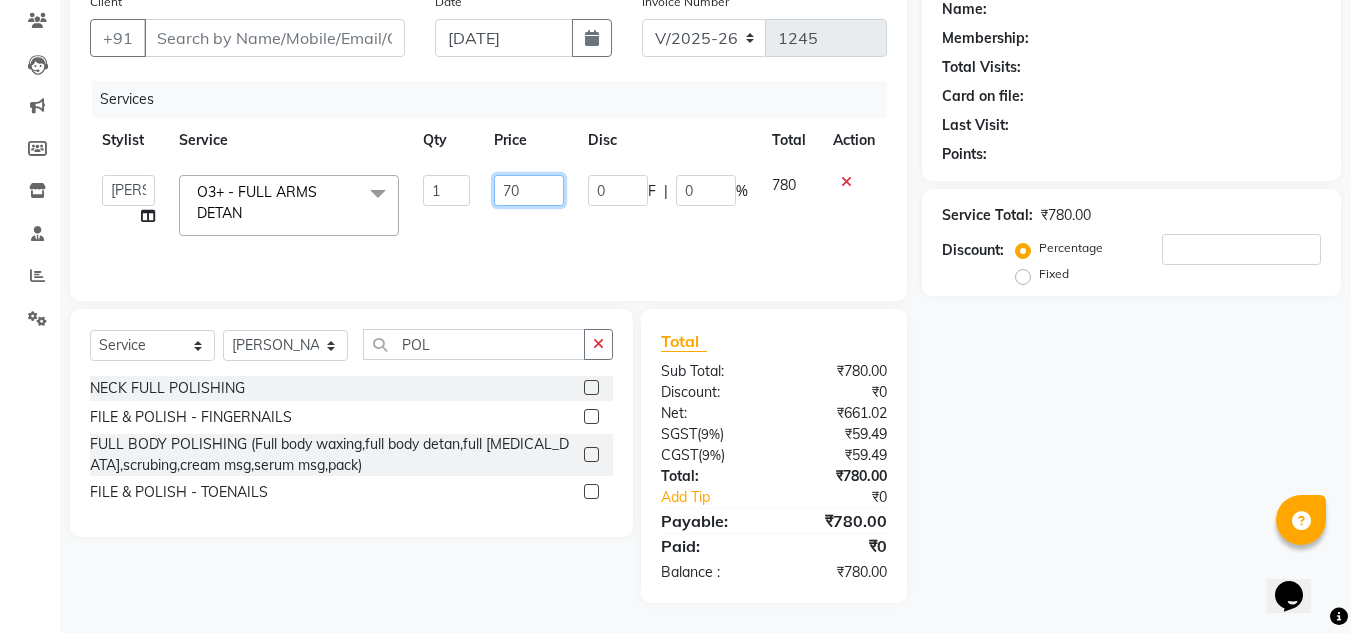 type on "750" 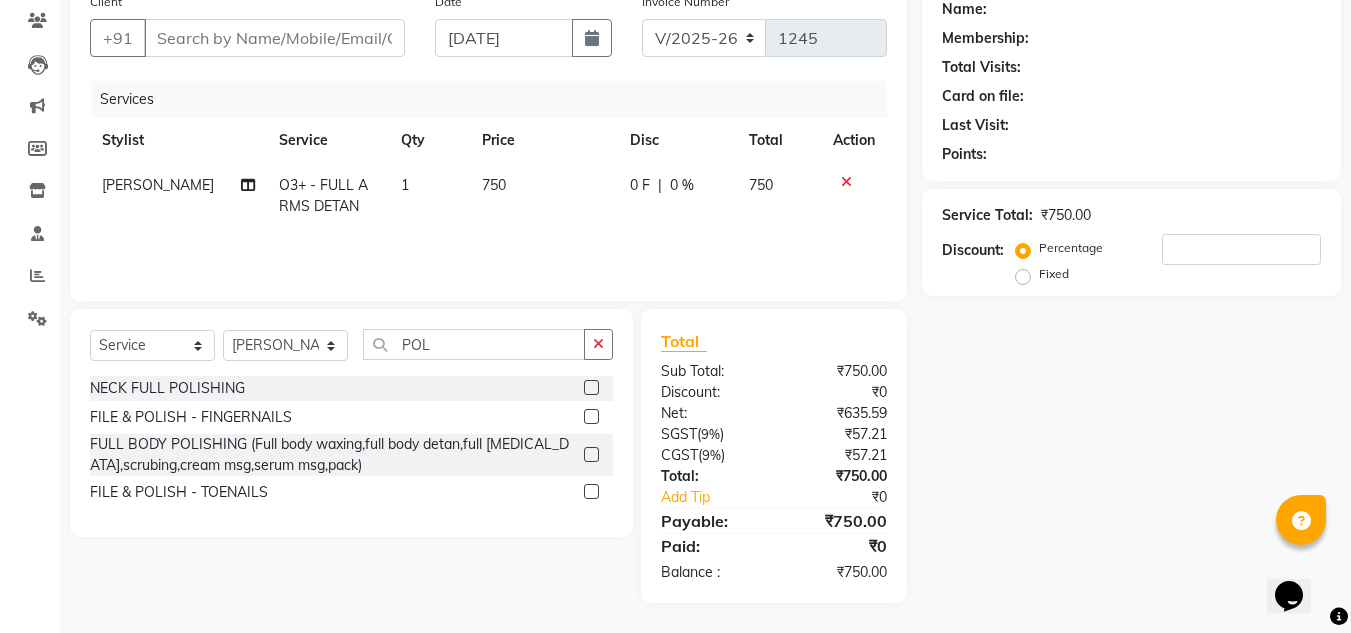 click on "Name: Membership: Total Visits: Card on file: Last Visit:  Points:  Service Total:  ₹750.00  Discount:  Percentage   Fixed" 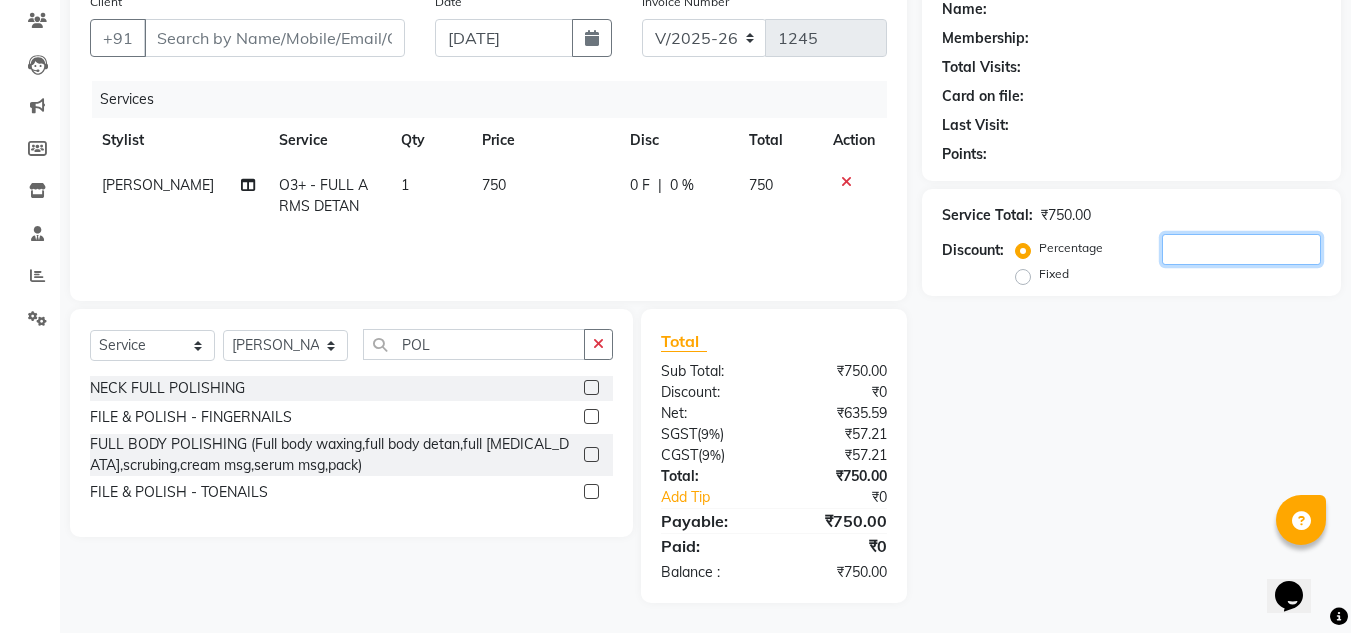 click 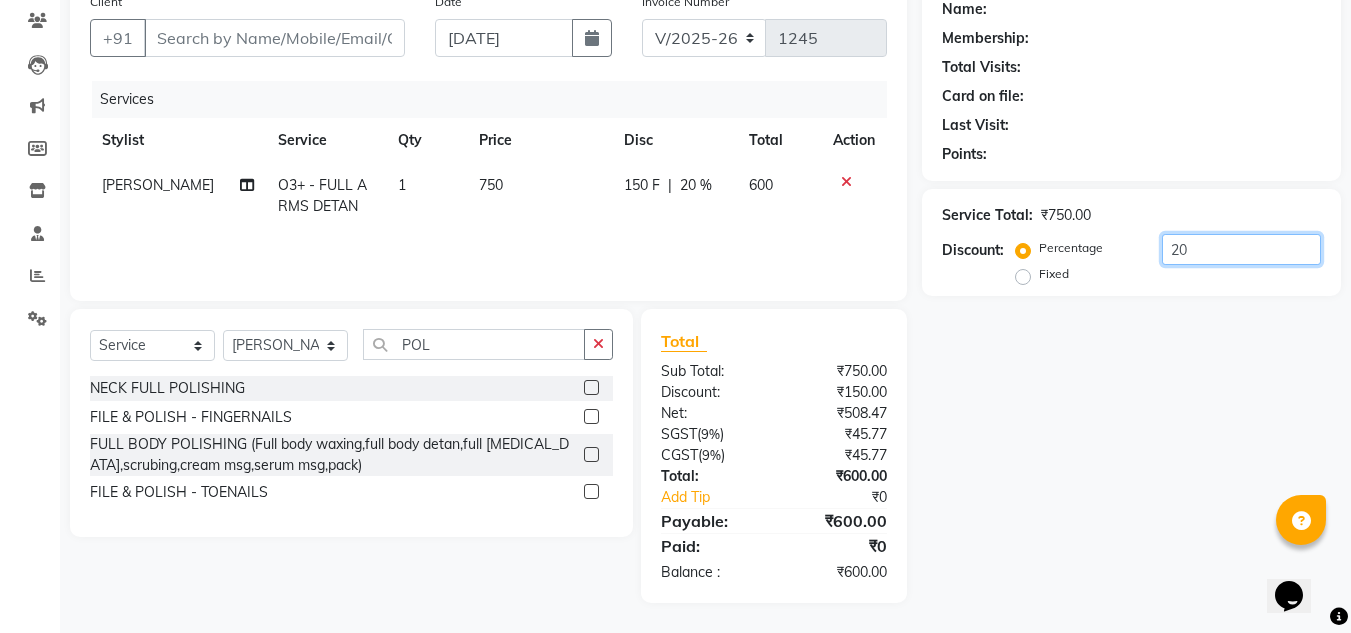 type on "2" 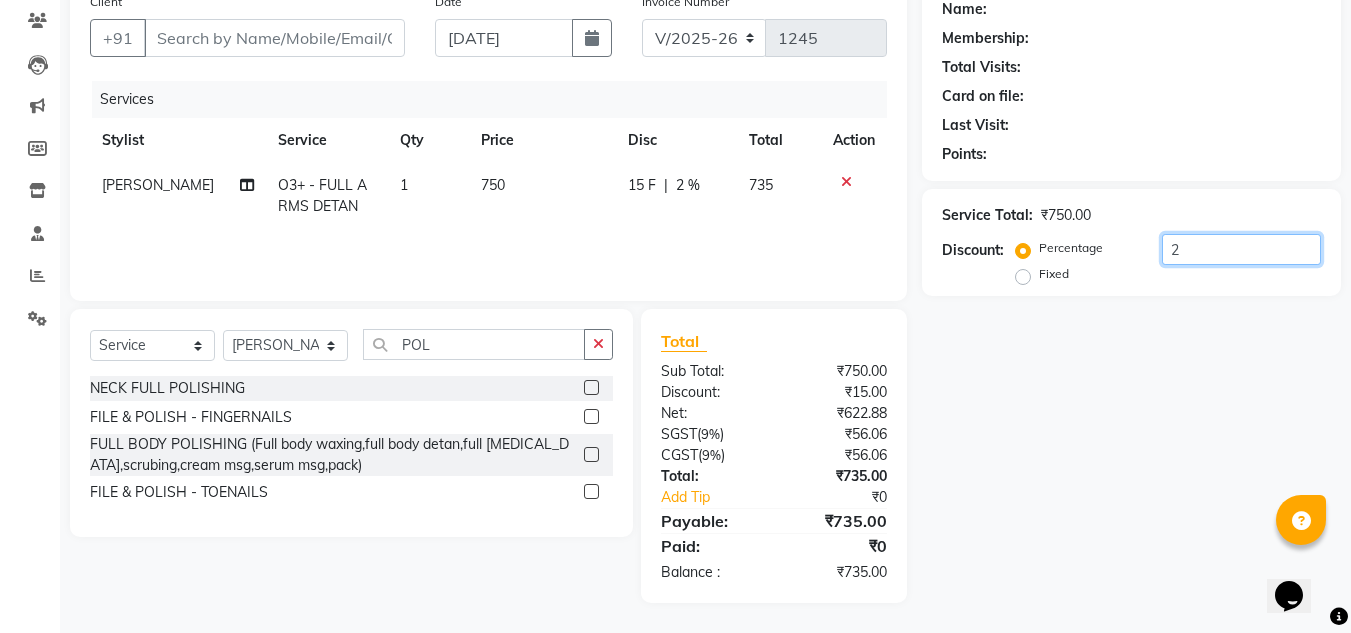 type 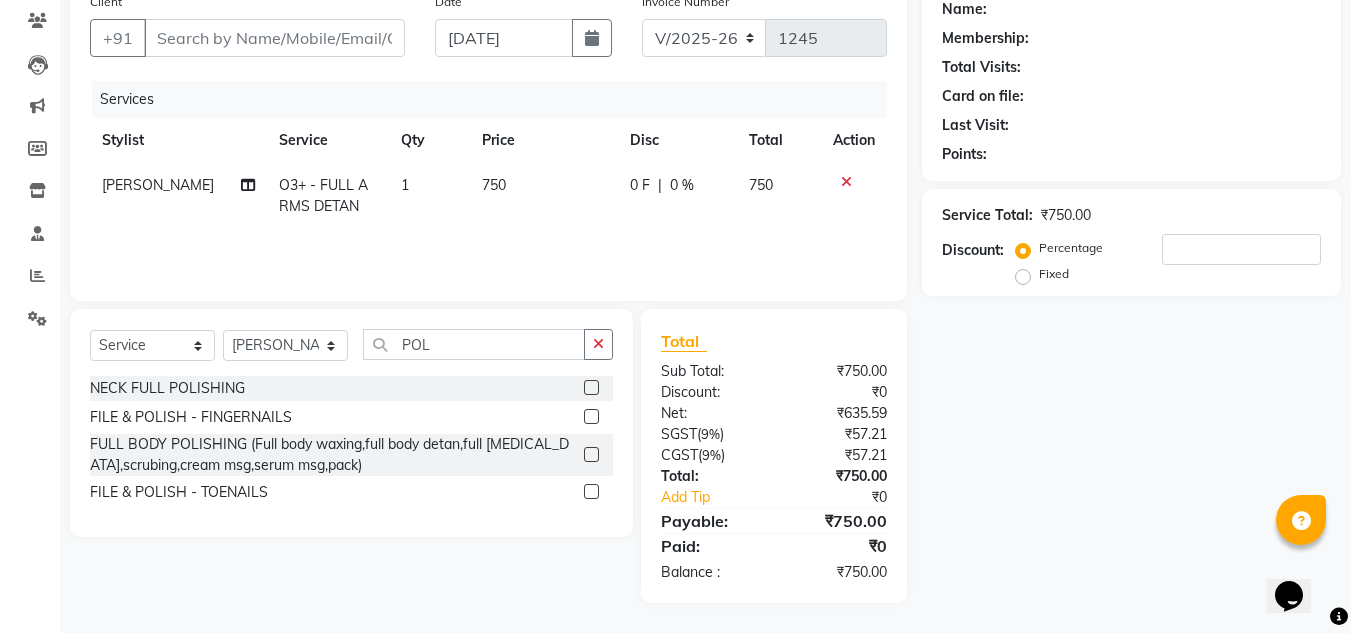click 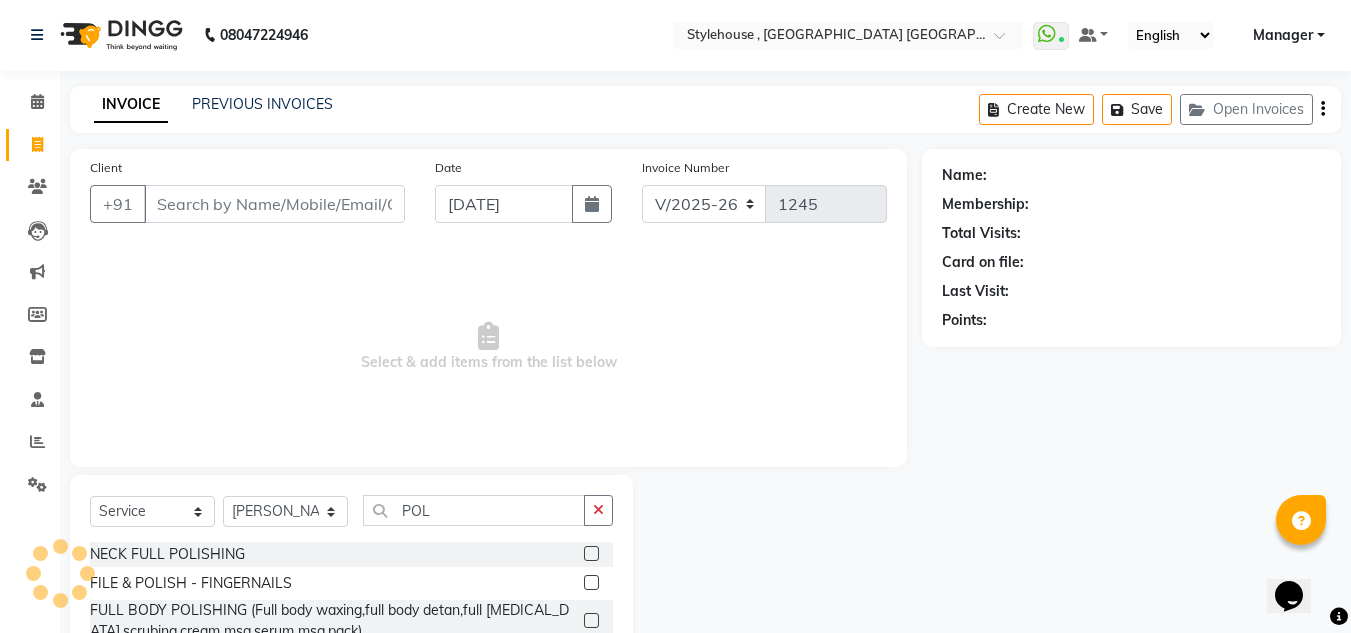 scroll, scrollTop: 0, scrollLeft: 0, axis: both 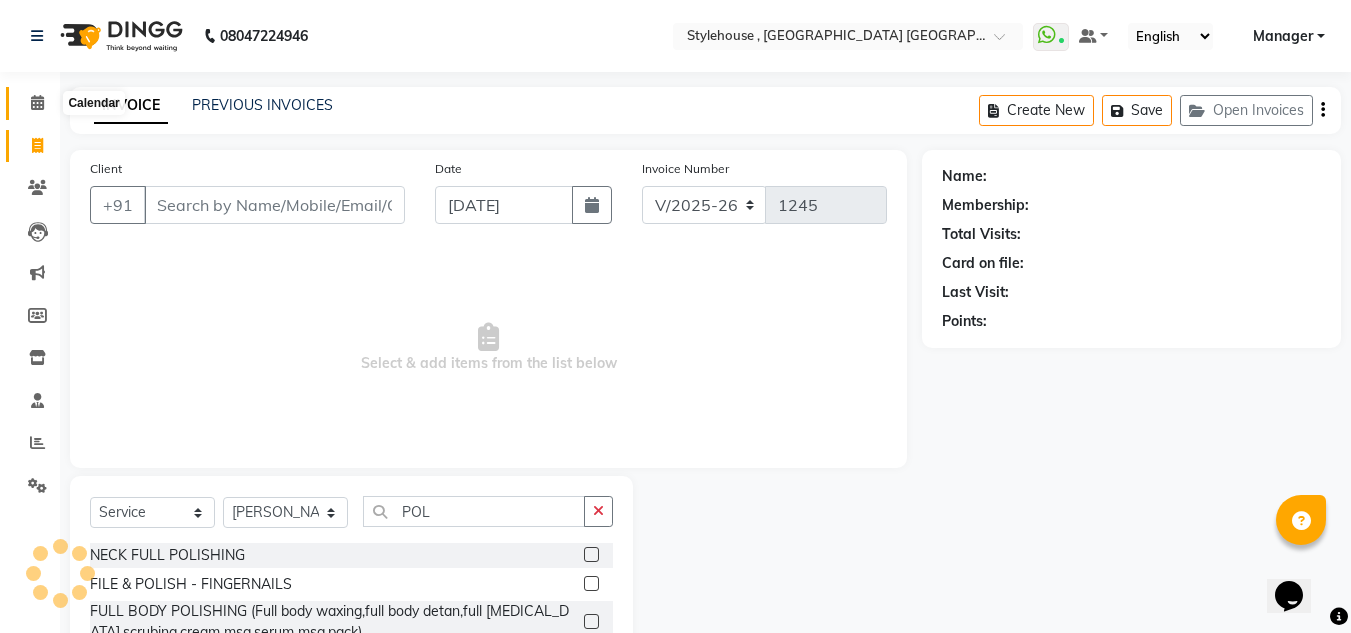 click 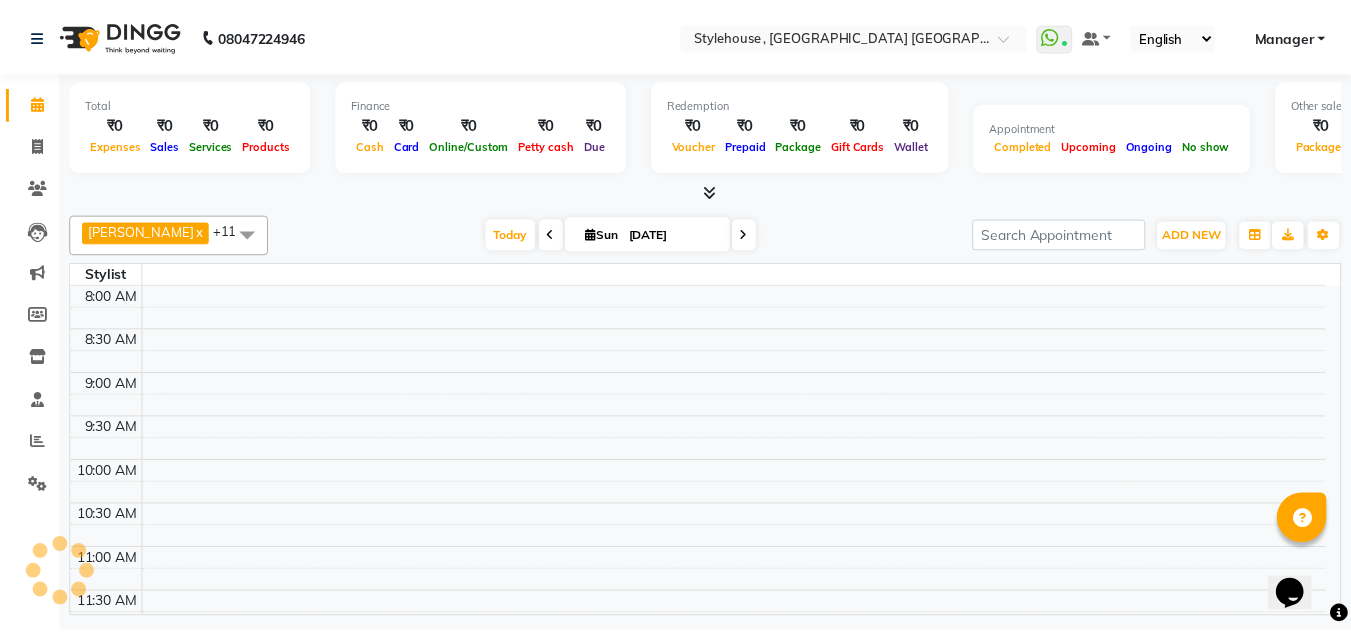 scroll, scrollTop: 842, scrollLeft: 0, axis: vertical 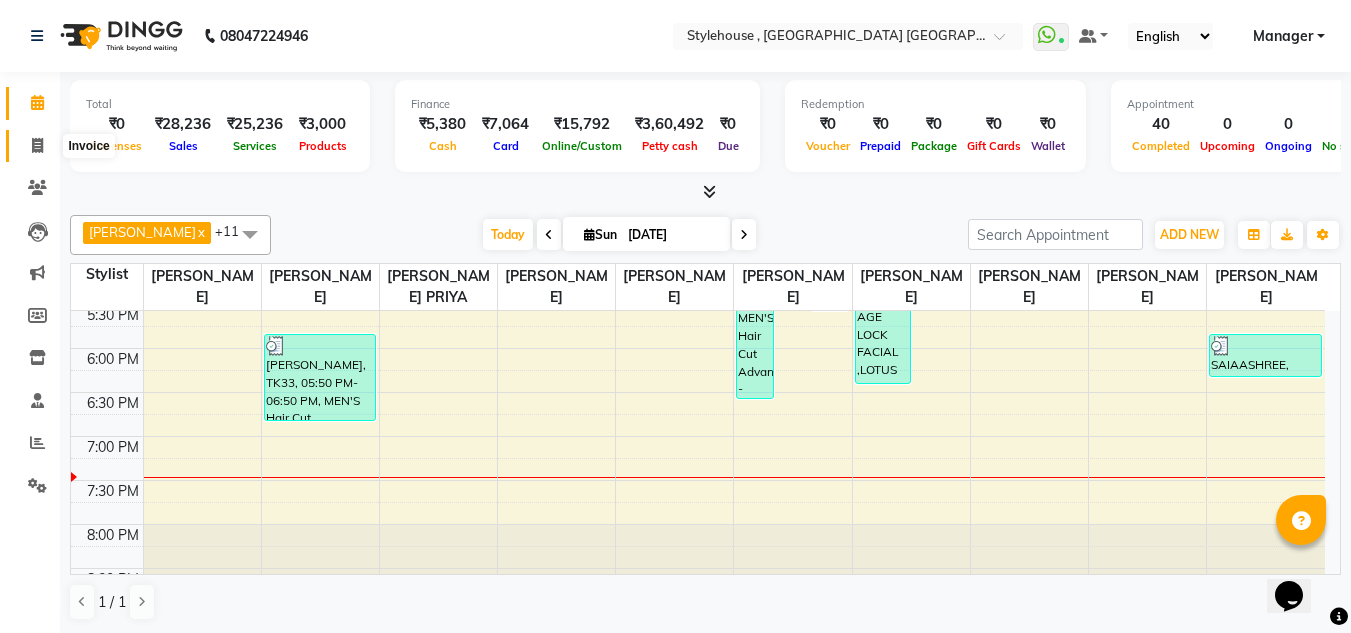click 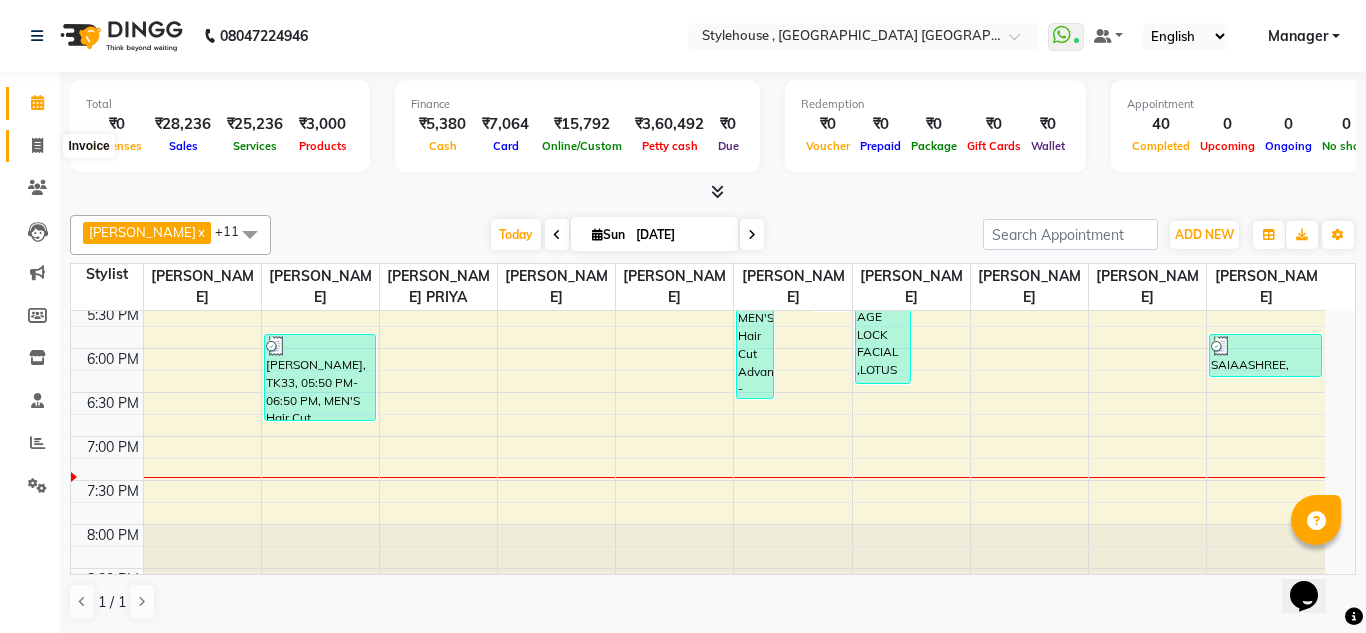 select on "service" 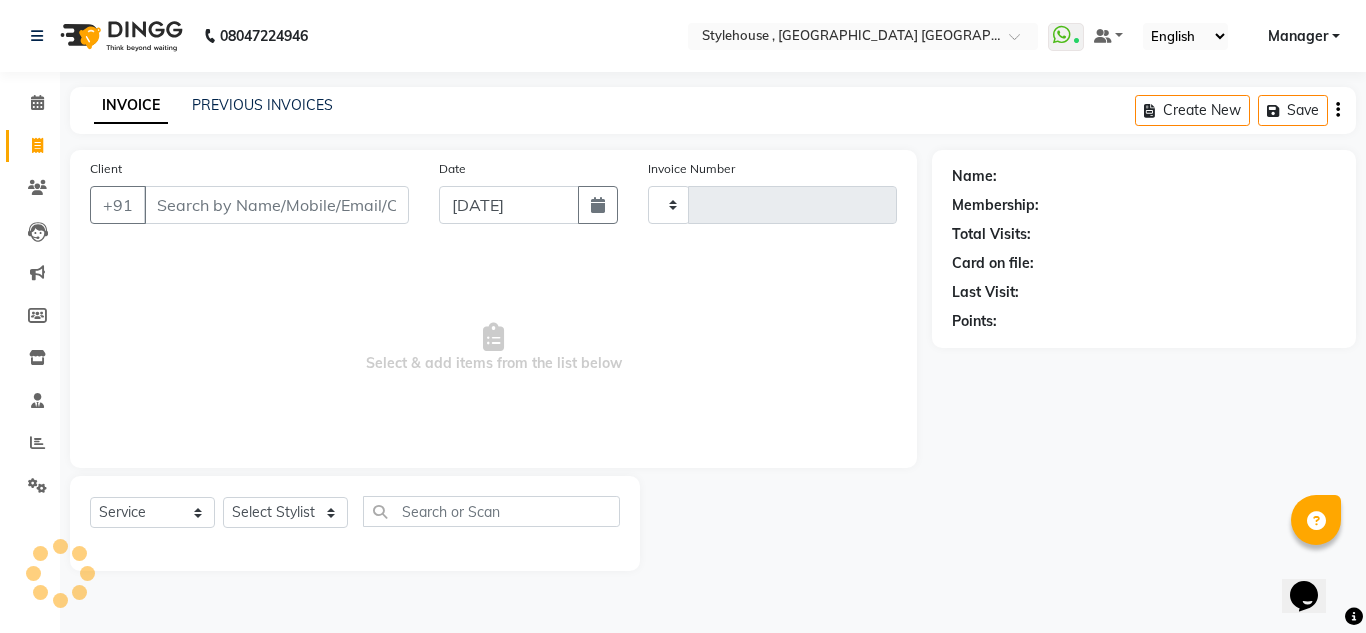 type on "1245" 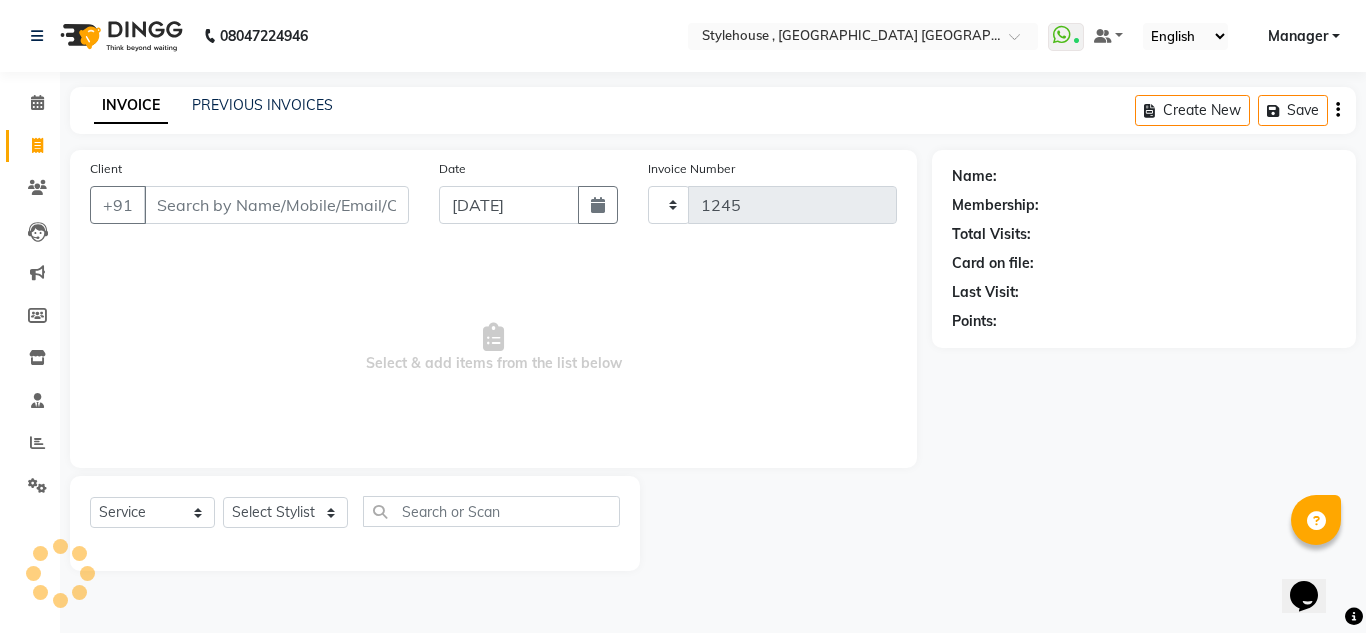 select on "7793" 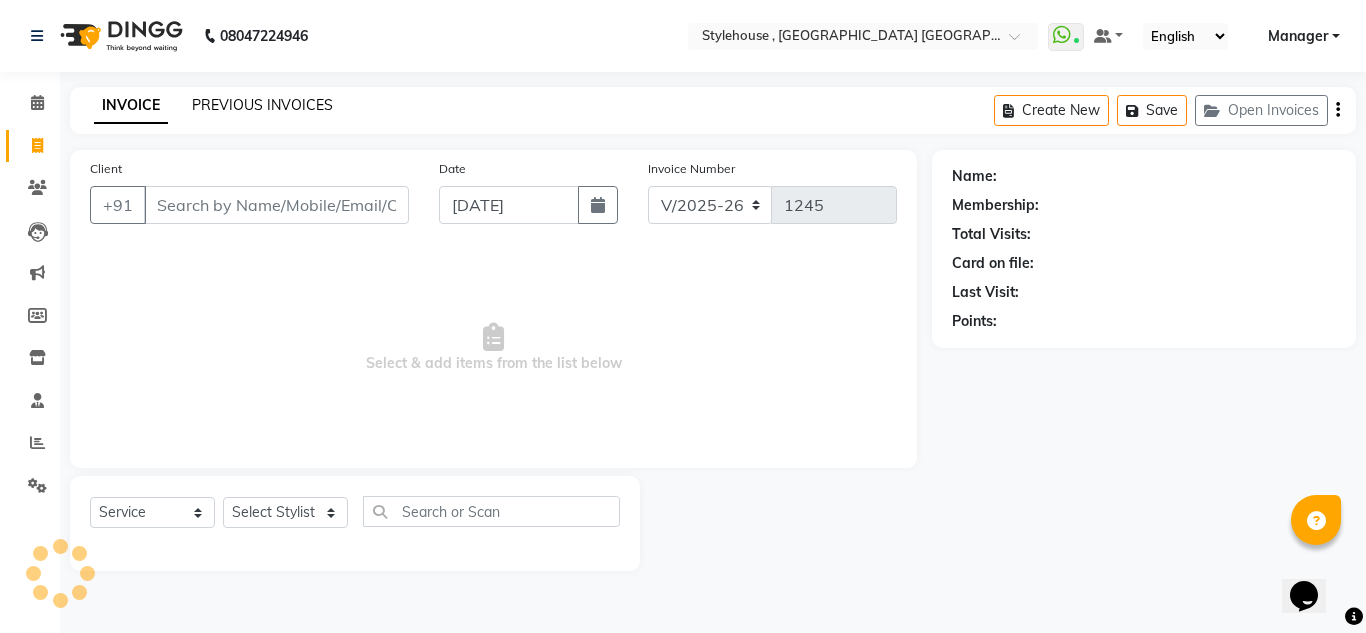 click on "PREVIOUS INVOICES" 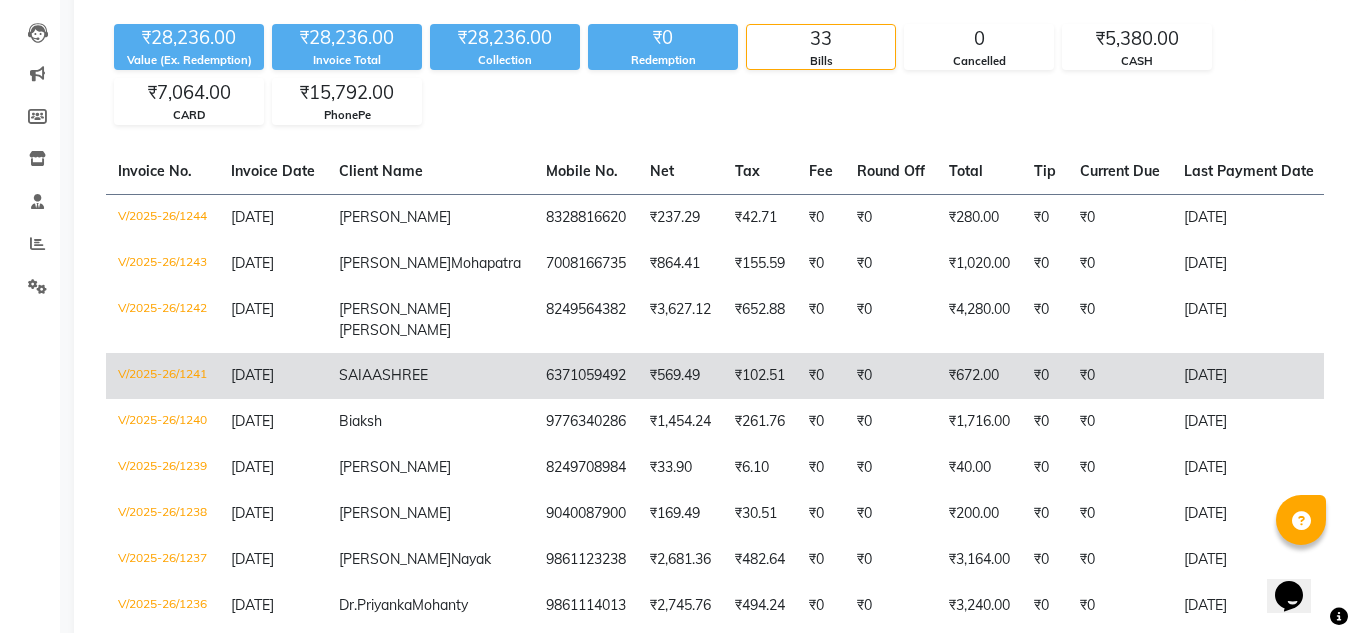 scroll, scrollTop: 200, scrollLeft: 0, axis: vertical 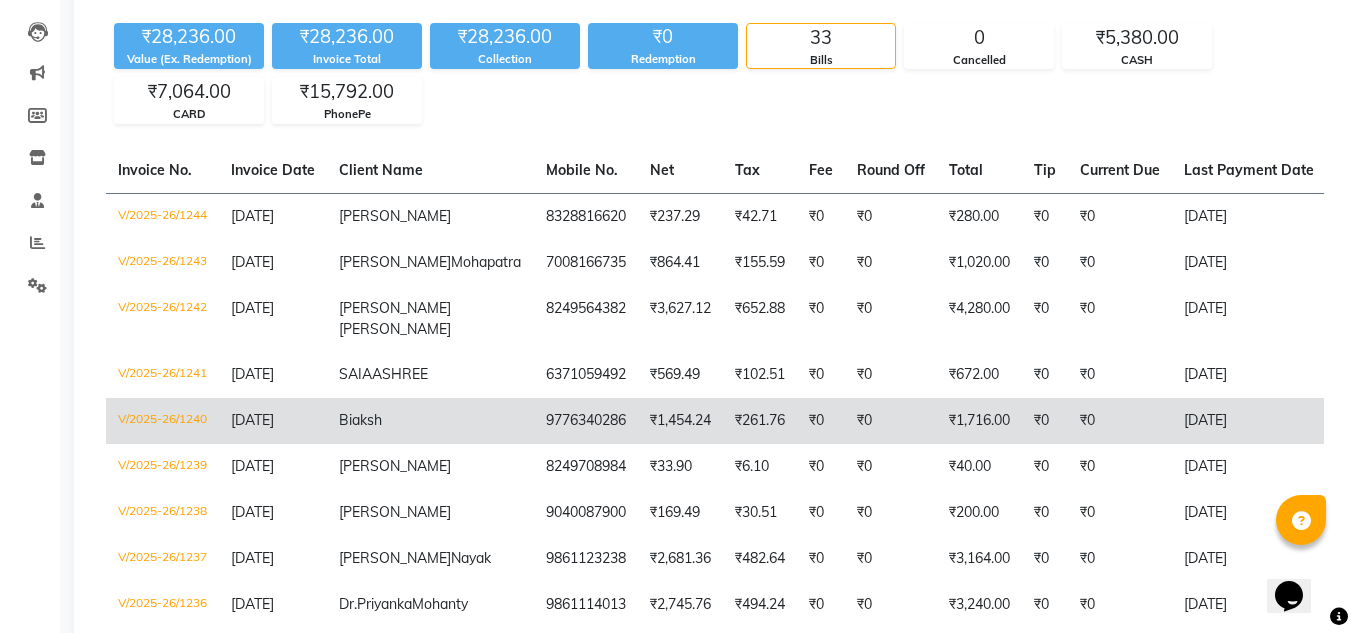 click on "9776340286" 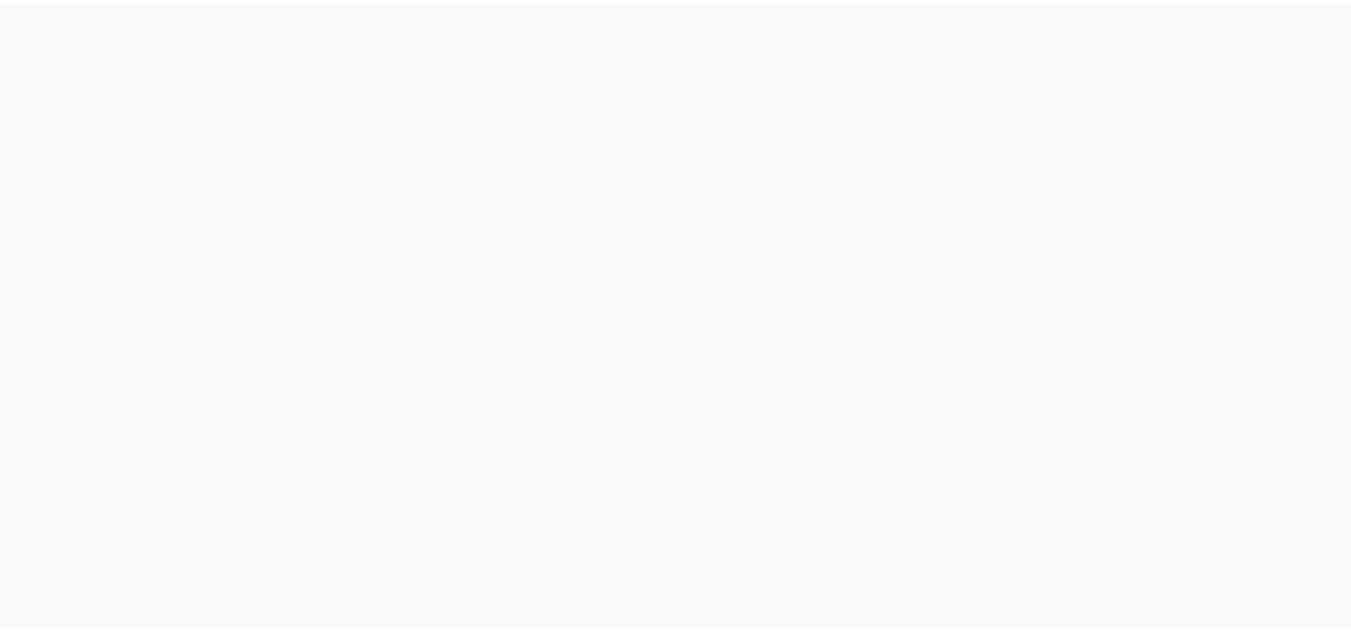 scroll, scrollTop: 0, scrollLeft: 0, axis: both 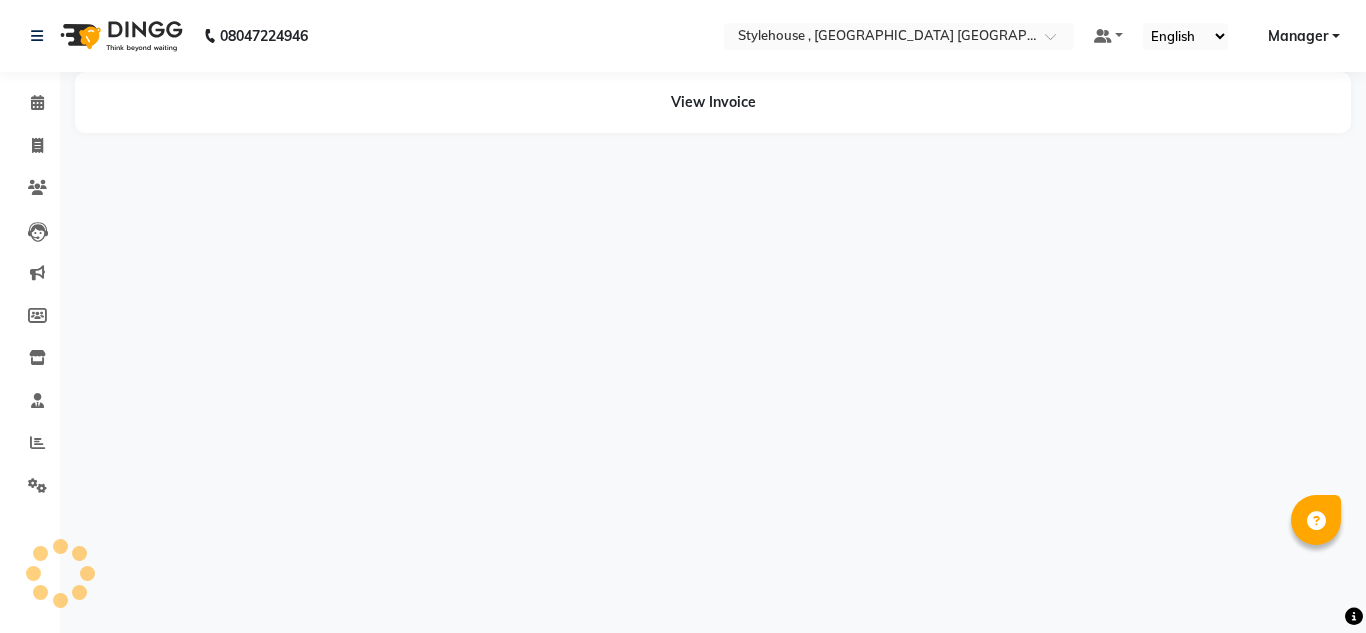 select on "en" 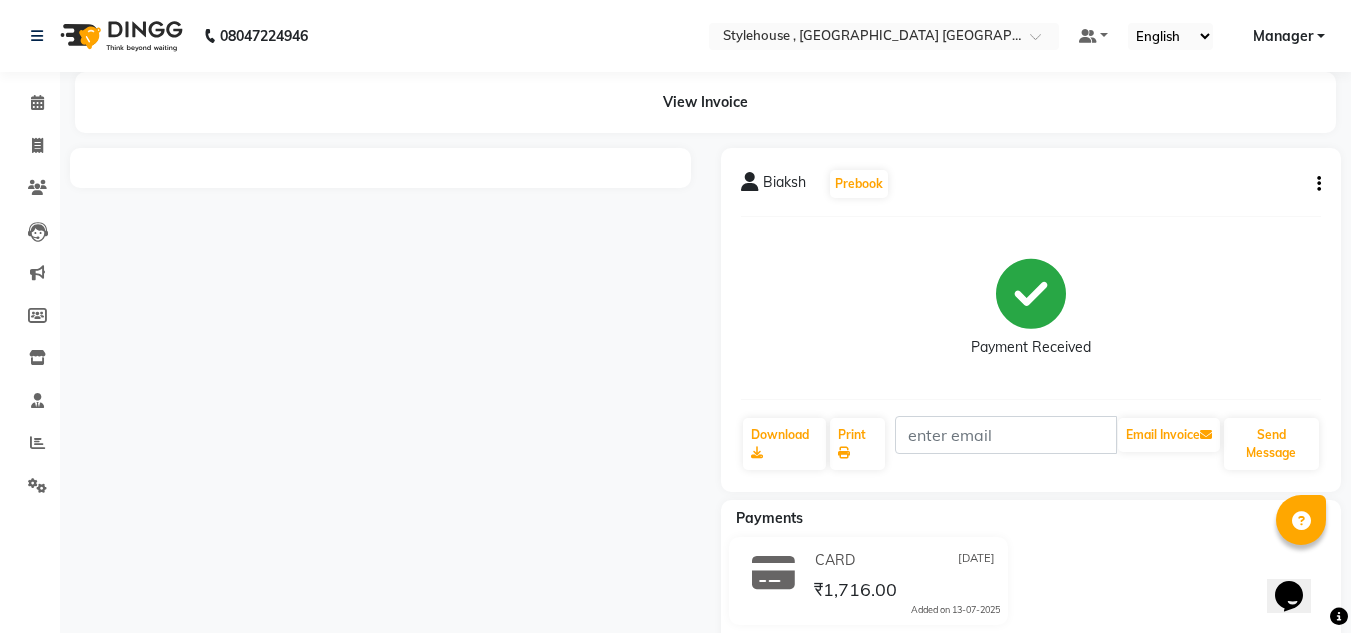 scroll, scrollTop: 0, scrollLeft: 0, axis: both 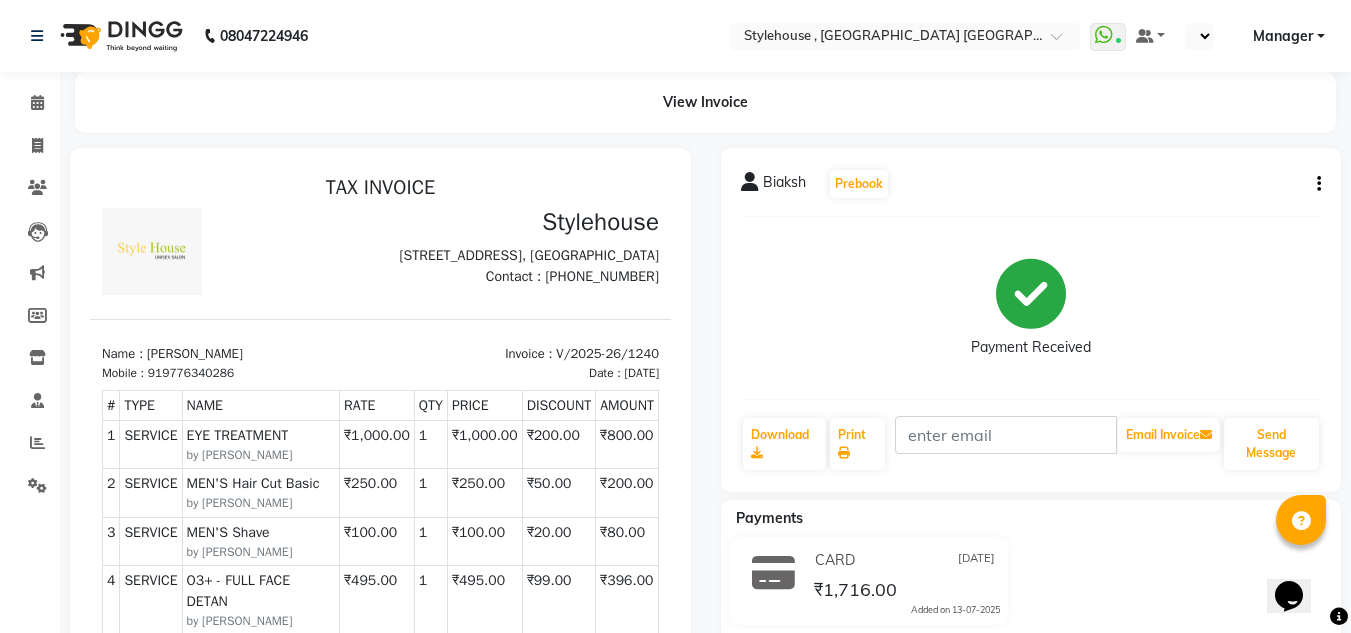 select on "en" 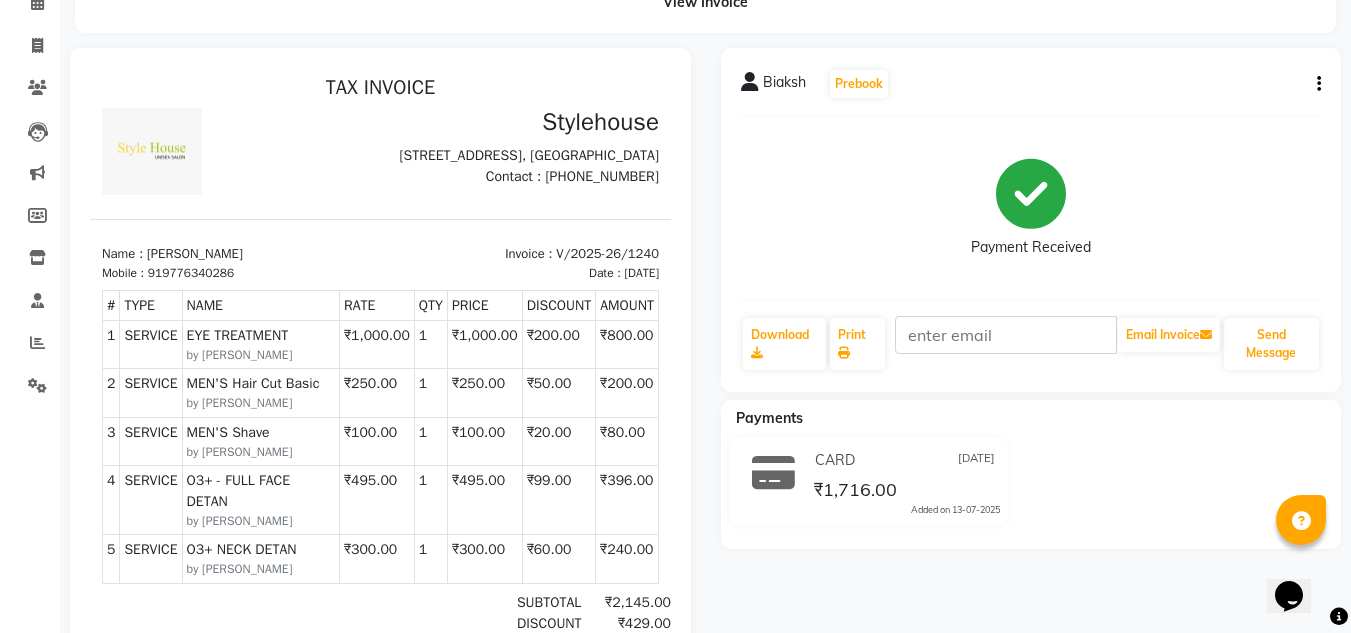 scroll, scrollTop: 0, scrollLeft: 0, axis: both 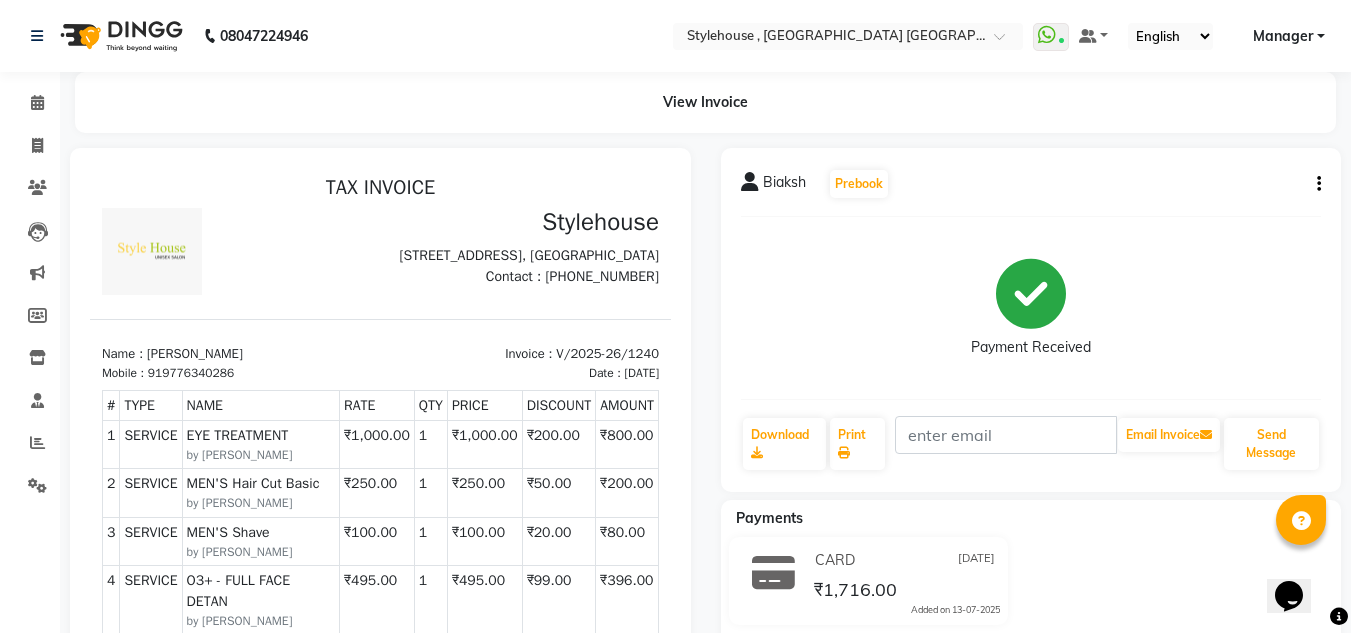 click 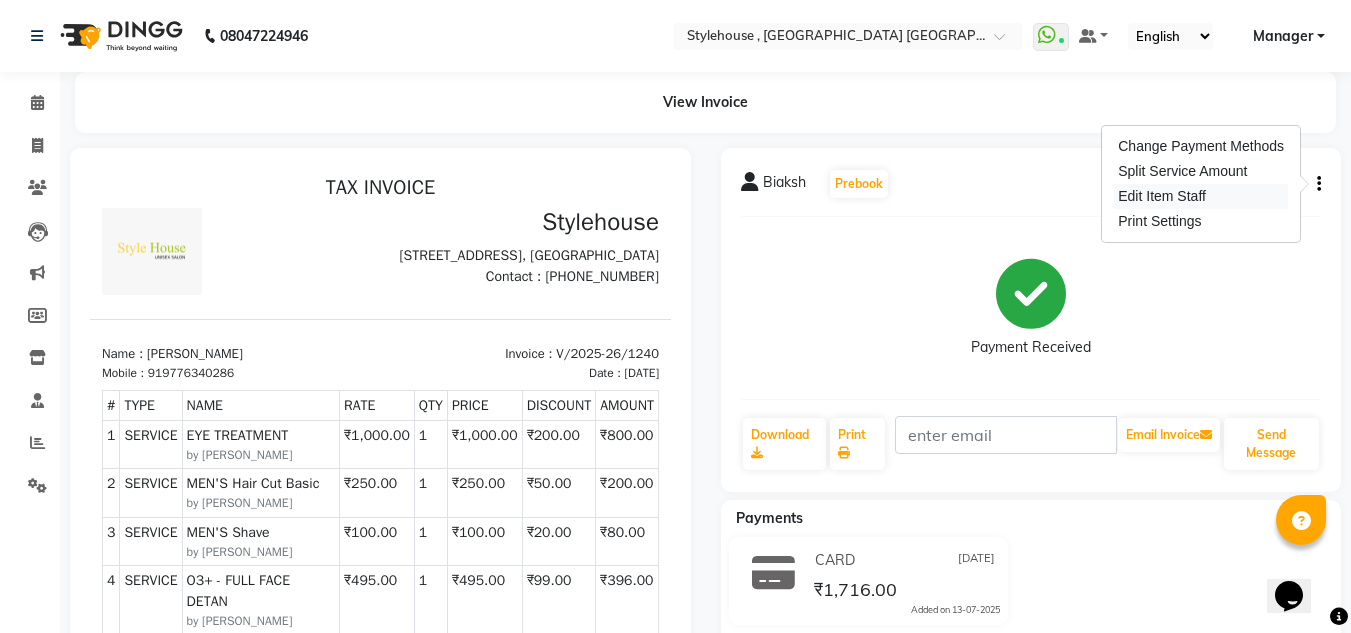 click on "Edit Item Staff" at bounding box center (1201, 196) 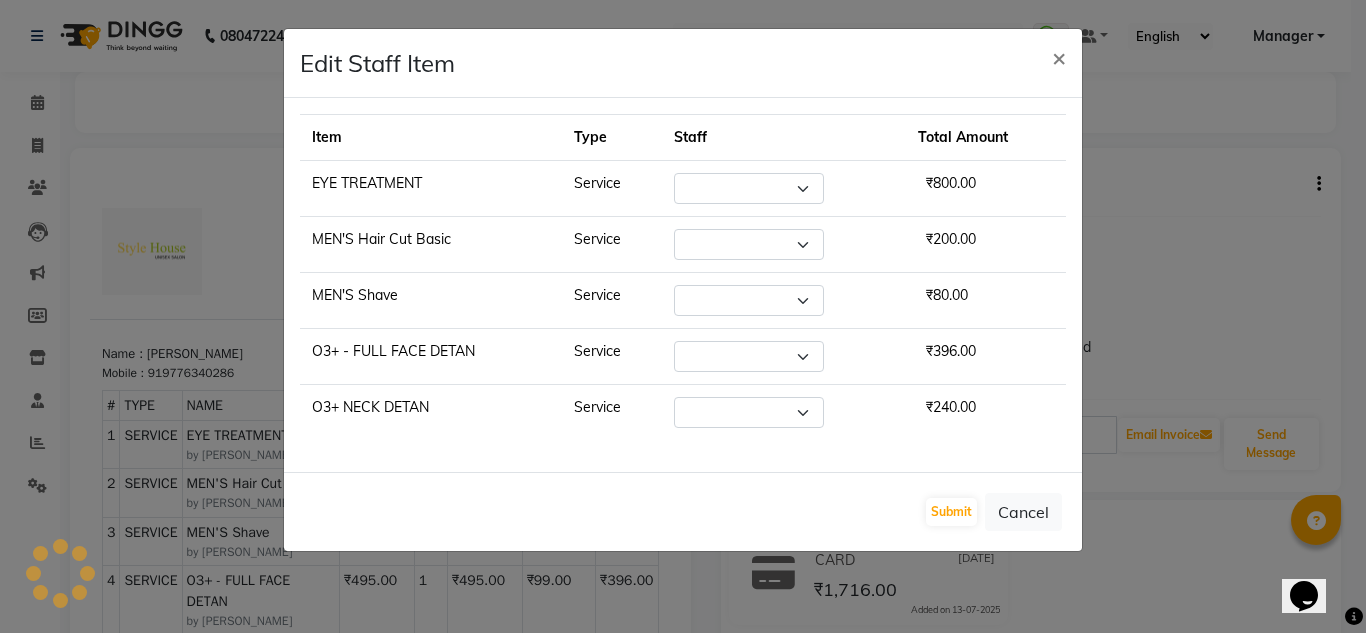 select on "69899" 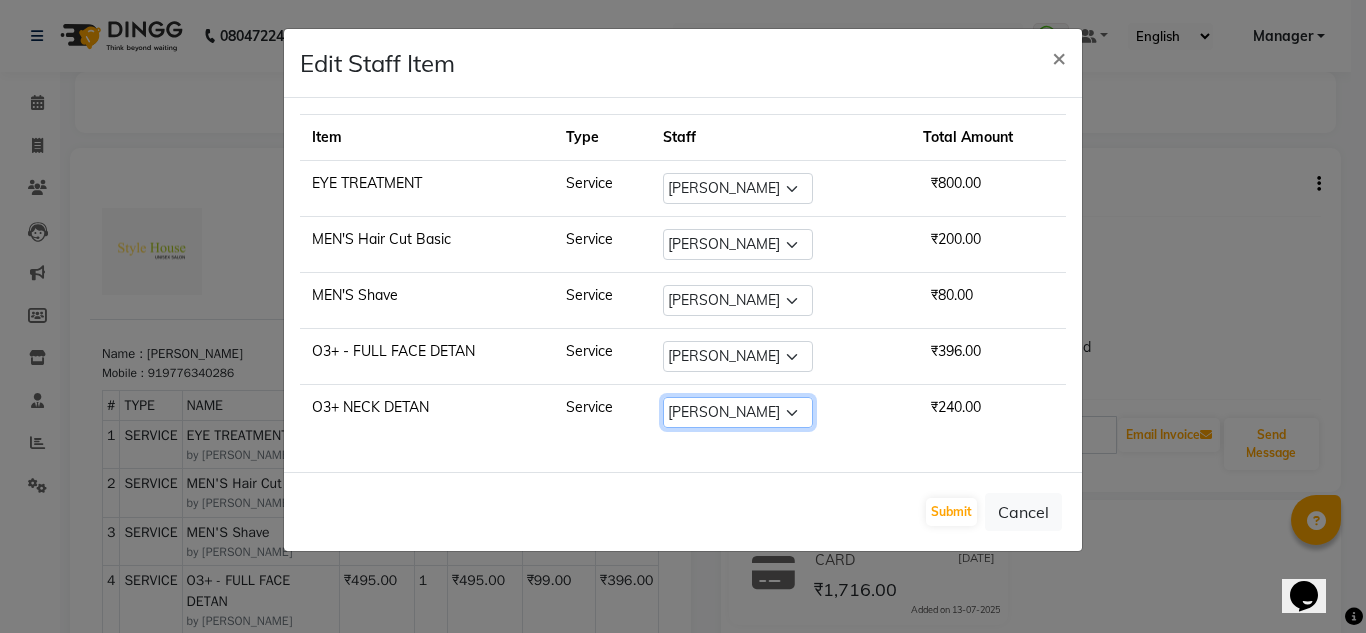 click on "Select  ANIL BARIK   ANIRUDH SAHOO   JYOTIRANJAN BARIK   KANHA   LAXMI PRIYA   Manager   Manisha   MANJIT BARIK   PRADEEP BARIK   PRIYANKA NANDA   PUJA ROUT   RUMA   SAGARIKA SAHOO   SALMAN   SAMEER BARIK   SAROJ SITHA" 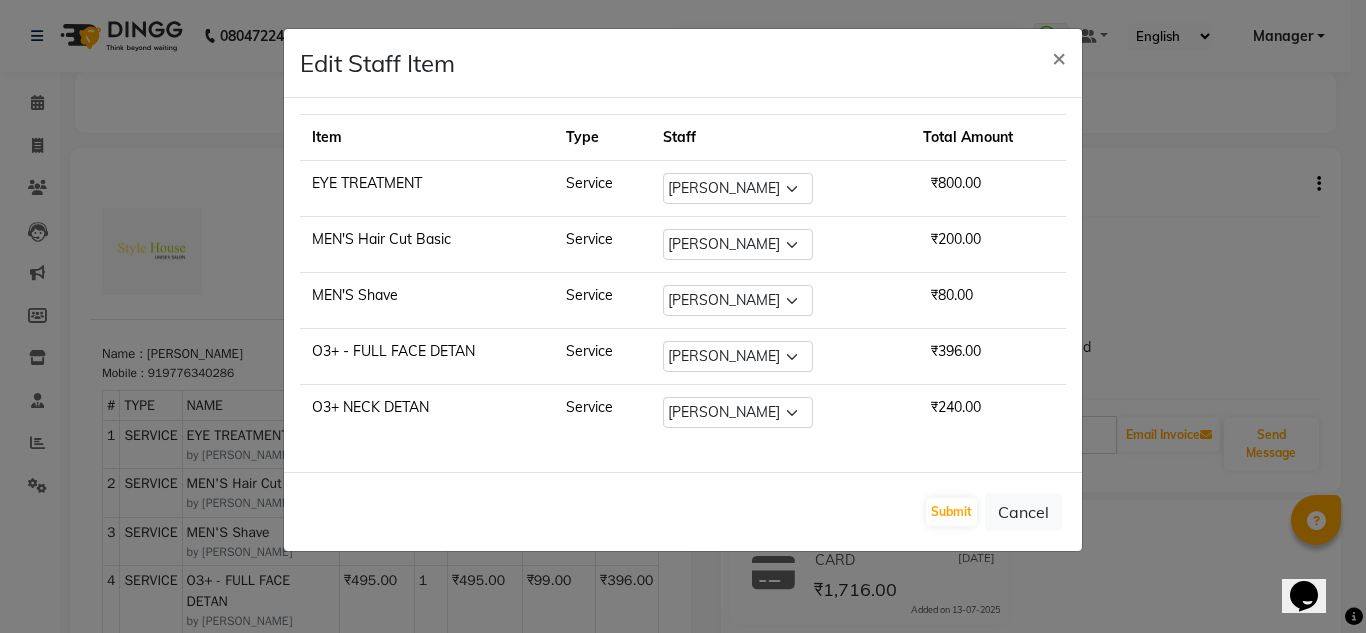 click on "Select  ANIL BARIK   ANIRUDH SAHOO   JYOTIRANJAN BARIK   KANHA   LAXMI PRIYA   Manager   Manisha   MANJIT BARIK   PRADEEP BARIK   PRIYANKA NANDA   PUJA ROUT   RUMA   SAGARIKA SAHOO   SALMAN   SAMEER BARIK   SAROJ SITHA" 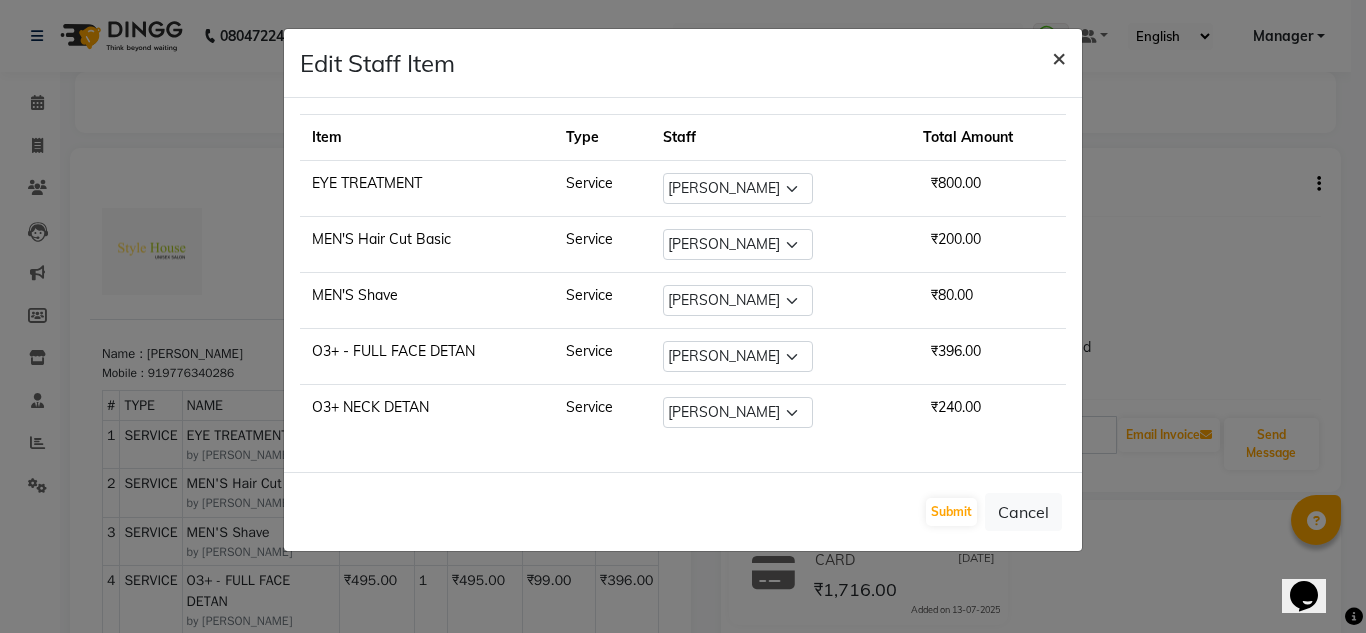 click on "×" 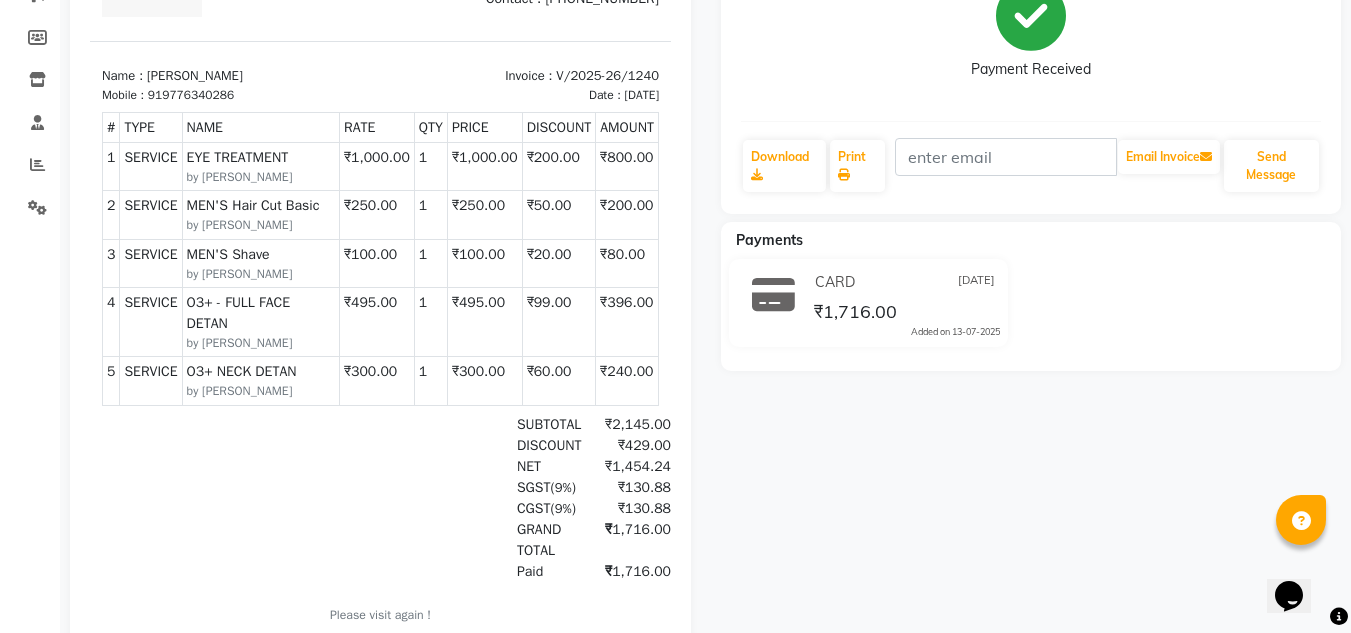 scroll, scrollTop: 0, scrollLeft: 0, axis: both 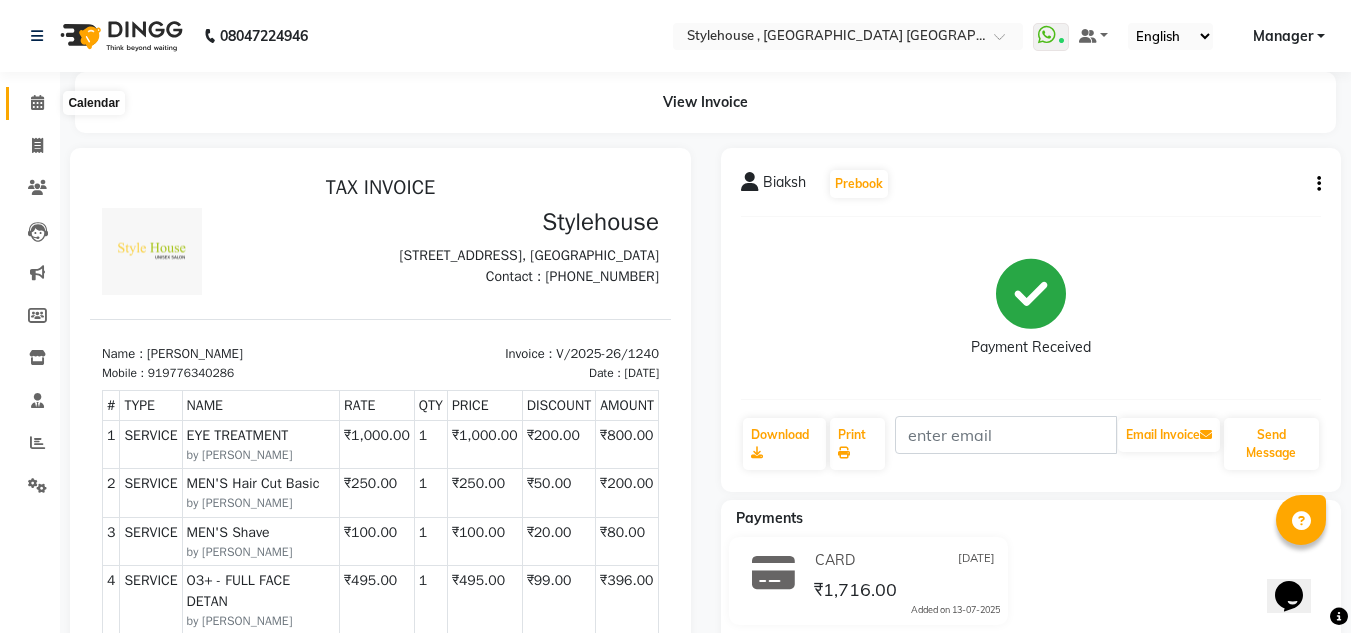 click 